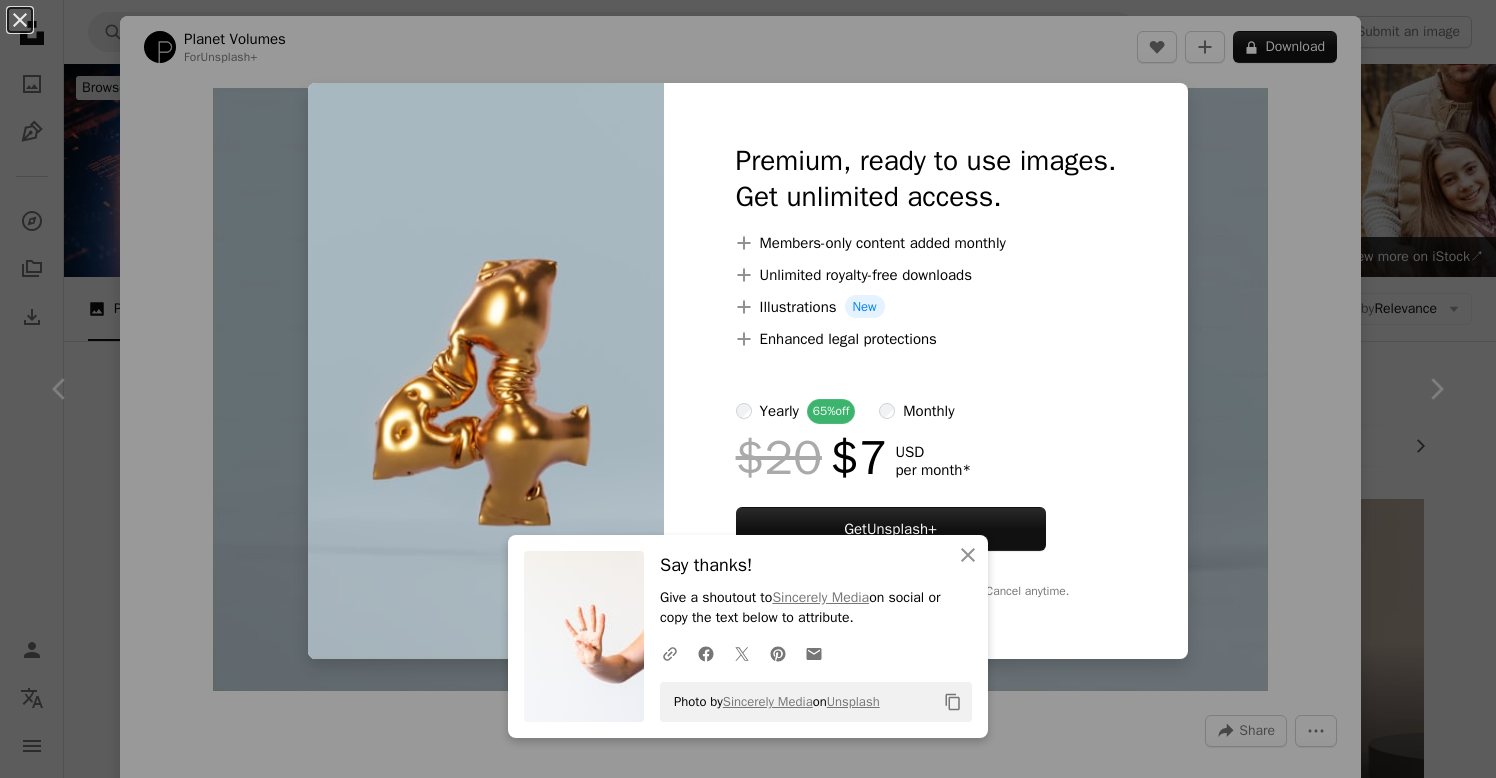 scroll, scrollTop: 1227, scrollLeft: 0, axis: vertical 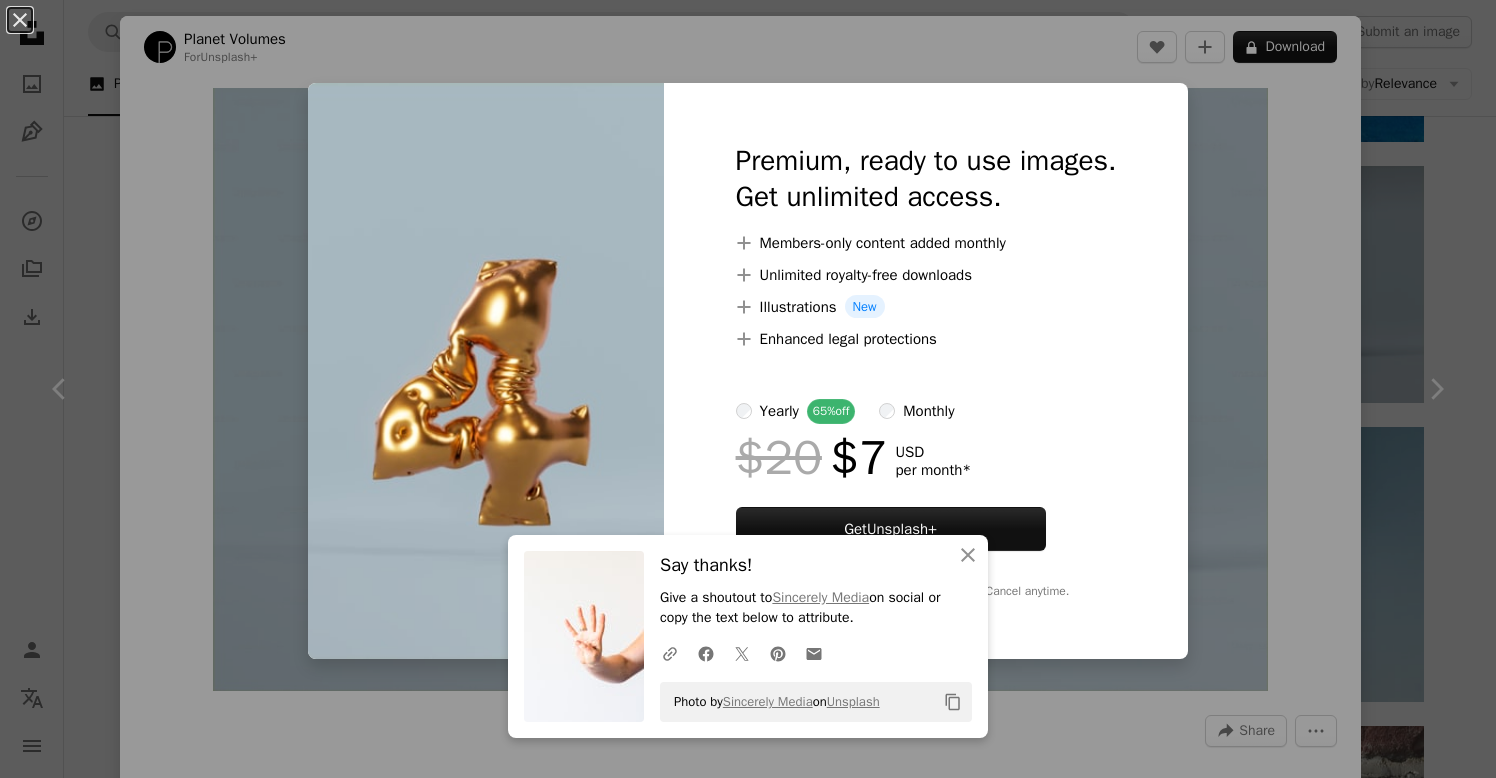 click on "An X shape An X shape Close Say thanks! Give a shoutout to  Sincerely Media  on social or copy the text below to attribute. A URL sharing icon (chains) Facebook icon X (formerly Twitter) icon Pinterest icon An envelope Photo by  Sincerely Media  on  Unsplash
Copy content Premium, ready to use images. Get unlimited access. A plus sign Members-only content added monthly A plus sign Unlimited royalty-free downloads A plus sign Illustrations  New A plus sign Enhanced legal protections yearly 65%  off monthly $20   $7 USD per month * Get  Unsplash+ * When paid annually, billed upfront  $84 Taxes where applicable. Renews automatically. Cancel anytime." at bounding box center (748, 389) 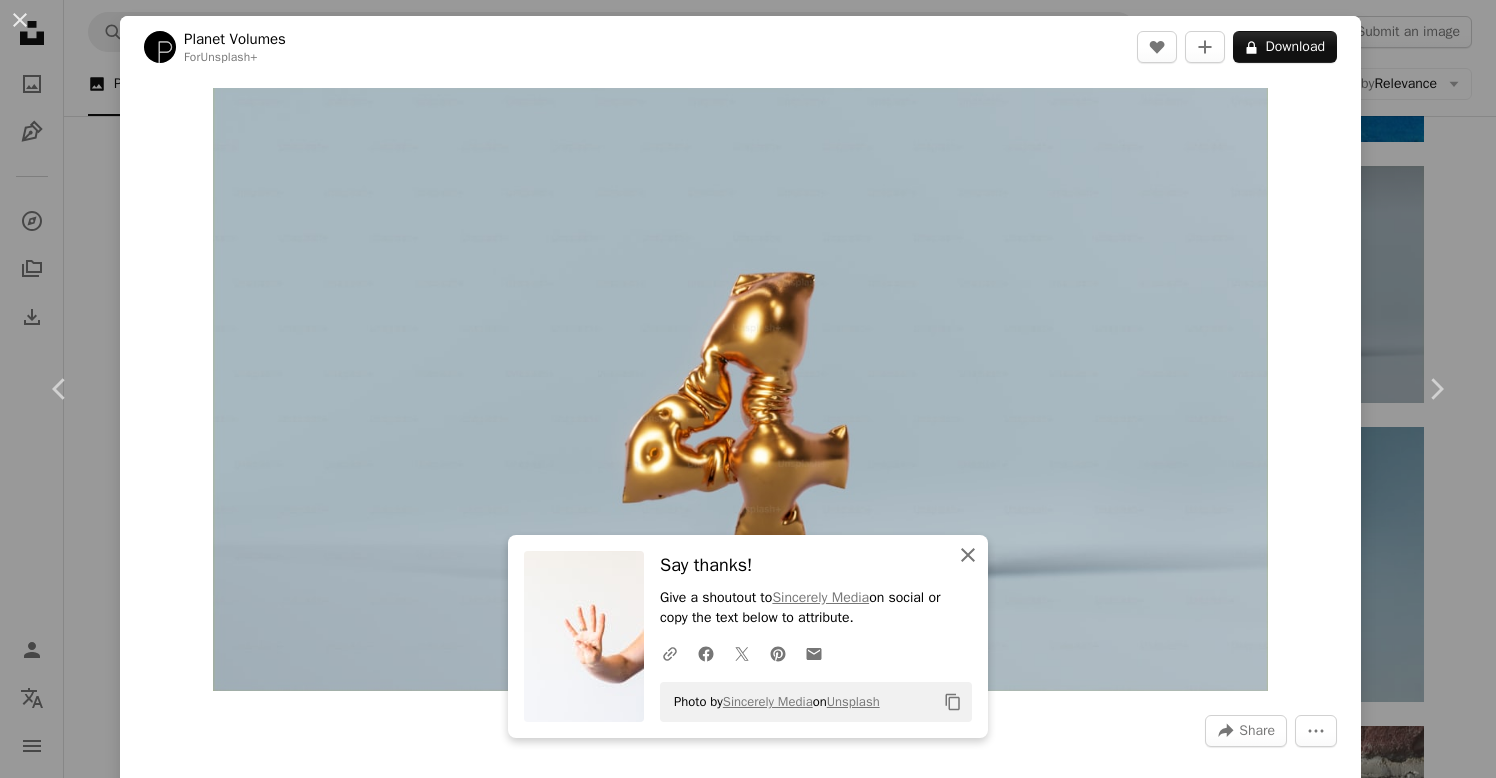 click on "An X shape" 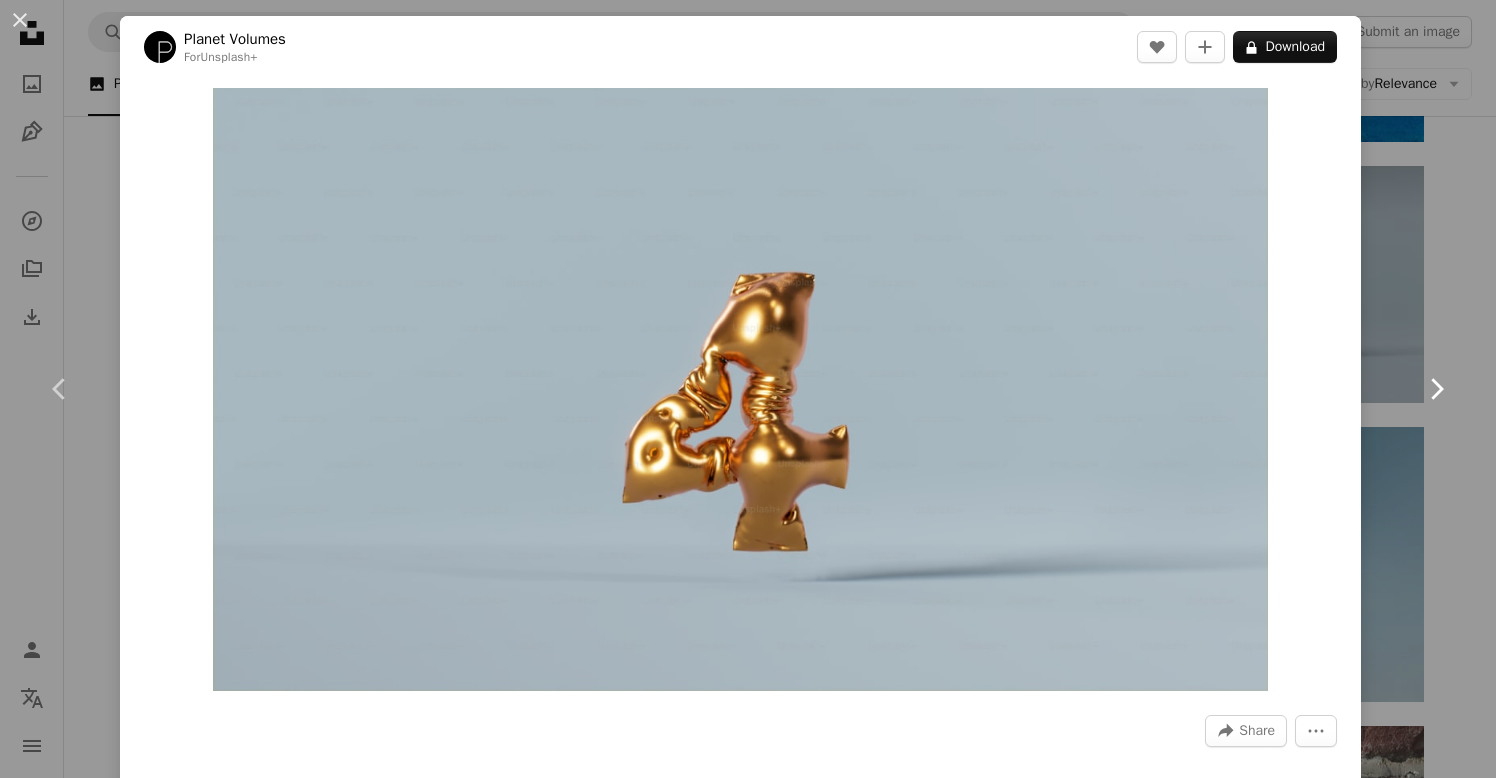 click on "Chevron right" at bounding box center (1436, 389) 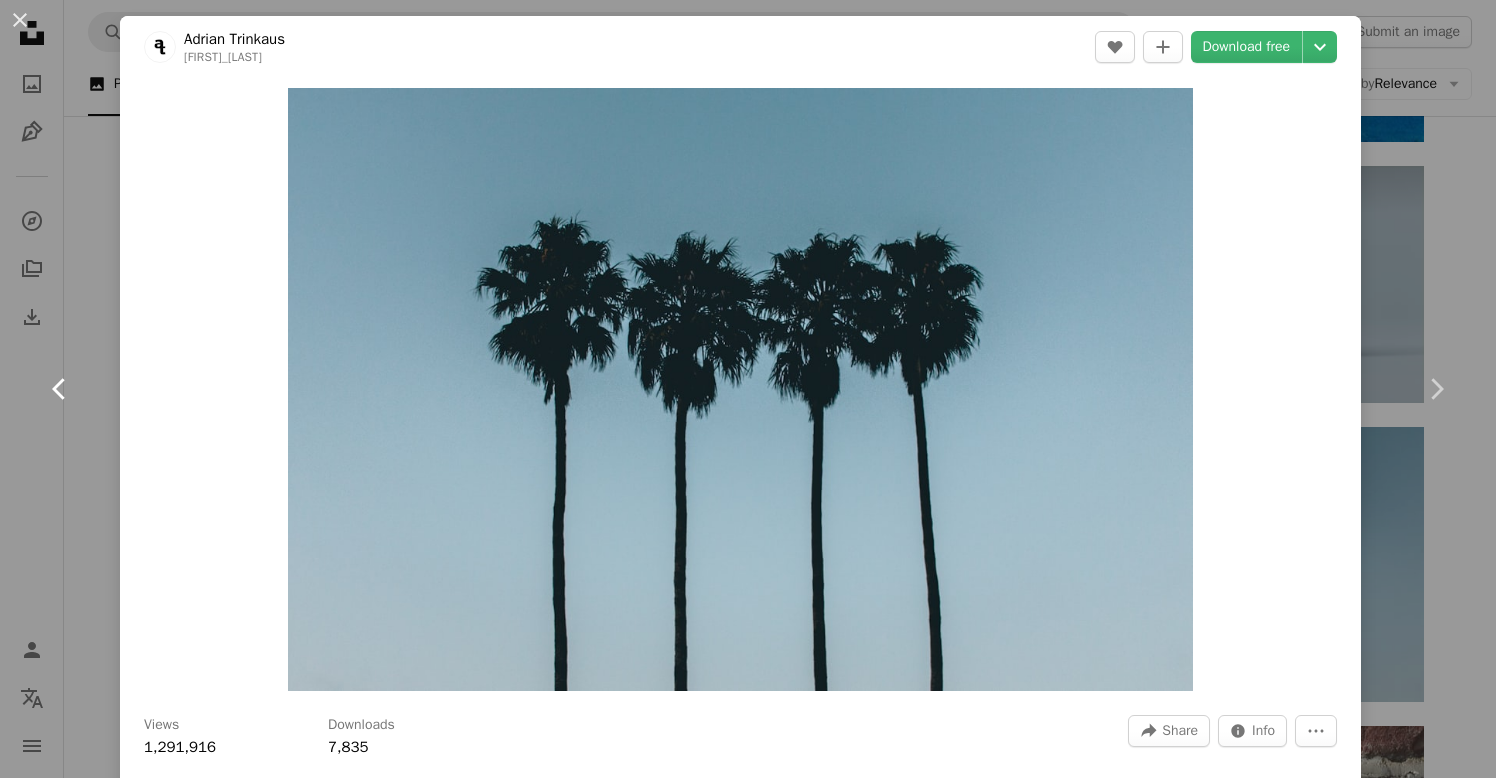 click on "Chevron left" at bounding box center (60, 389) 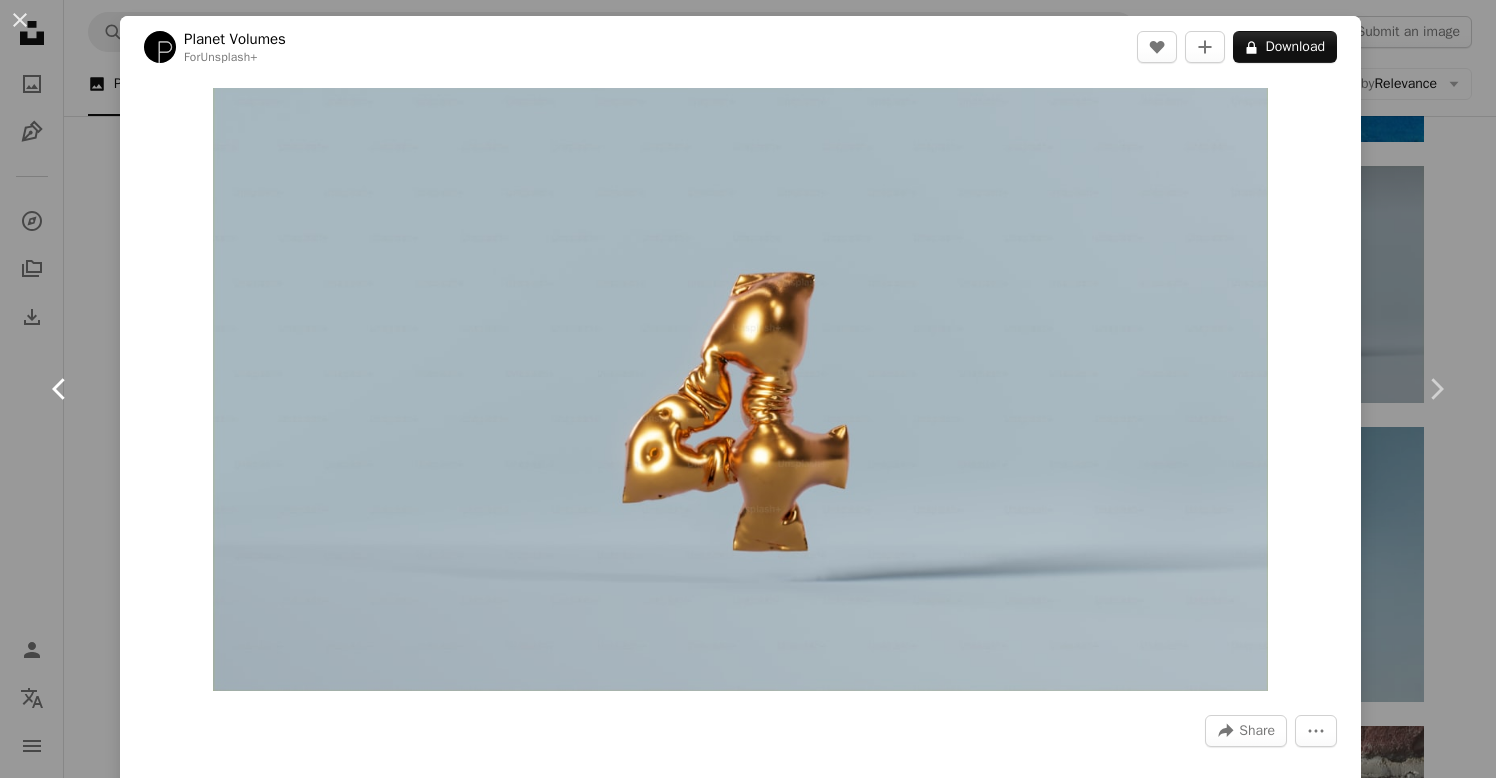 click on "Chevron left" 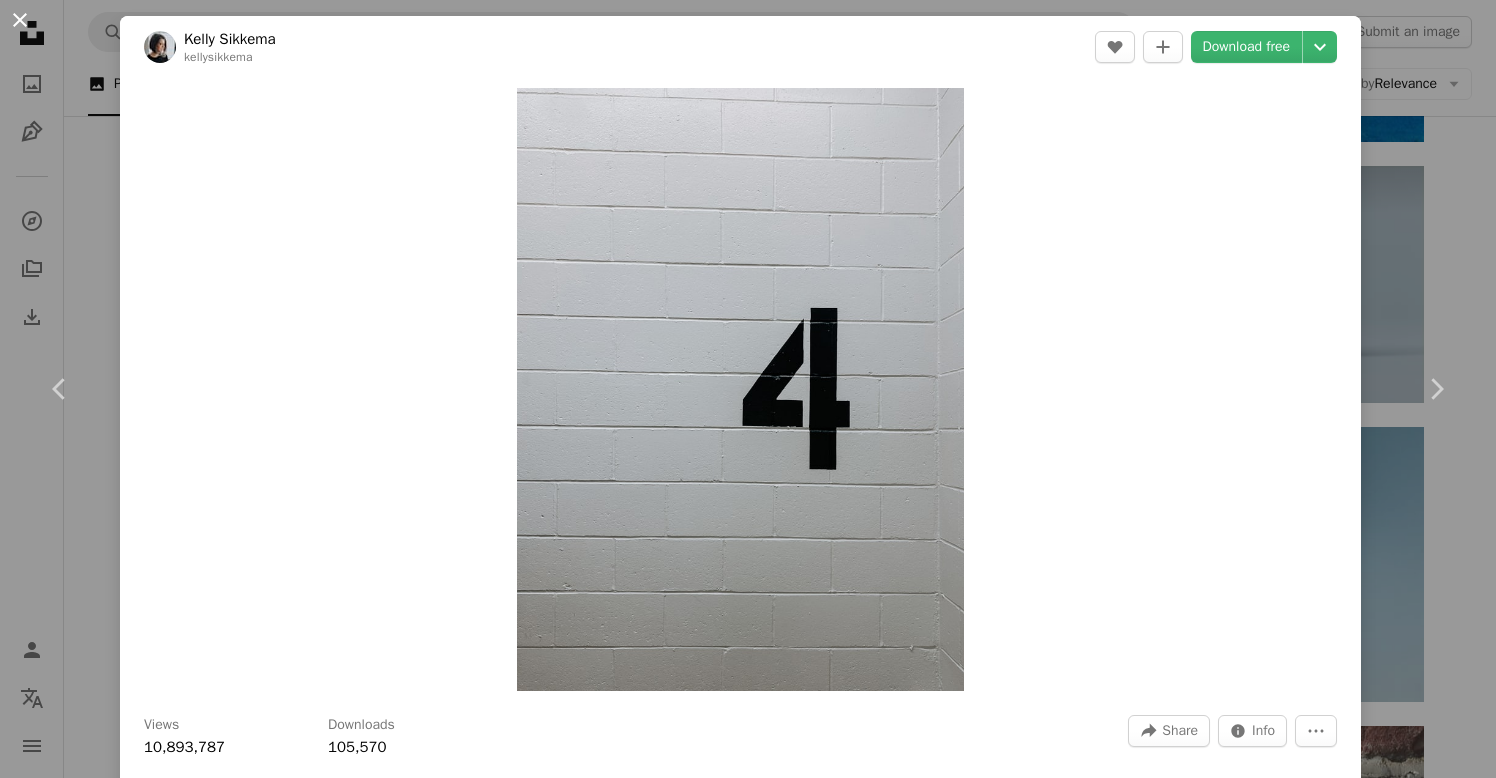 click on "An X shape" at bounding box center (20, 20) 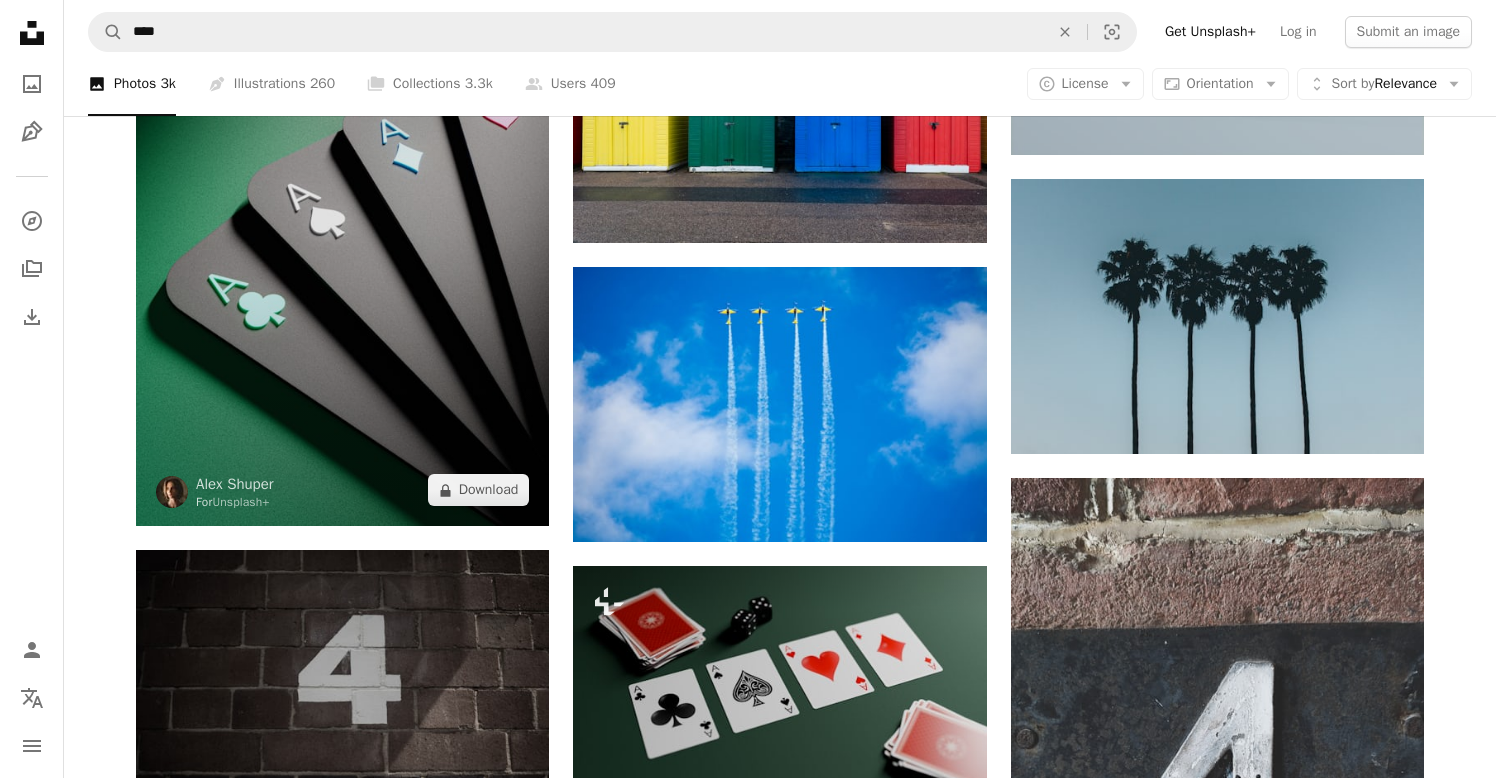 scroll, scrollTop: 1462, scrollLeft: 0, axis: vertical 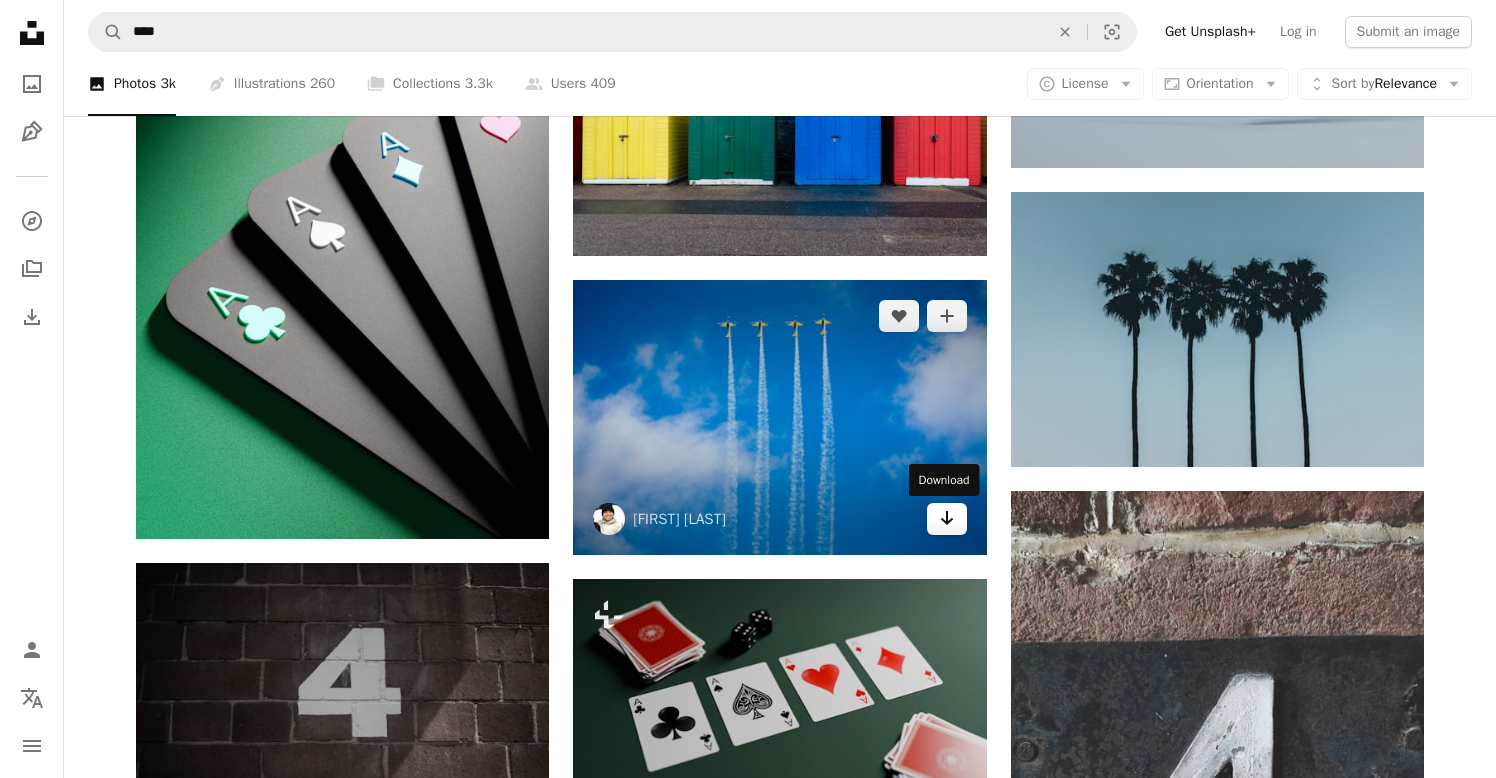 click on "Arrow pointing down" 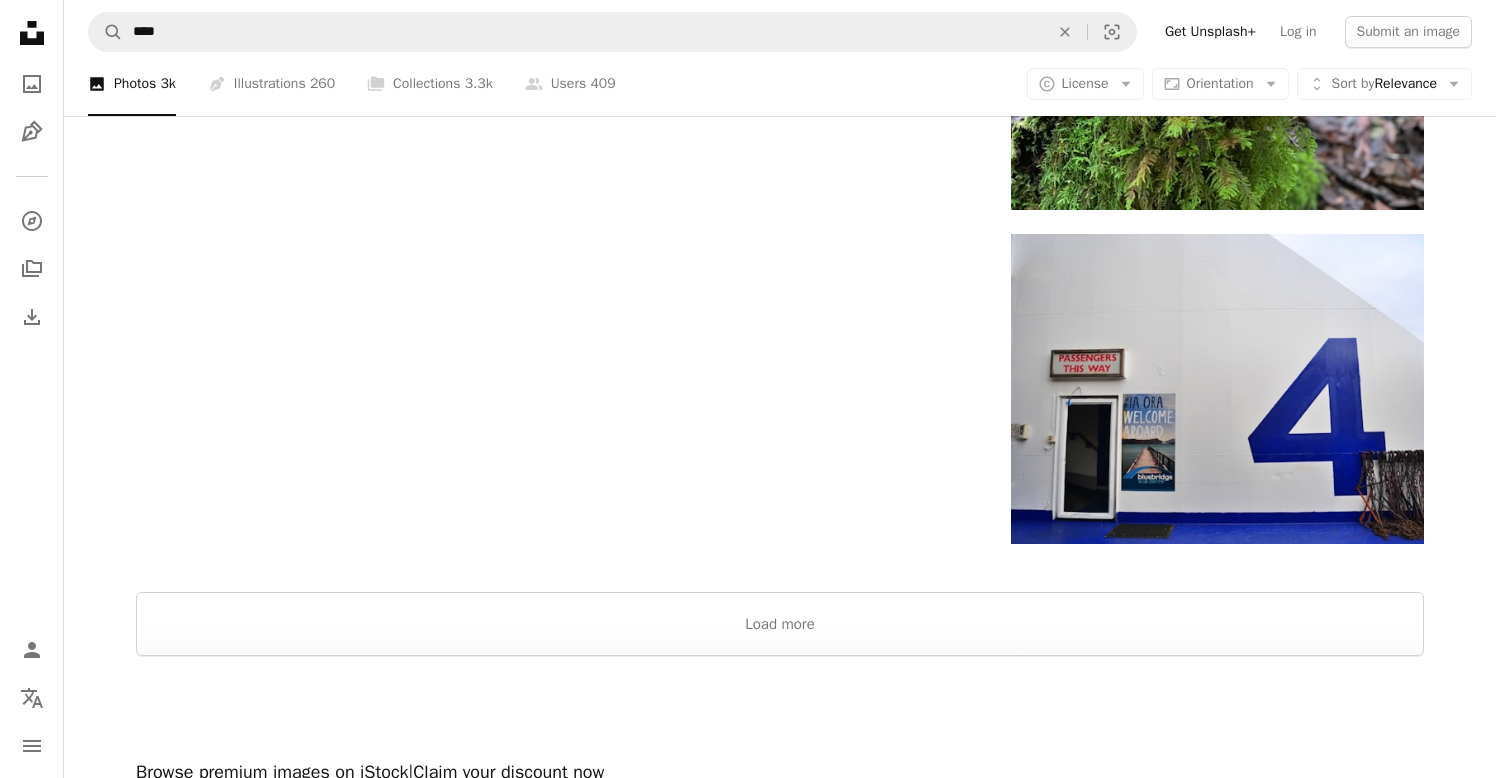 scroll, scrollTop: 2934, scrollLeft: 0, axis: vertical 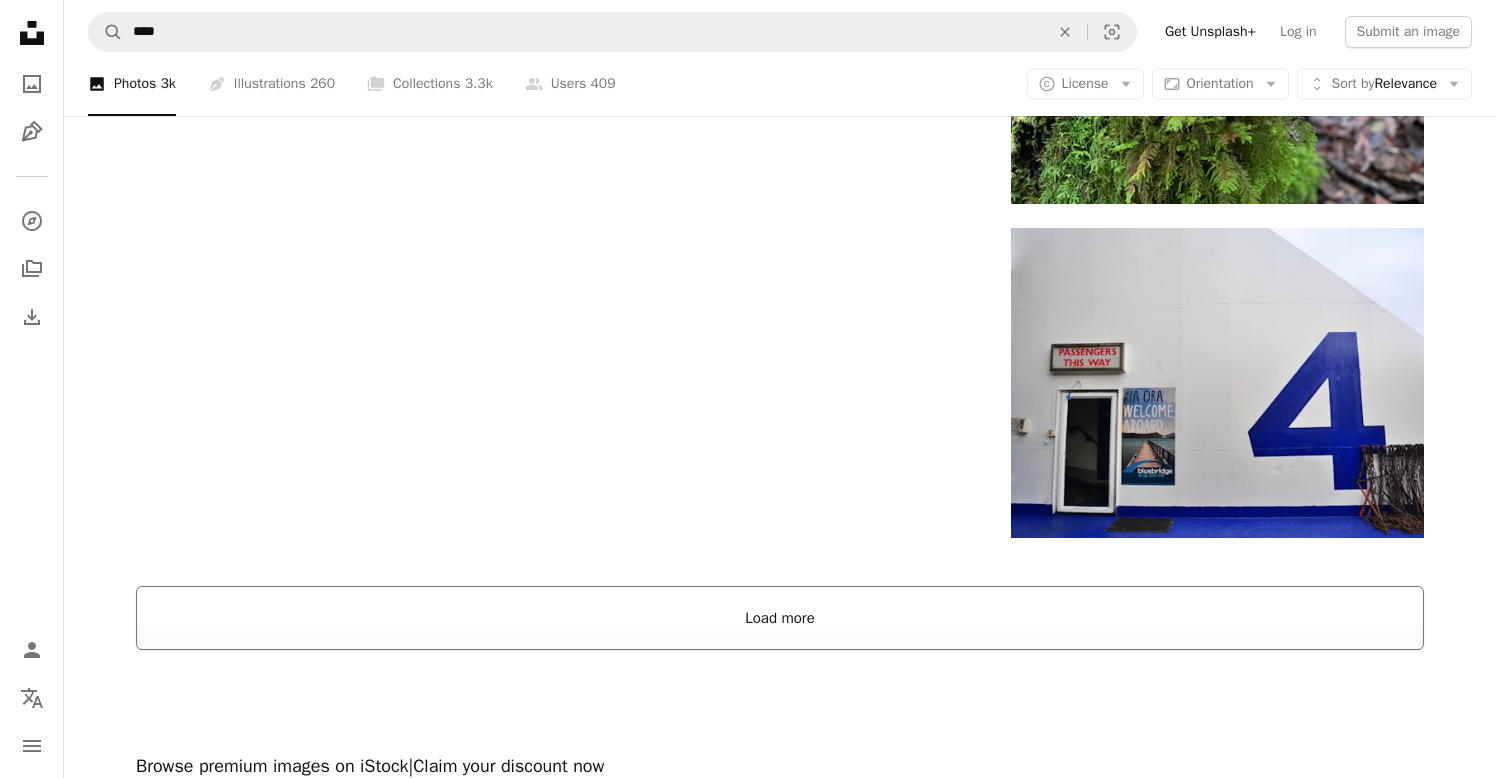 click on "Load more" at bounding box center [780, 618] 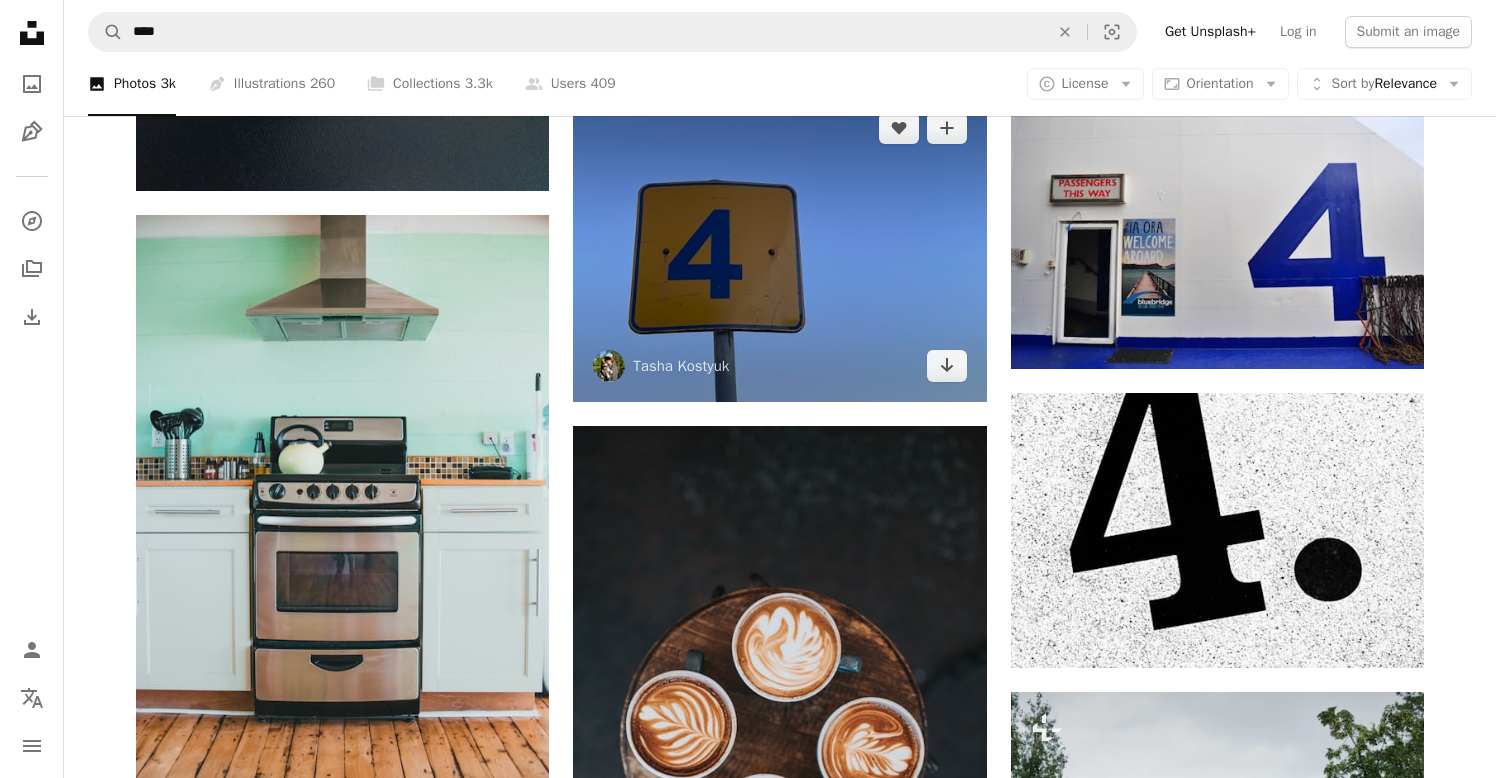 scroll, scrollTop: 3115, scrollLeft: 0, axis: vertical 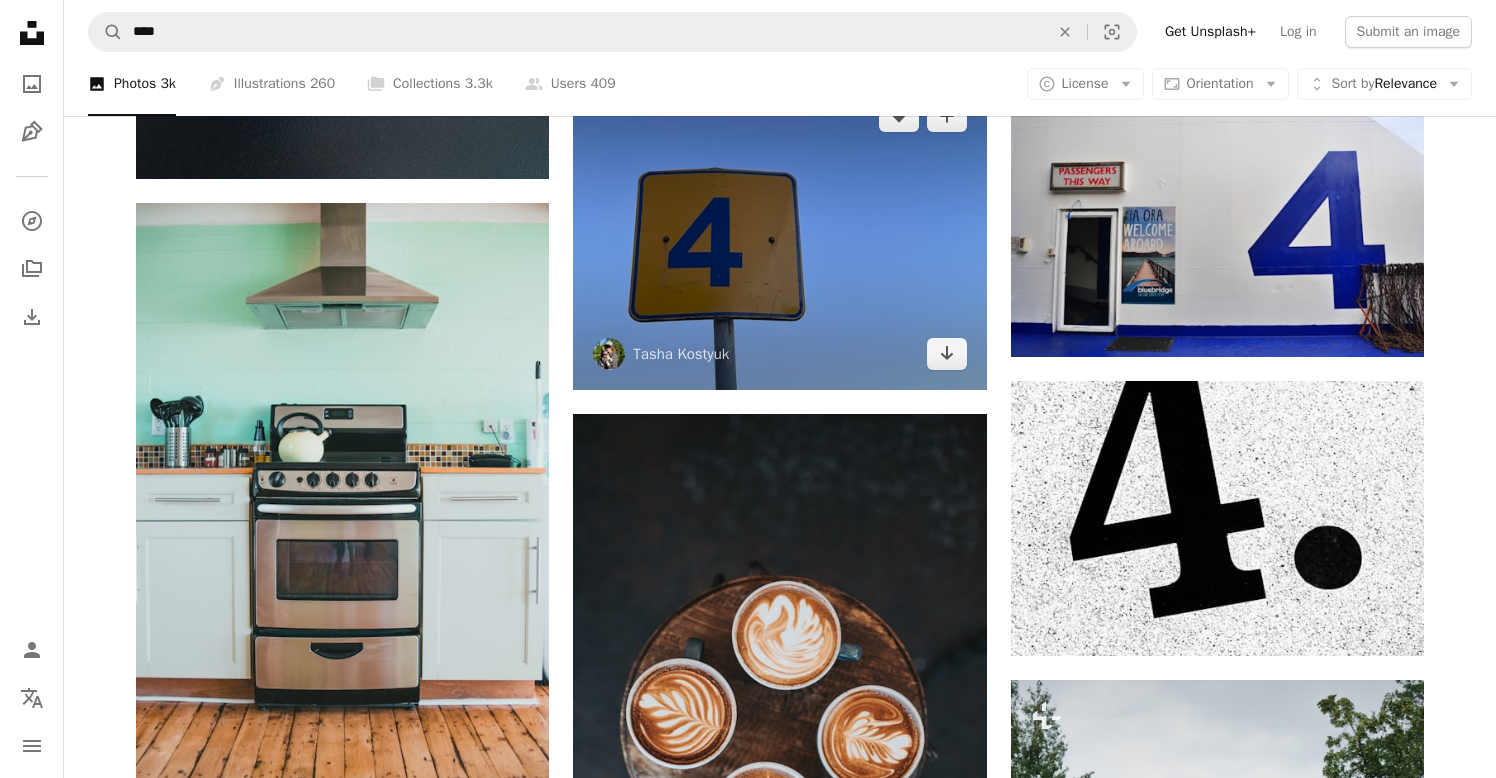 click on "Arrow pointing down" at bounding box center (947, 354) 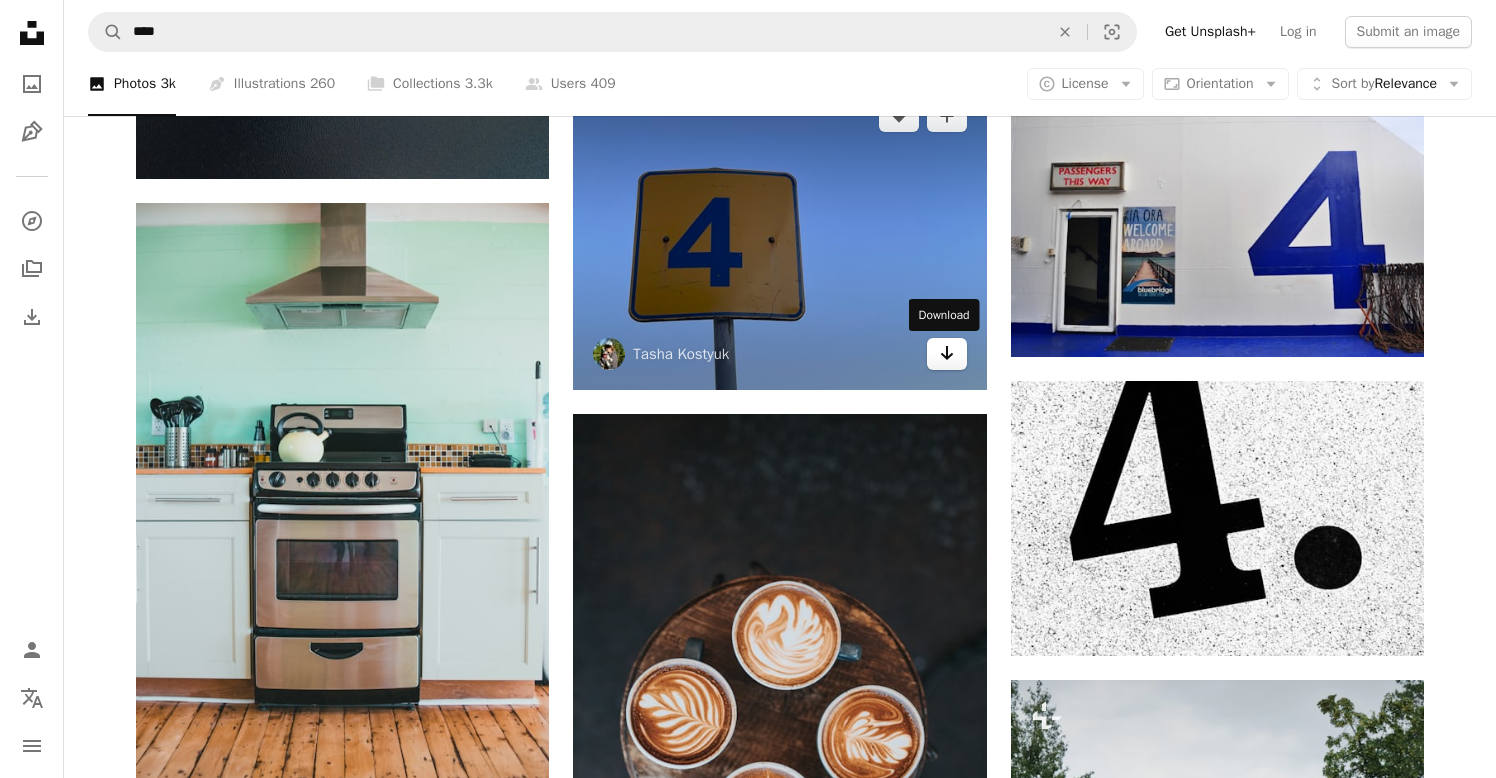 click on "Arrow pointing down" 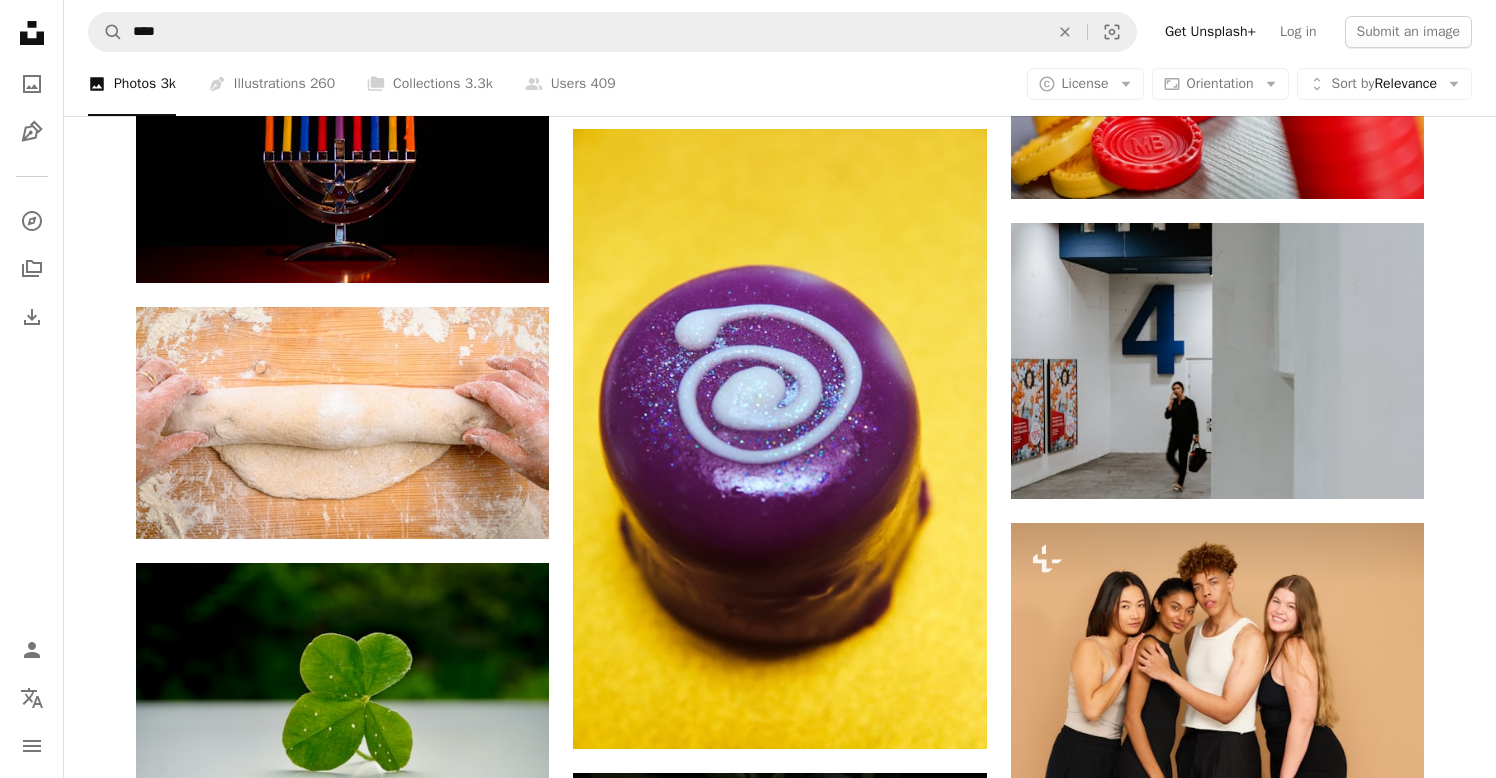 scroll, scrollTop: 7748, scrollLeft: 0, axis: vertical 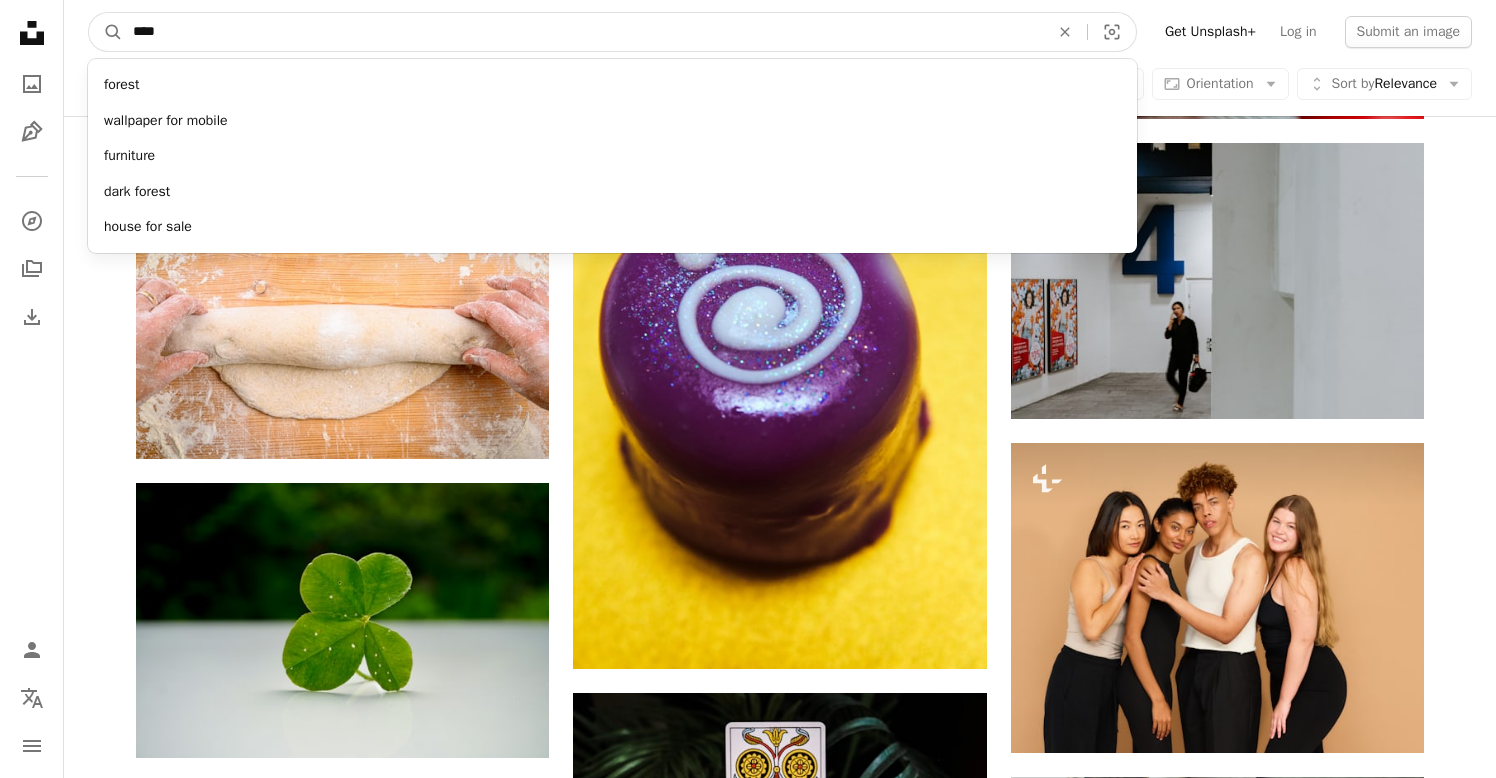 drag, startPoint x: 210, startPoint y: 17, endPoint x: 261, endPoint y: 43, distance: 57.245087 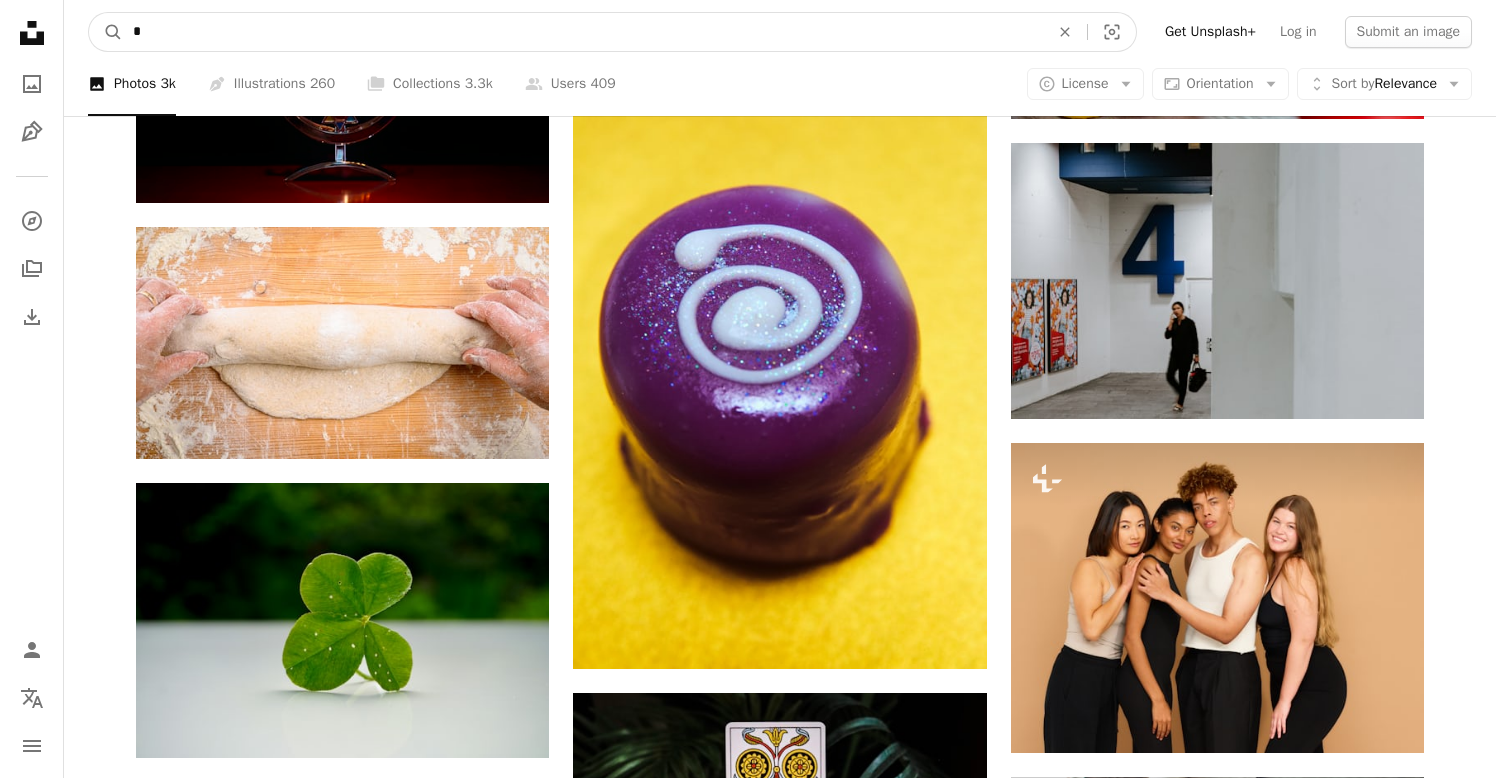 click on "A magnifying glass" at bounding box center (106, 32) 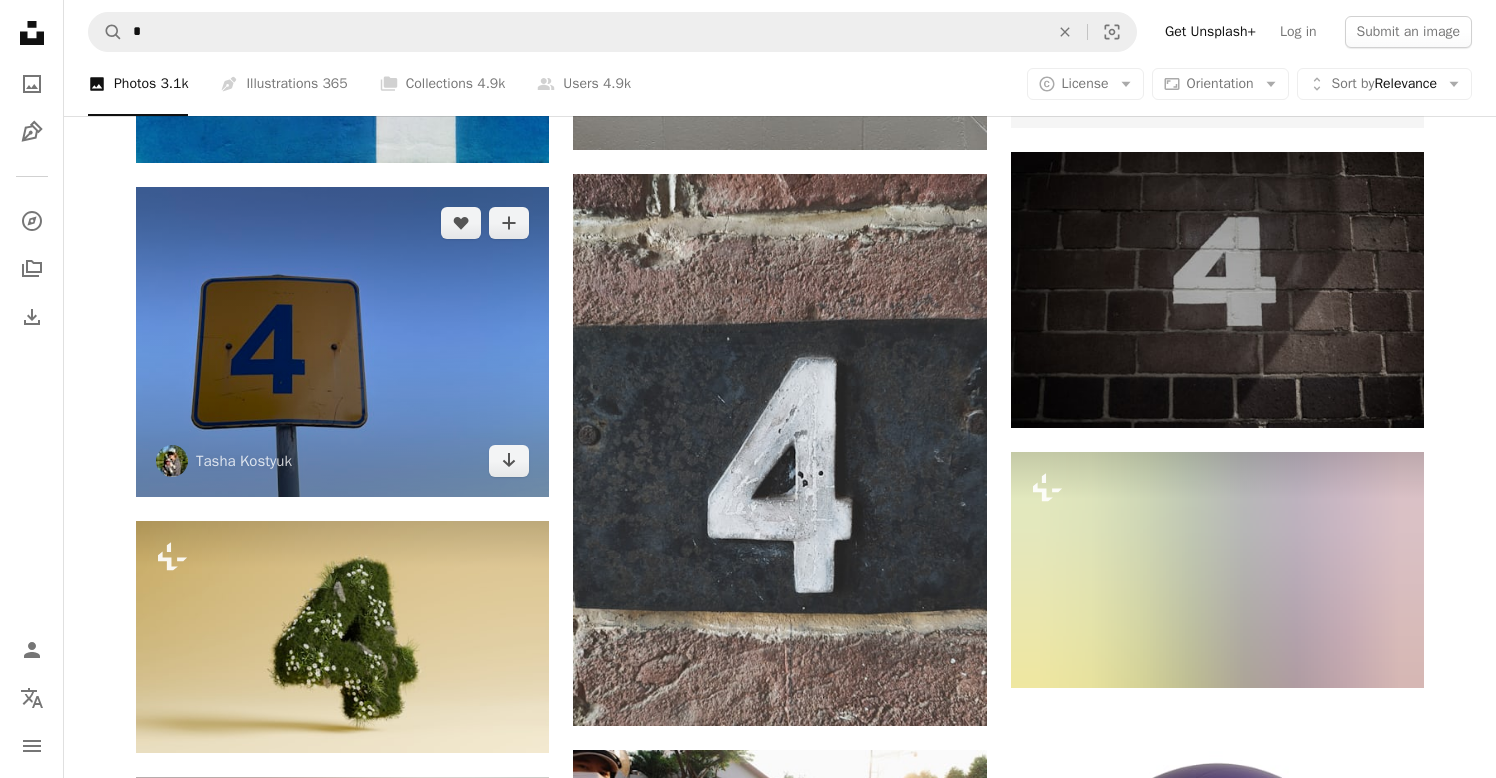 scroll, scrollTop: 823, scrollLeft: 0, axis: vertical 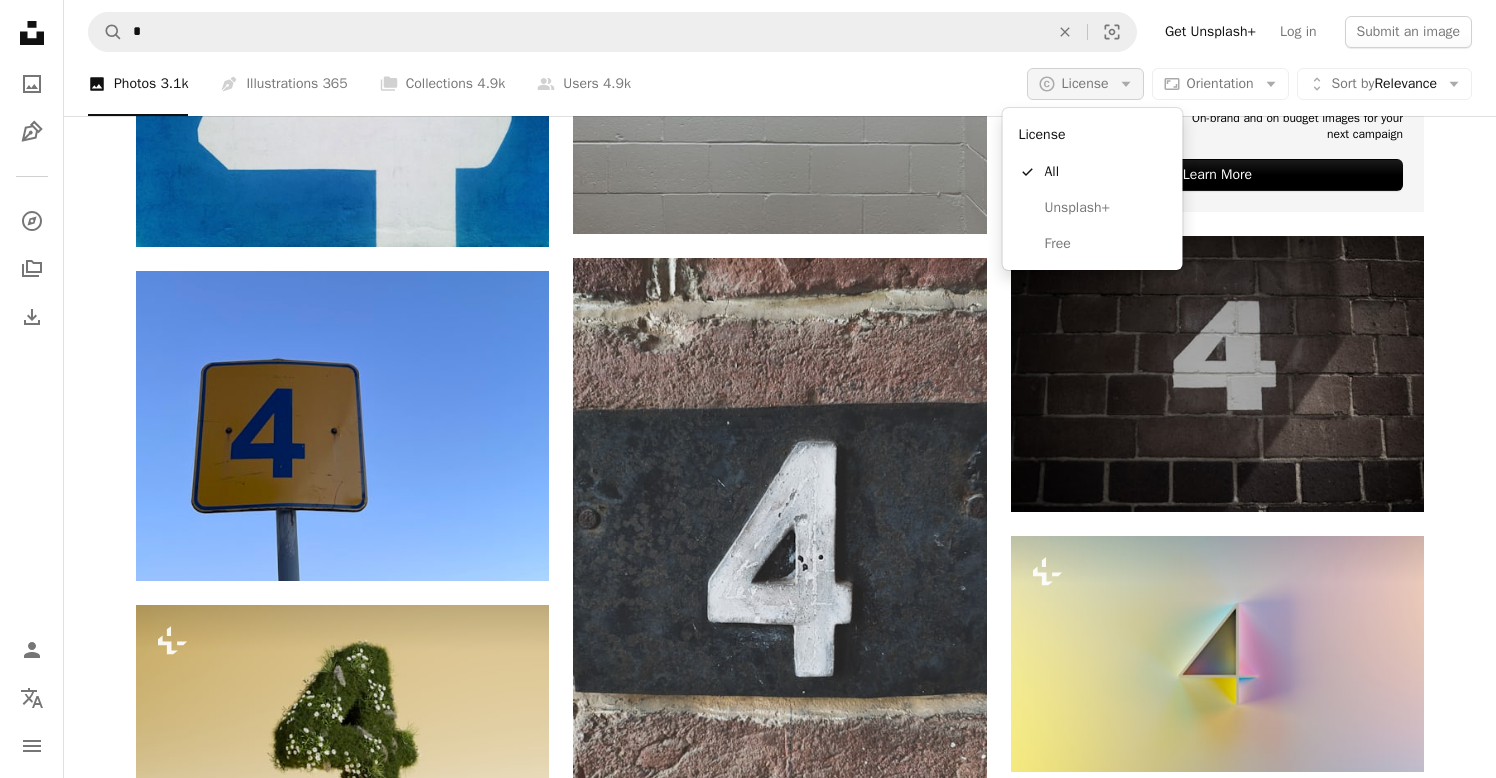 click on "Arrow down" 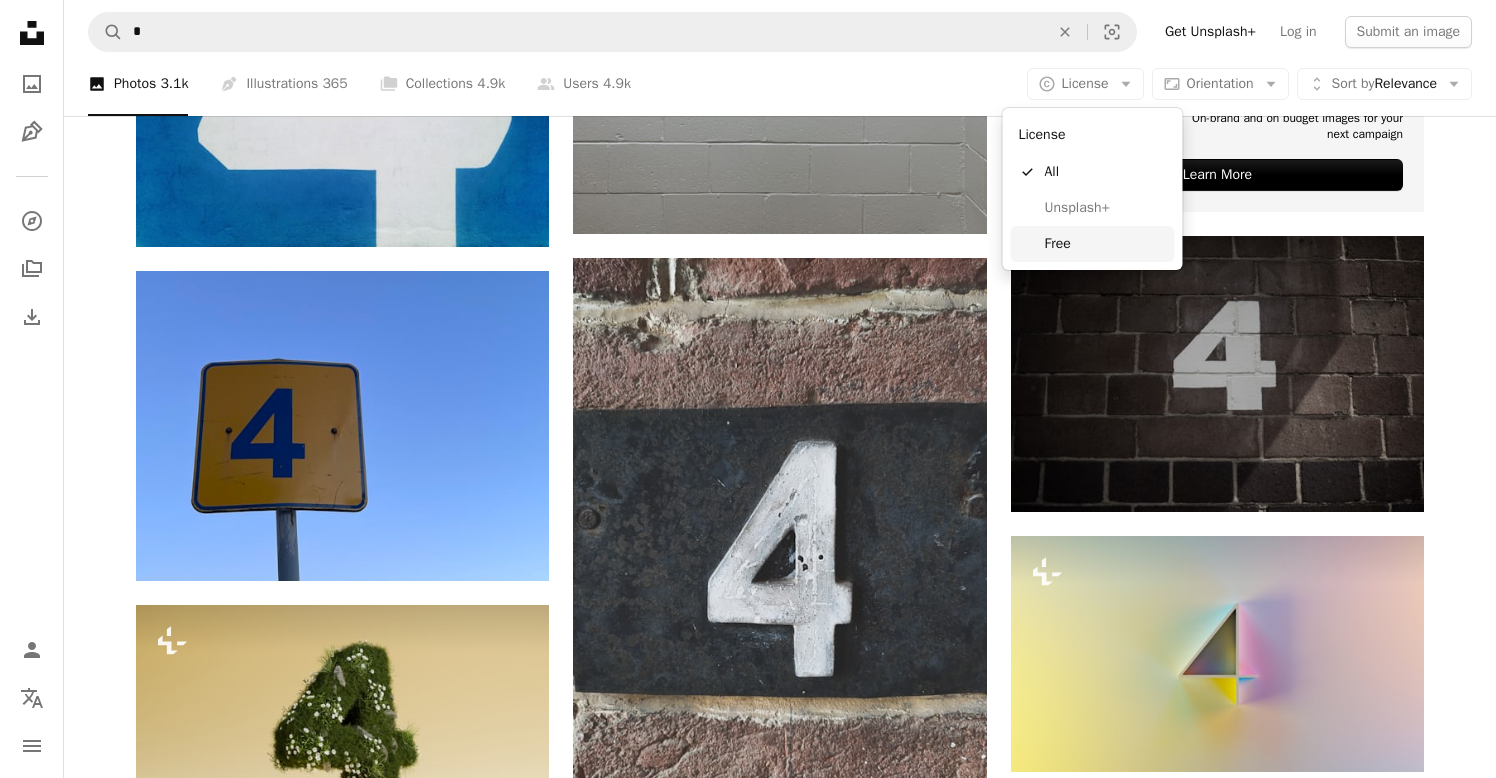 click on "Free" at bounding box center (1106, 244) 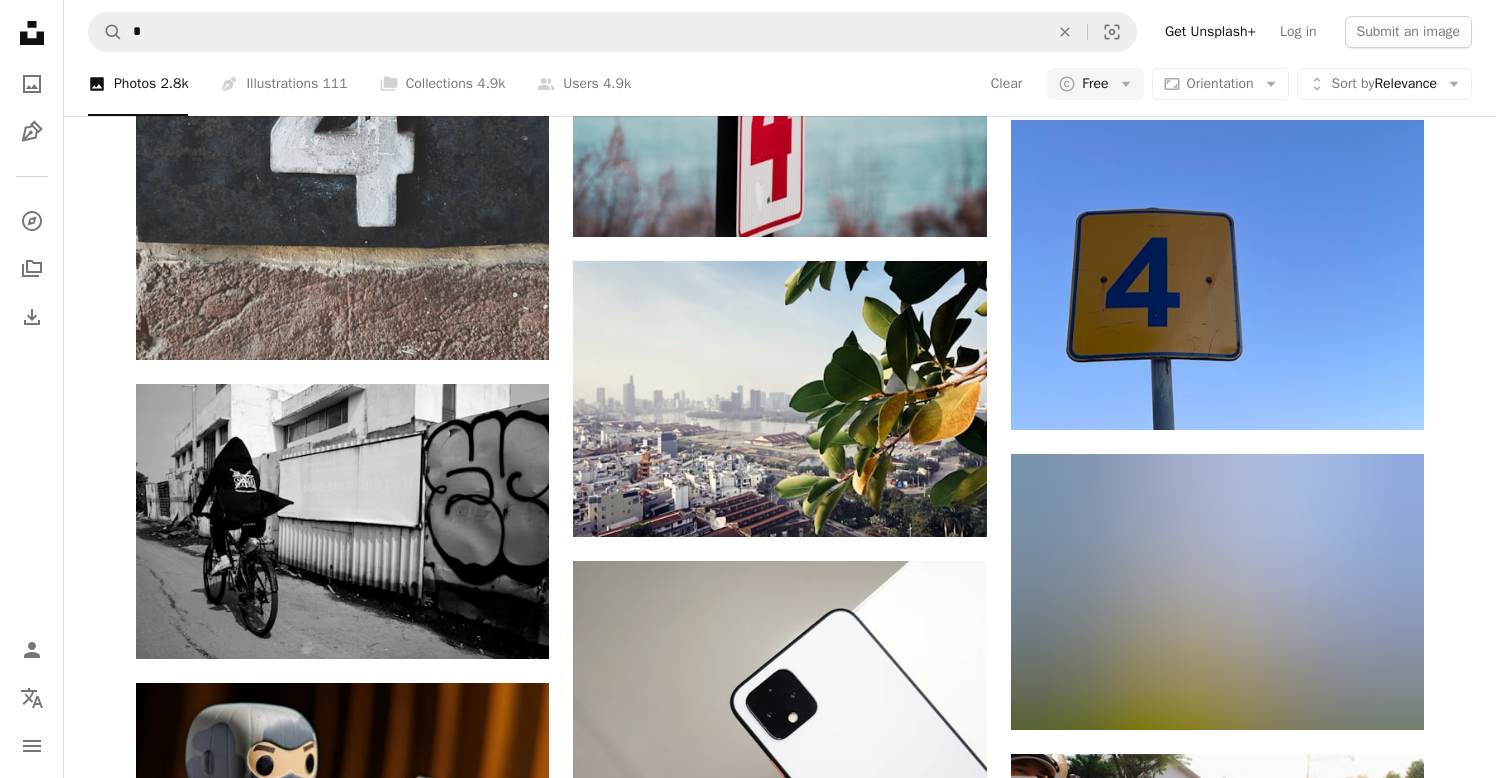 scroll, scrollTop: 1271, scrollLeft: 0, axis: vertical 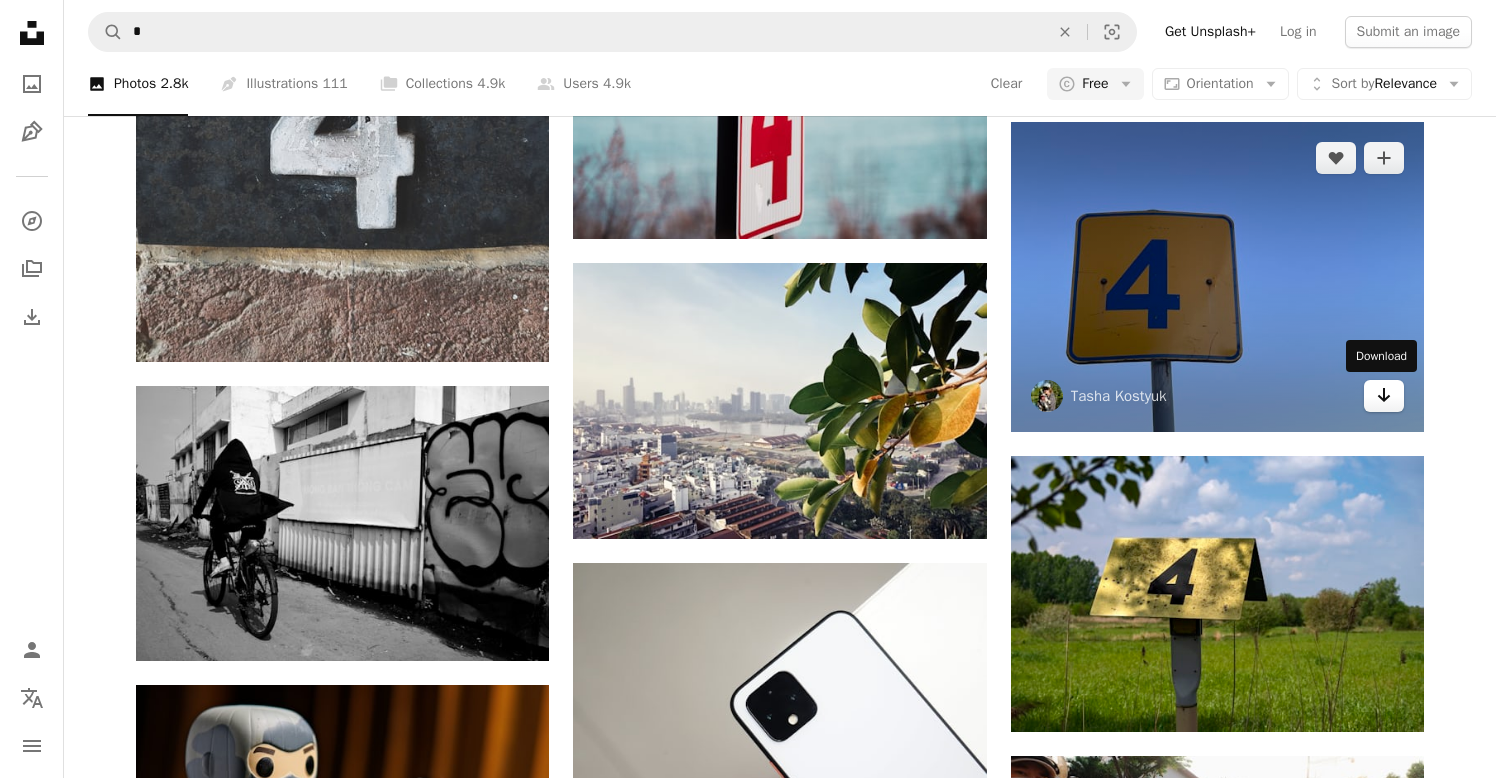 click on "Arrow pointing down" 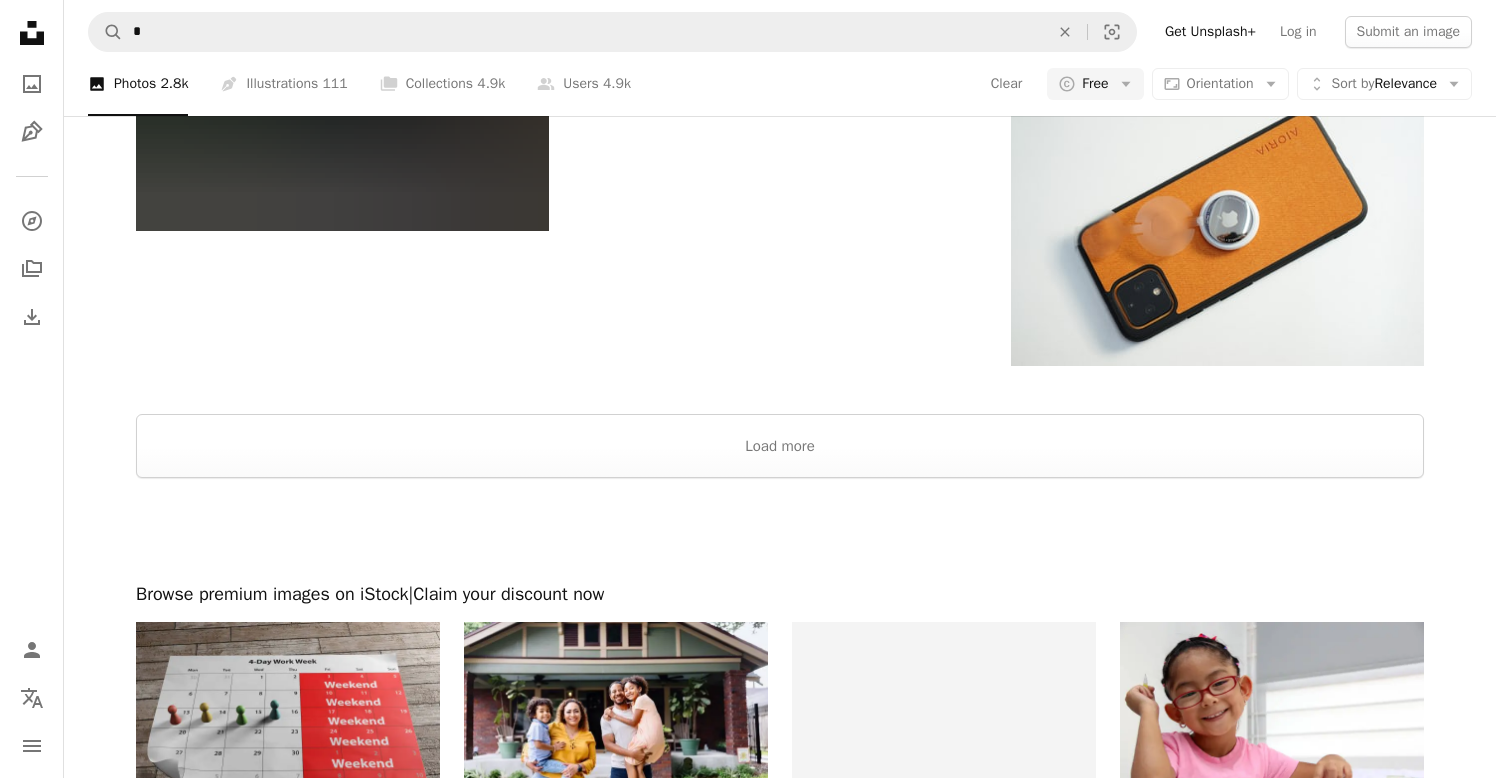 scroll, scrollTop: 3105, scrollLeft: 0, axis: vertical 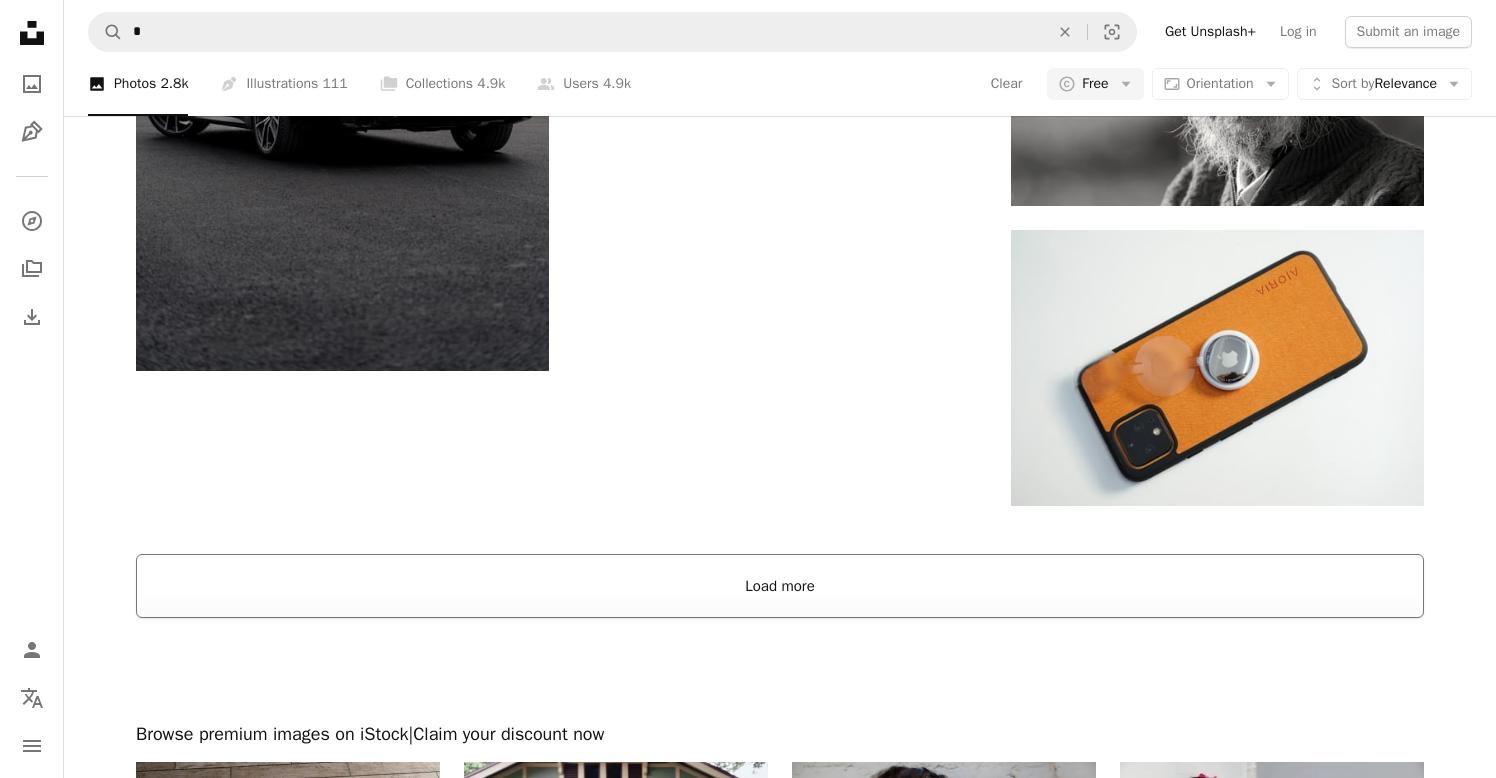 click on "Load more" at bounding box center (780, 586) 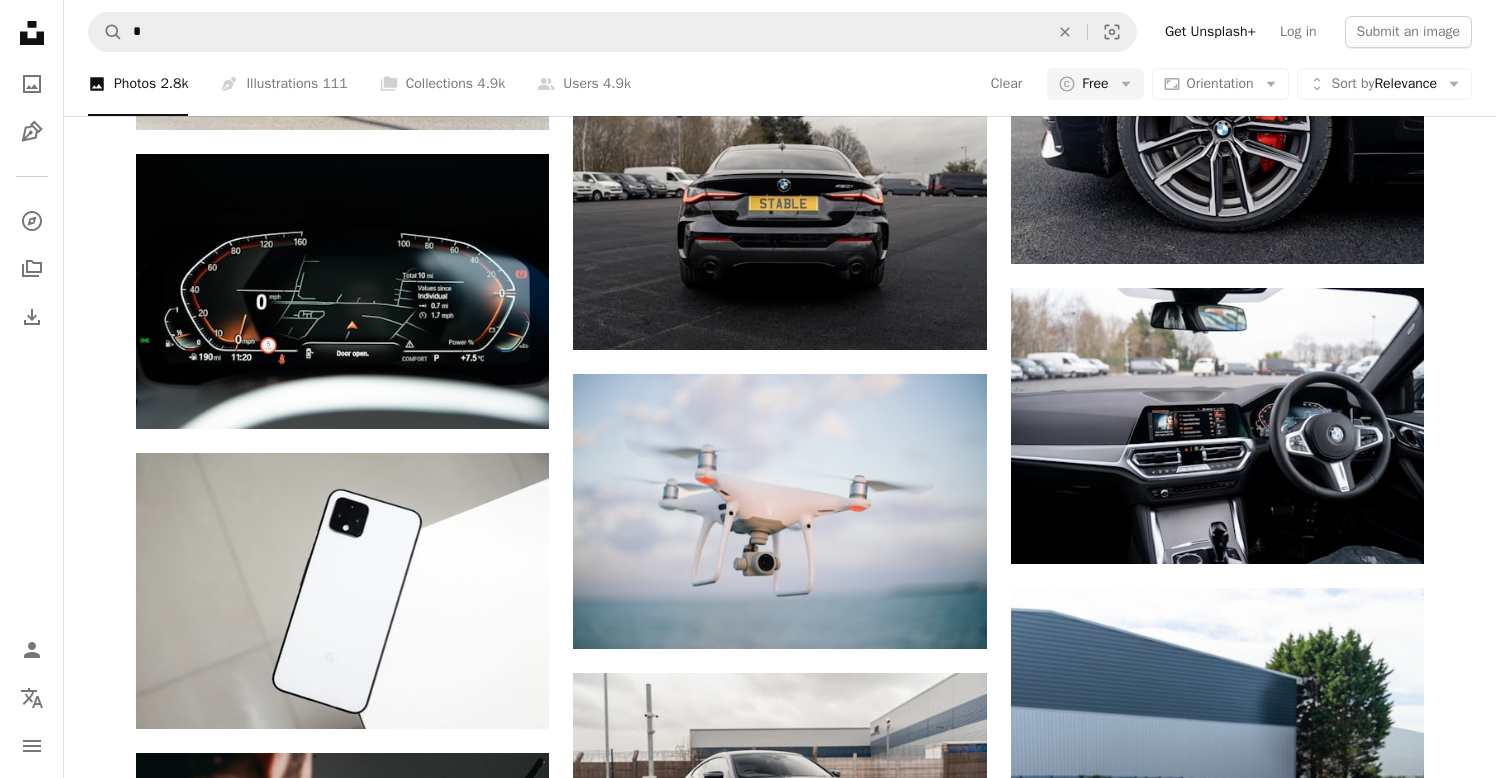 scroll, scrollTop: 3962, scrollLeft: 0, axis: vertical 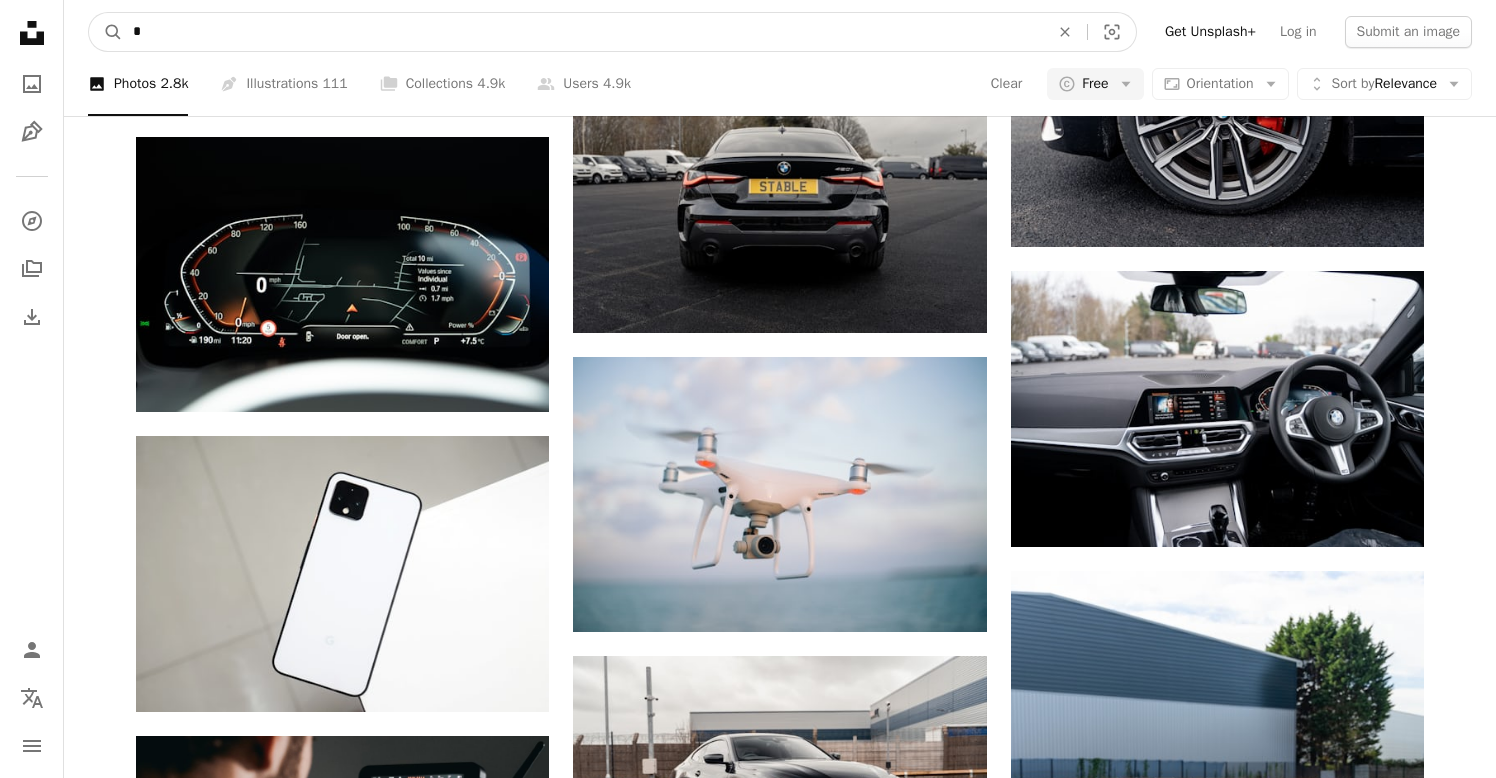 drag, startPoint x: 393, startPoint y: 42, endPoint x: 18, endPoint y: -17, distance: 379.61295 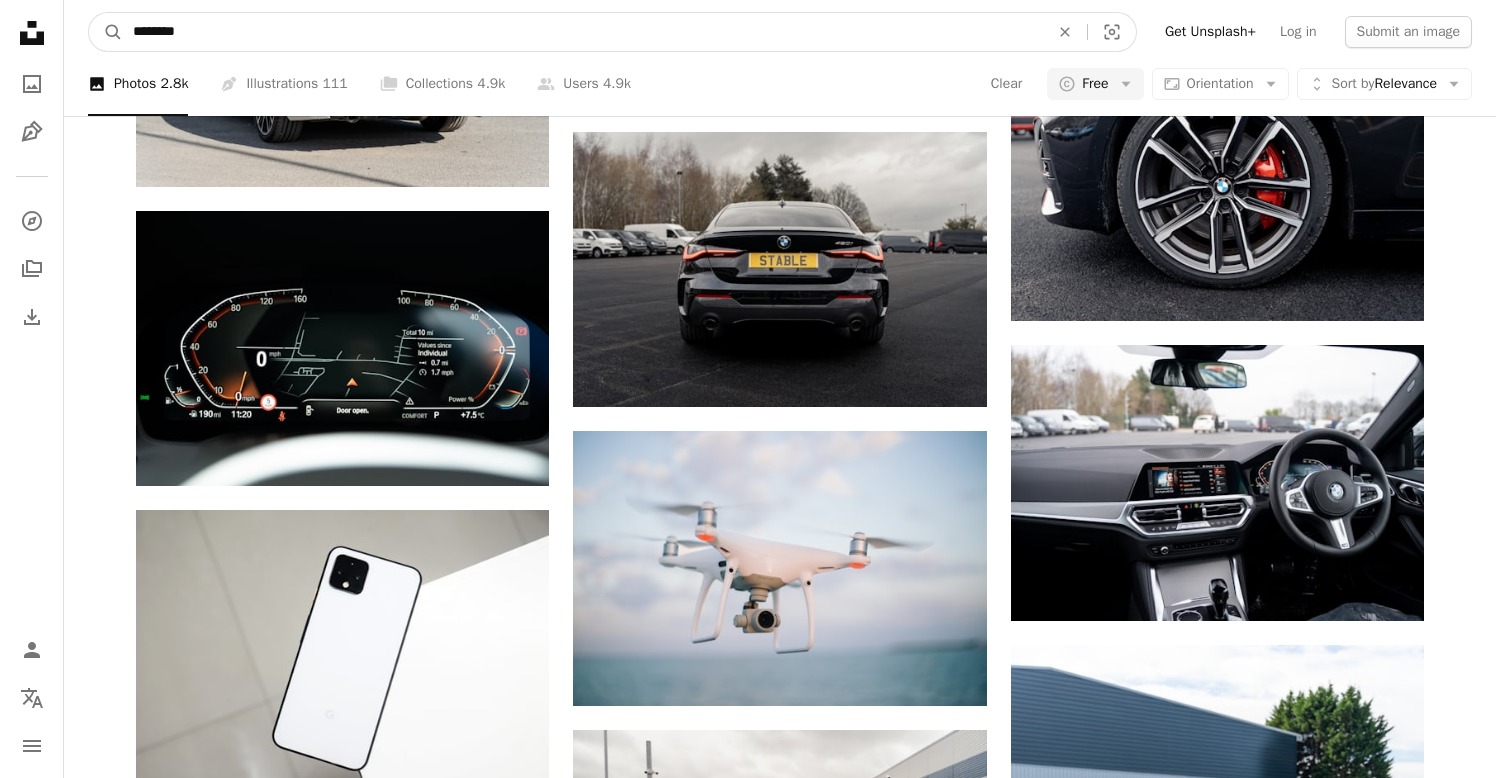 type on "*******" 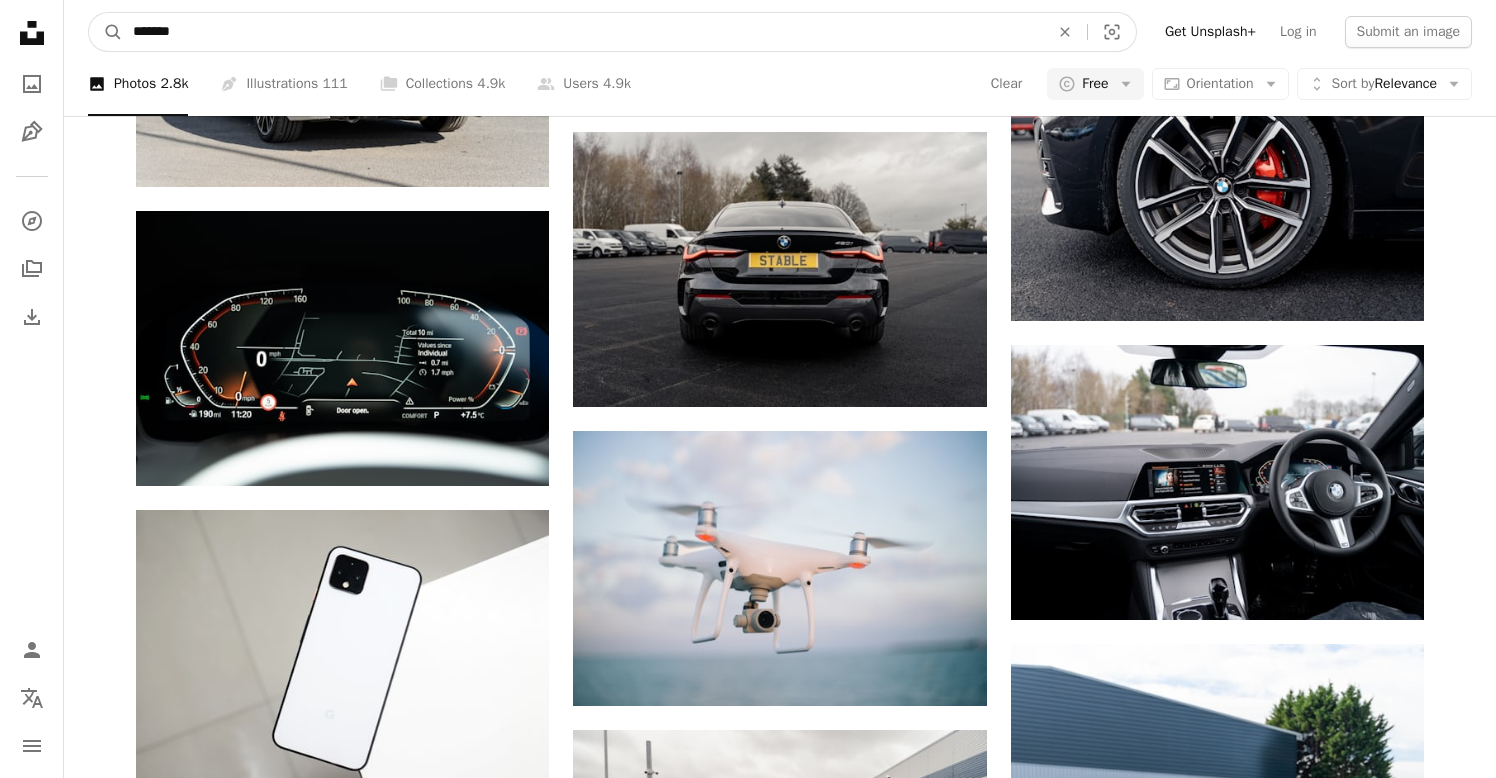 click on "A magnifying glass" at bounding box center (106, 32) 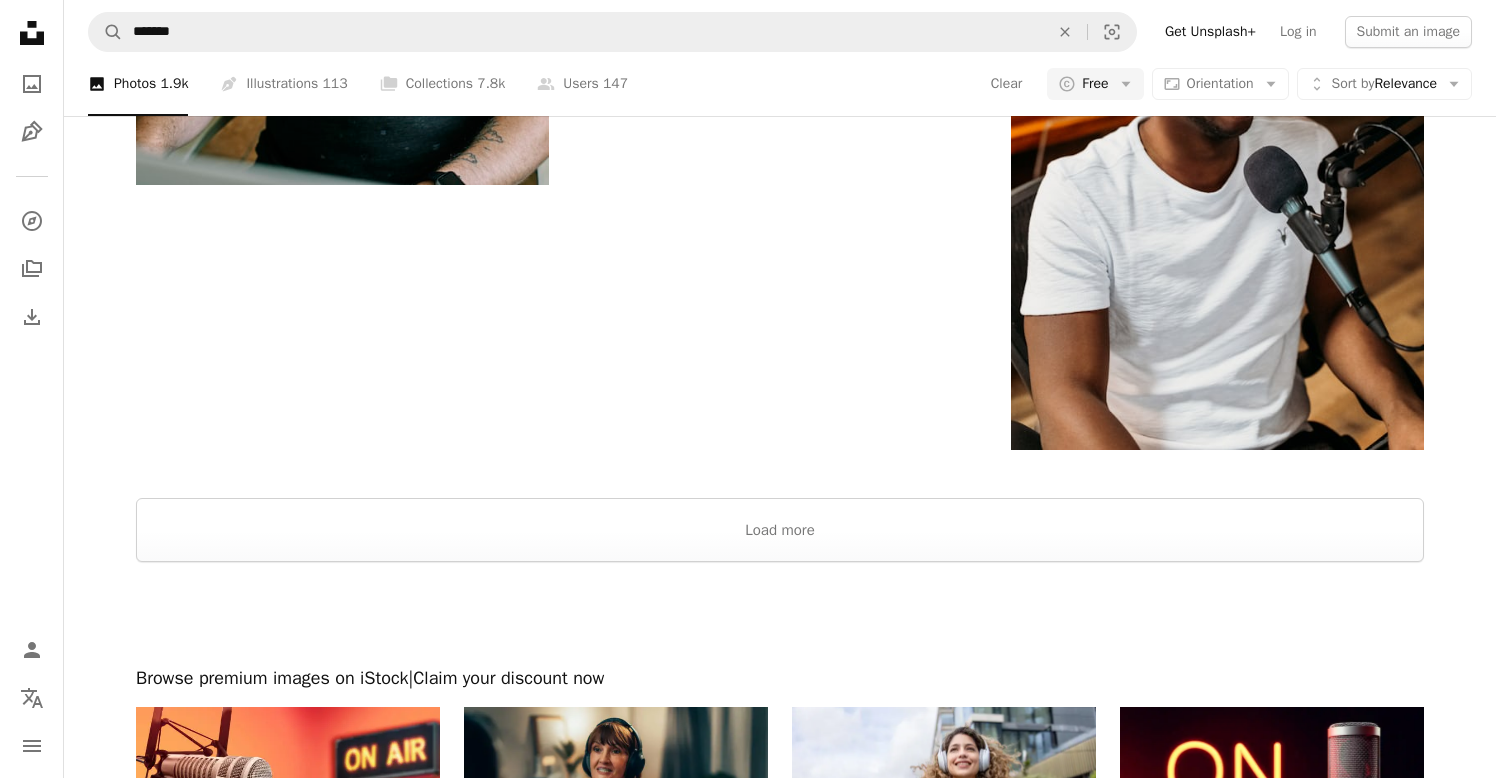 scroll, scrollTop: 3100, scrollLeft: 0, axis: vertical 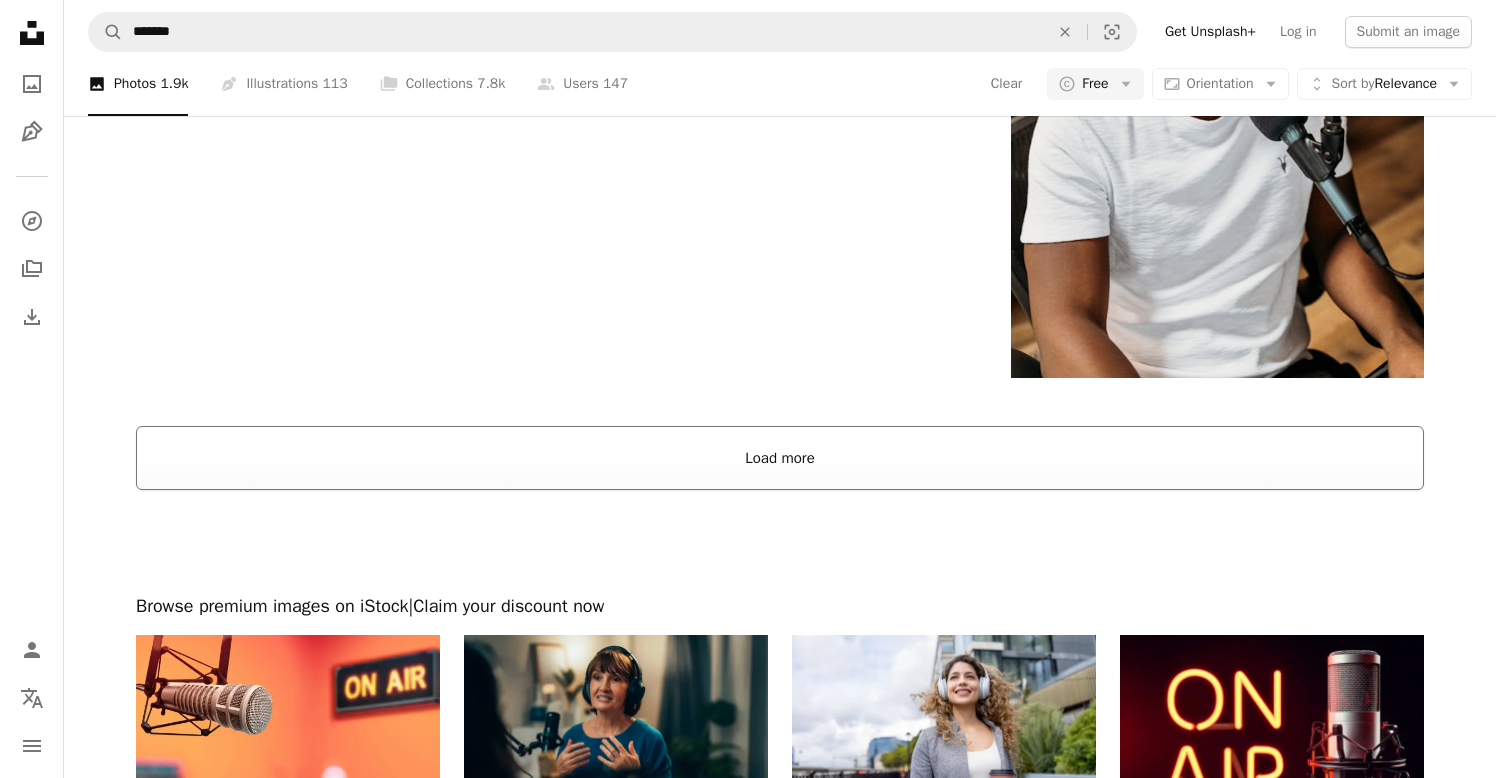 click on "Load more" at bounding box center (780, 458) 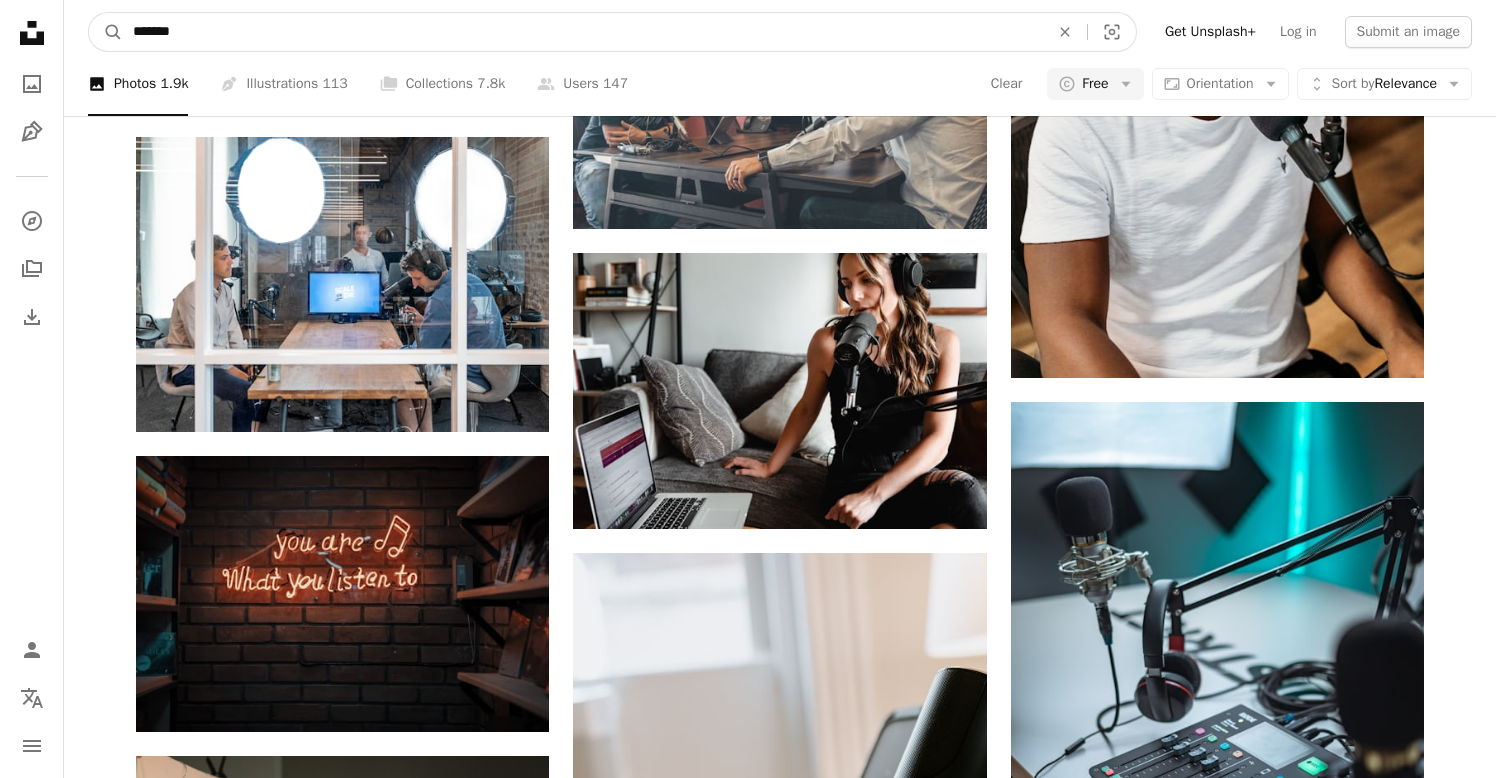 click on "*******" at bounding box center [583, 32] 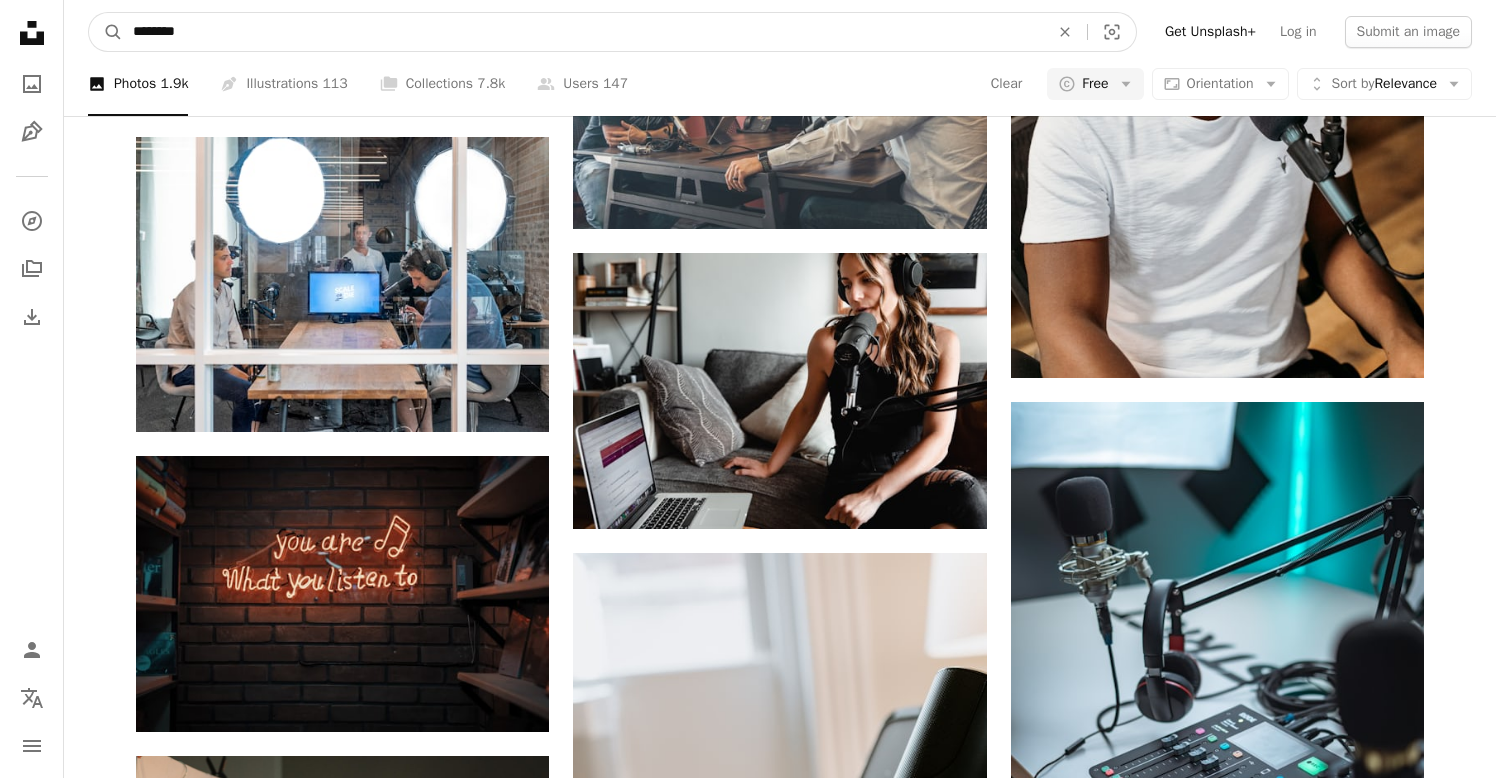 type on "*********" 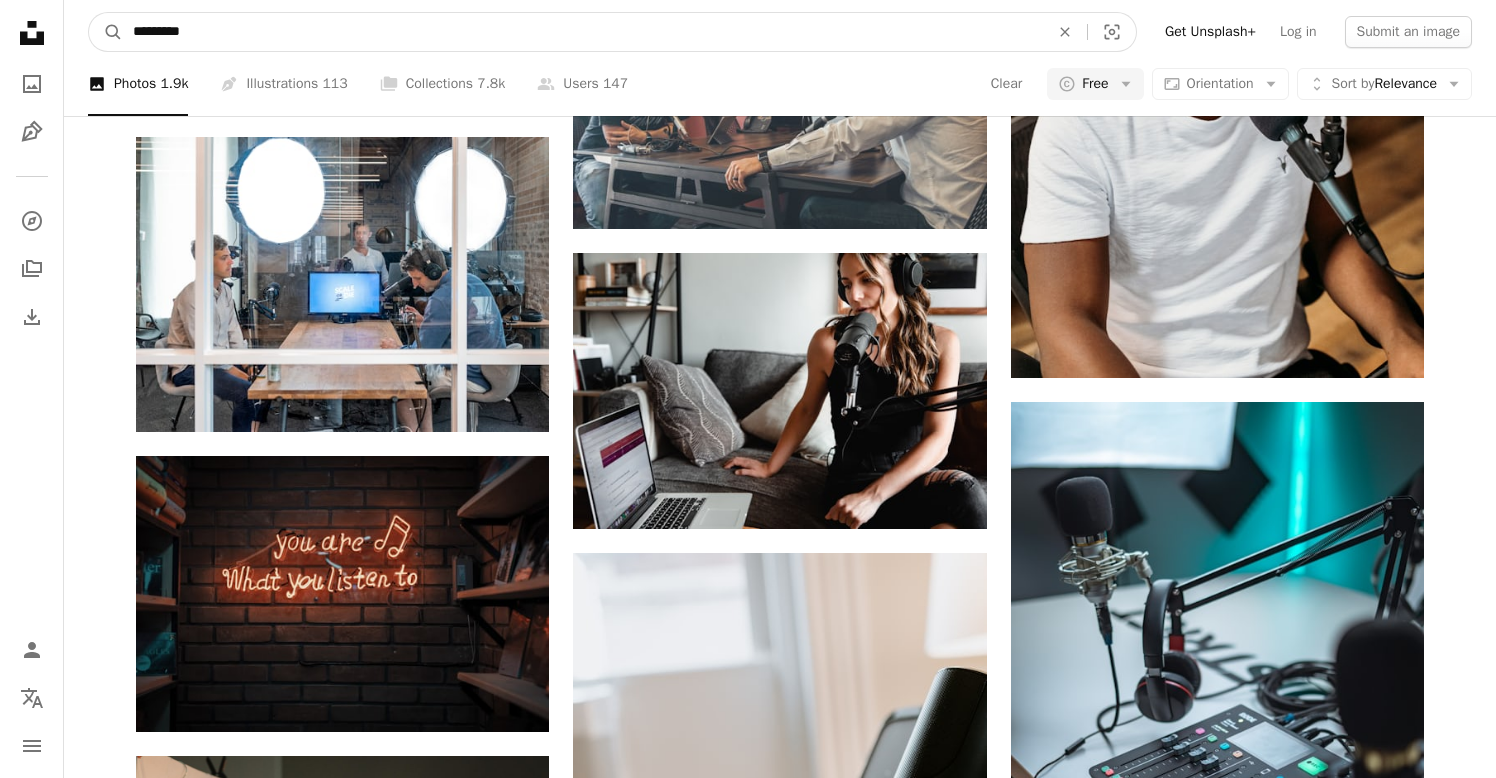click on "A magnifying glass" at bounding box center [106, 32] 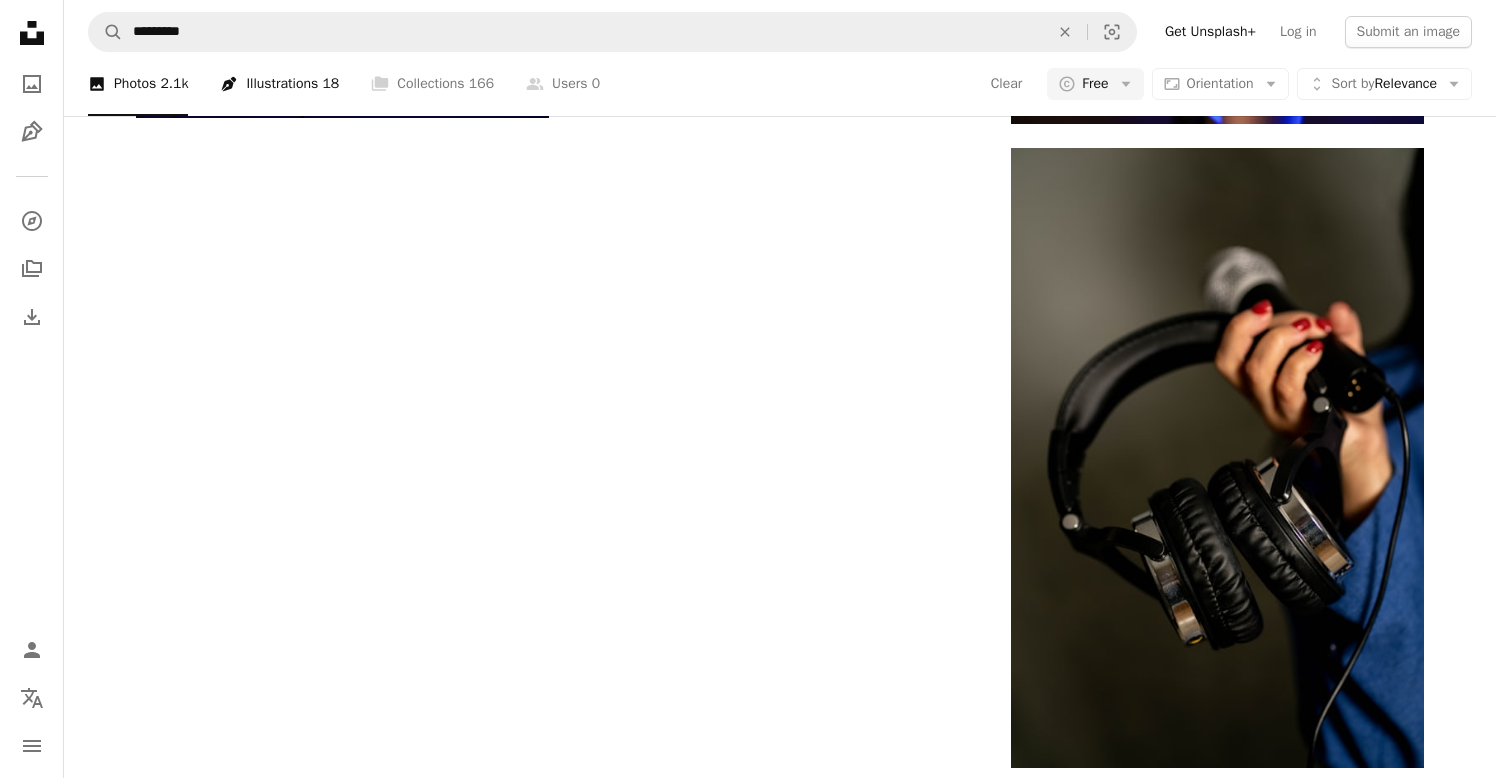 scroll, scrollTop: 3104, scrollLeft: 0, axis: vertical 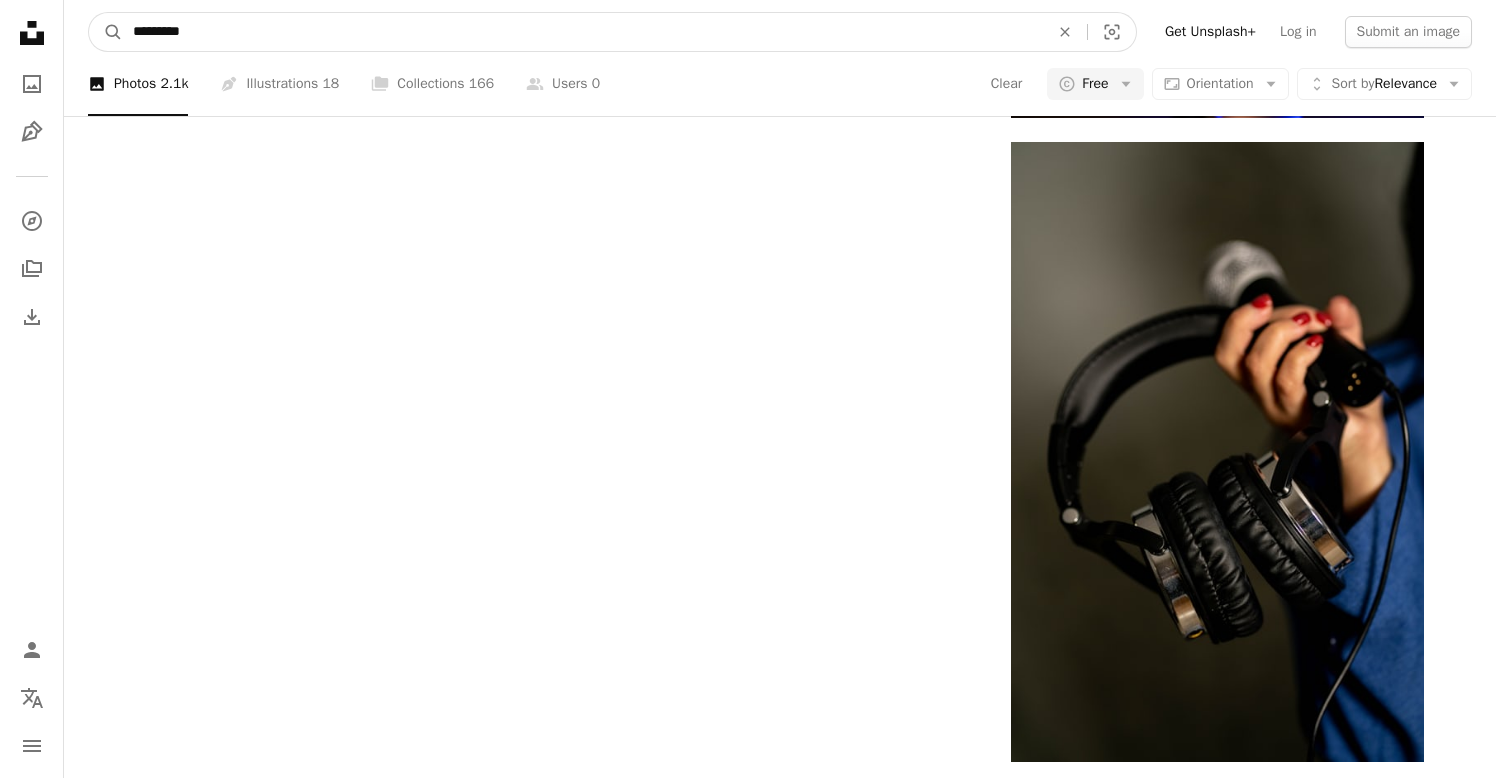 click on "*********" at bounding box center [583, 32] 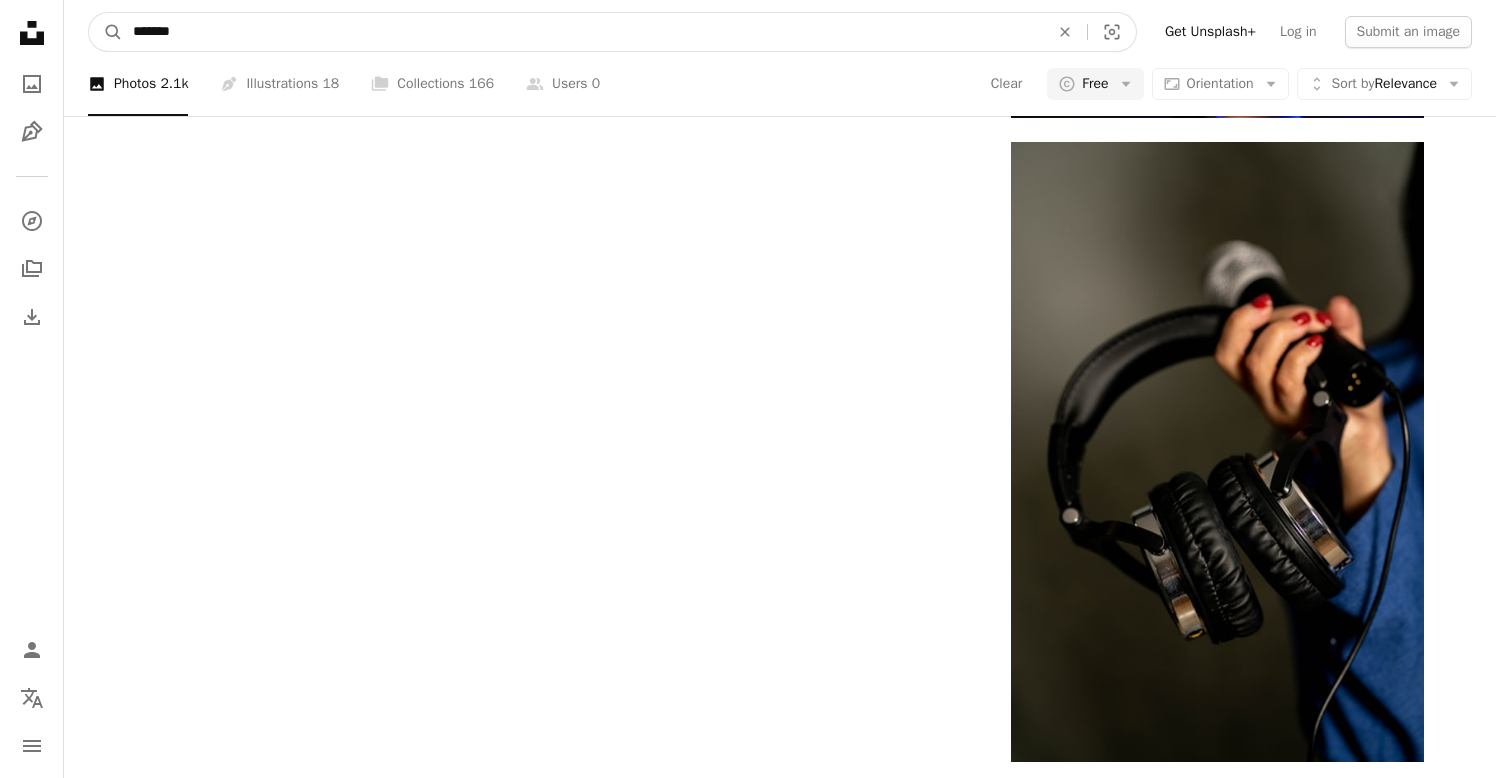 type on "*******" 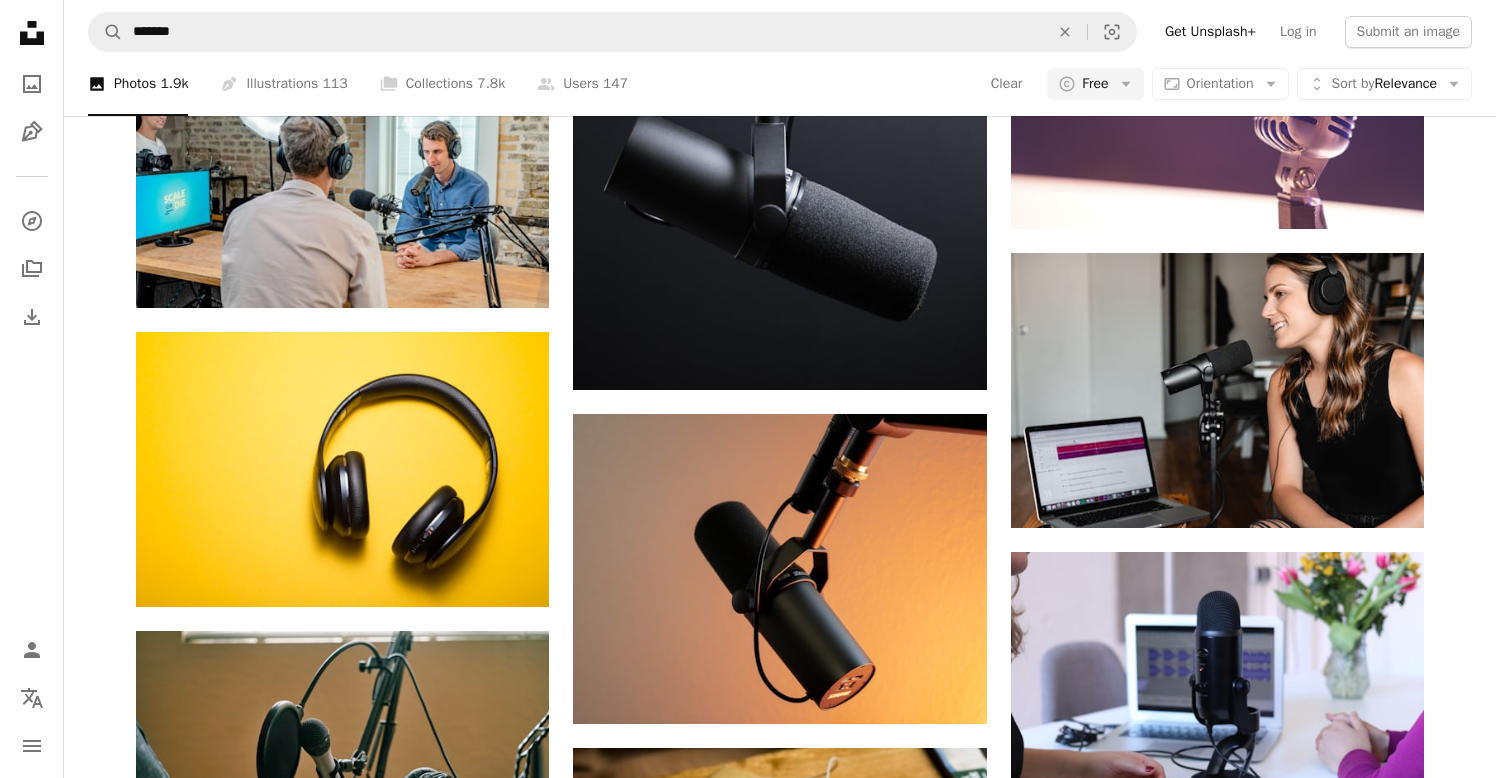 scroll, scrollTop: 1232, scrollLeft: 0, axis: vertical 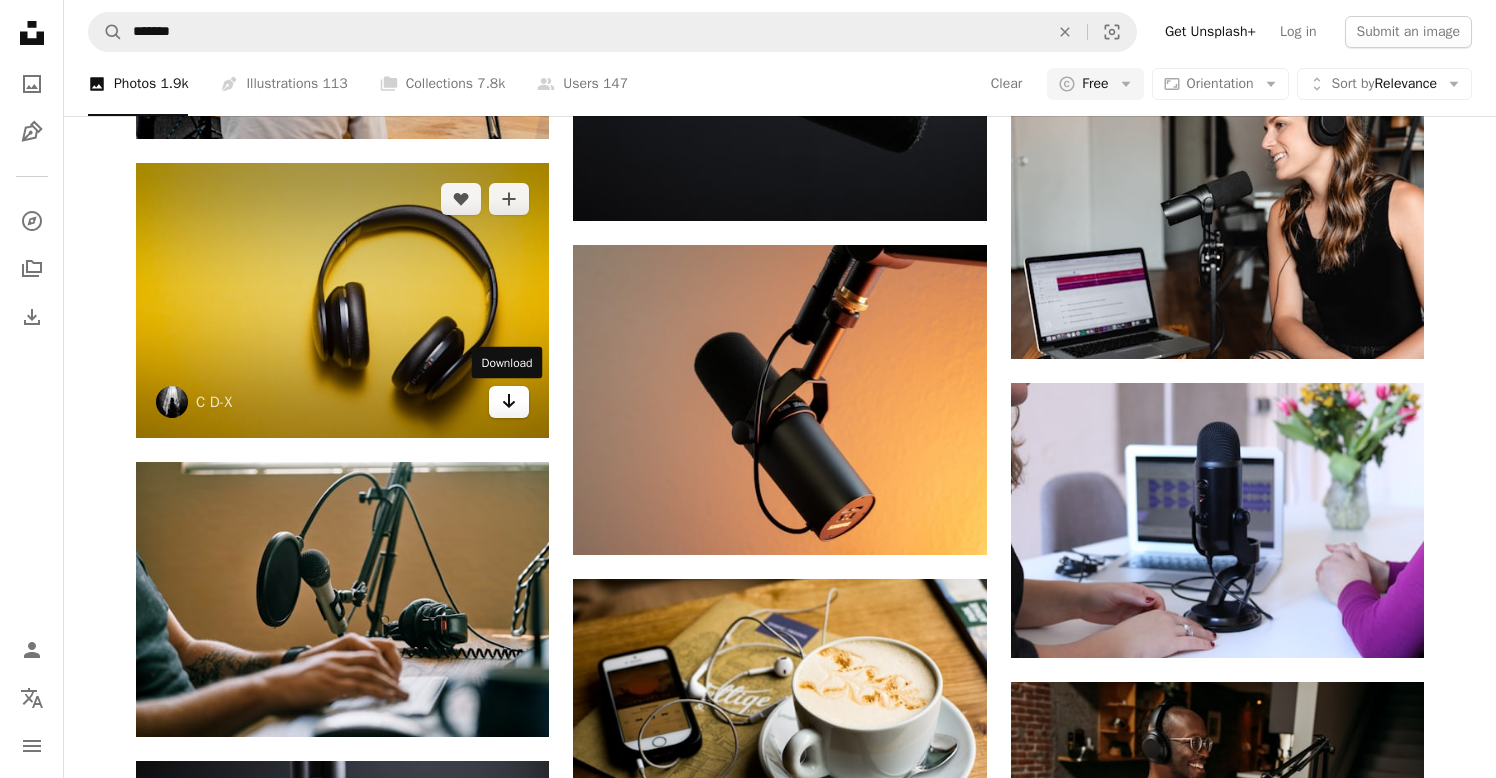 click on "Arrow pointing down" 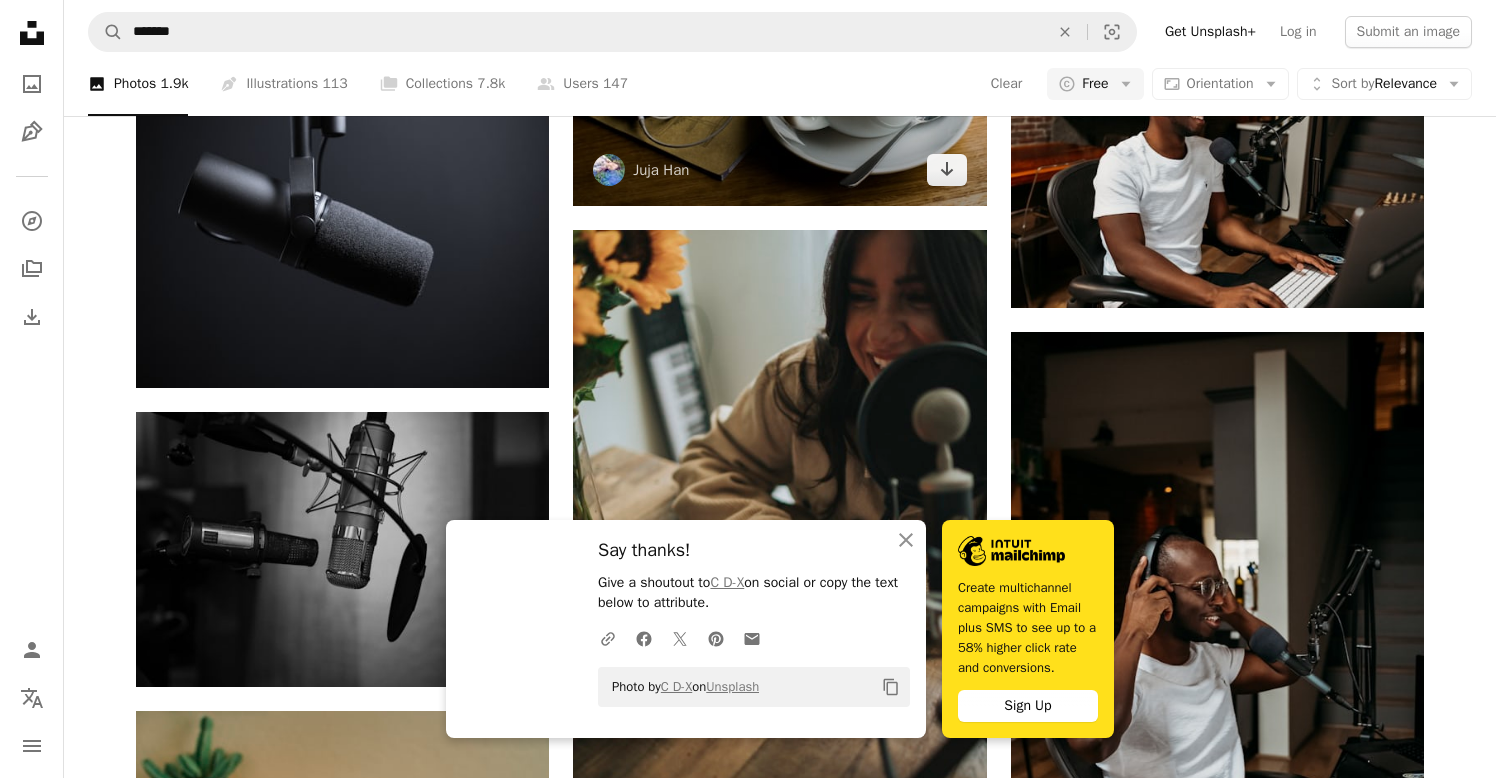 scroll, scrollTop: 1930, scrollLeft: 0, axis: vertical 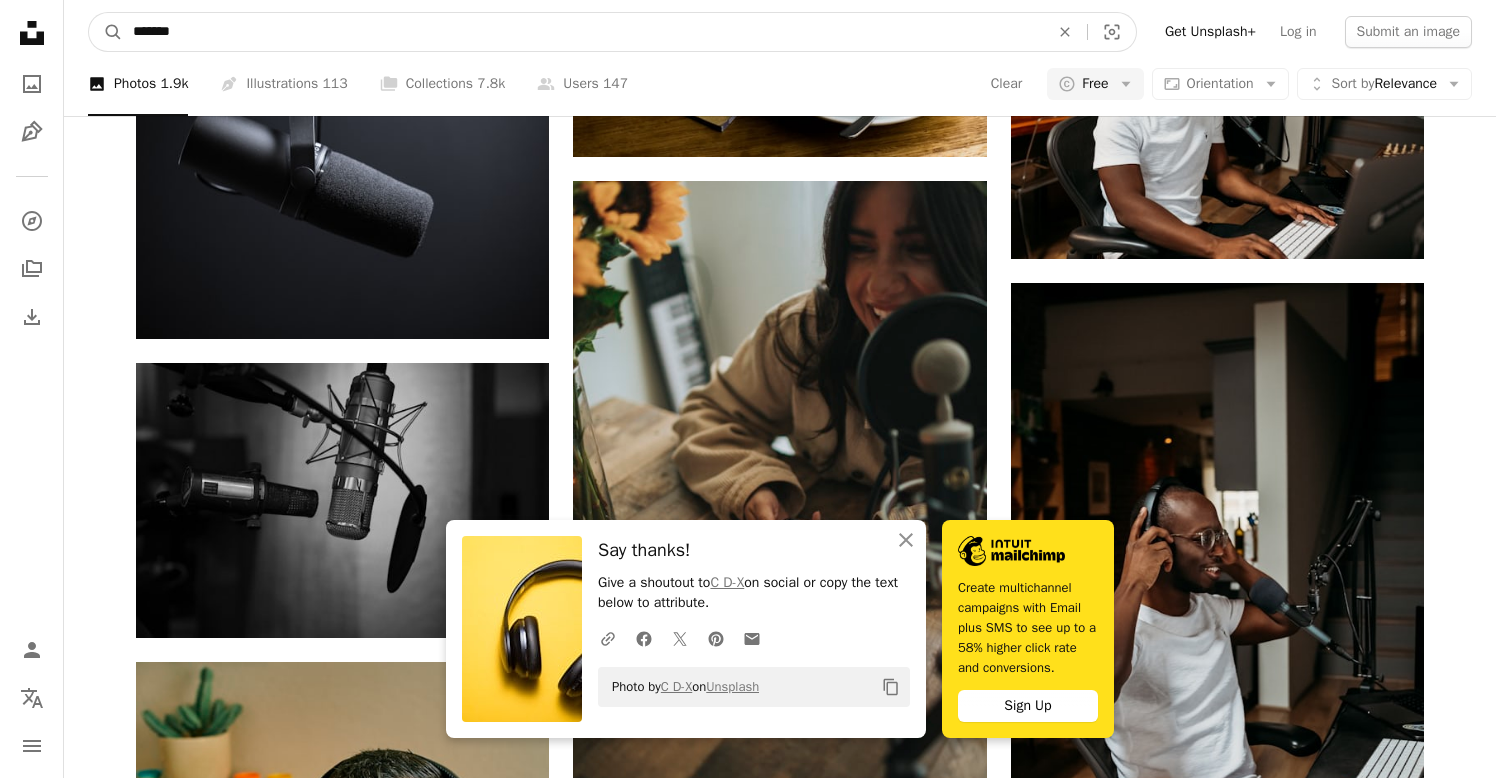 drag, startPoint x: 219, startPoint y: 30, endPoint x: 45, endPoint y: 30, distance: 174 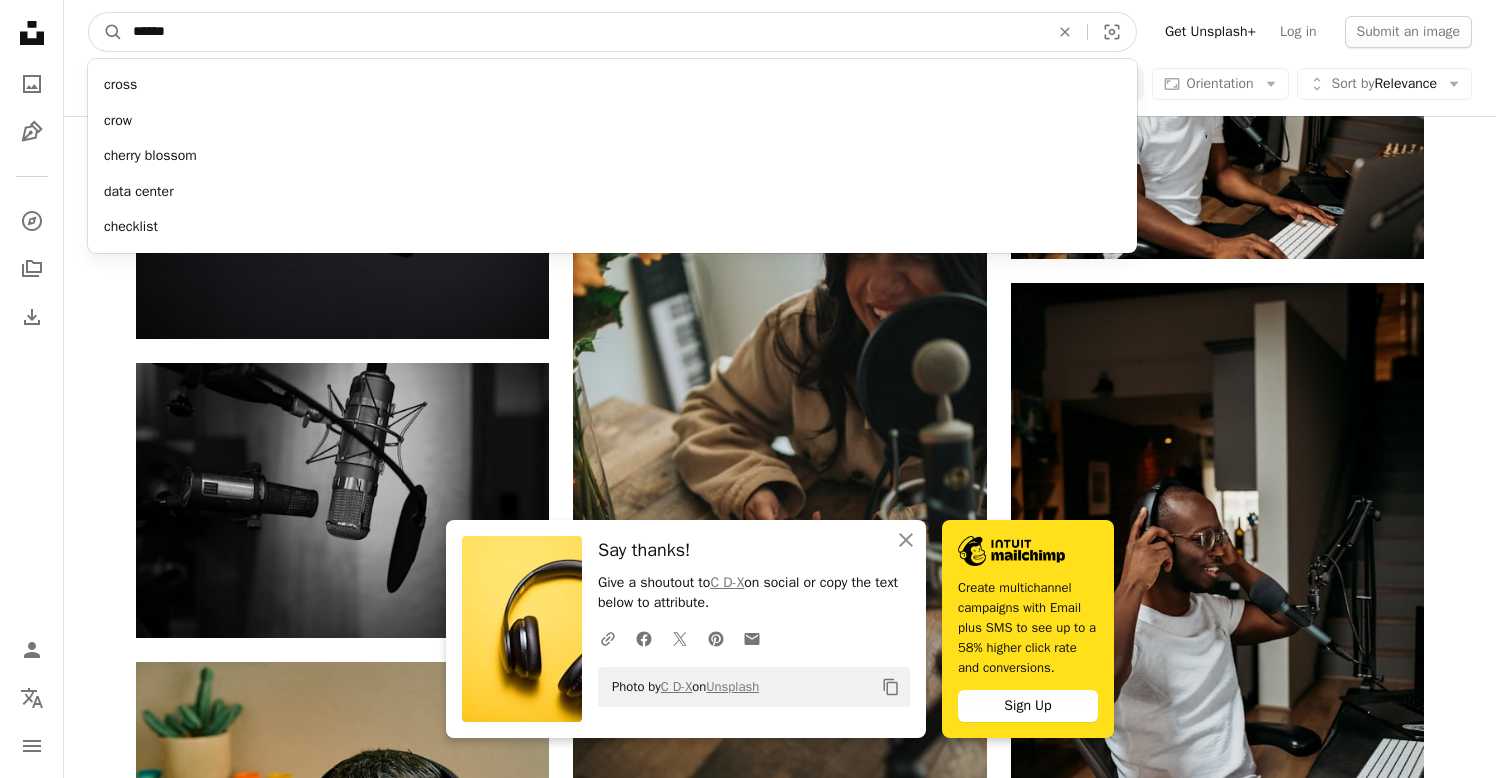 type on "*******" 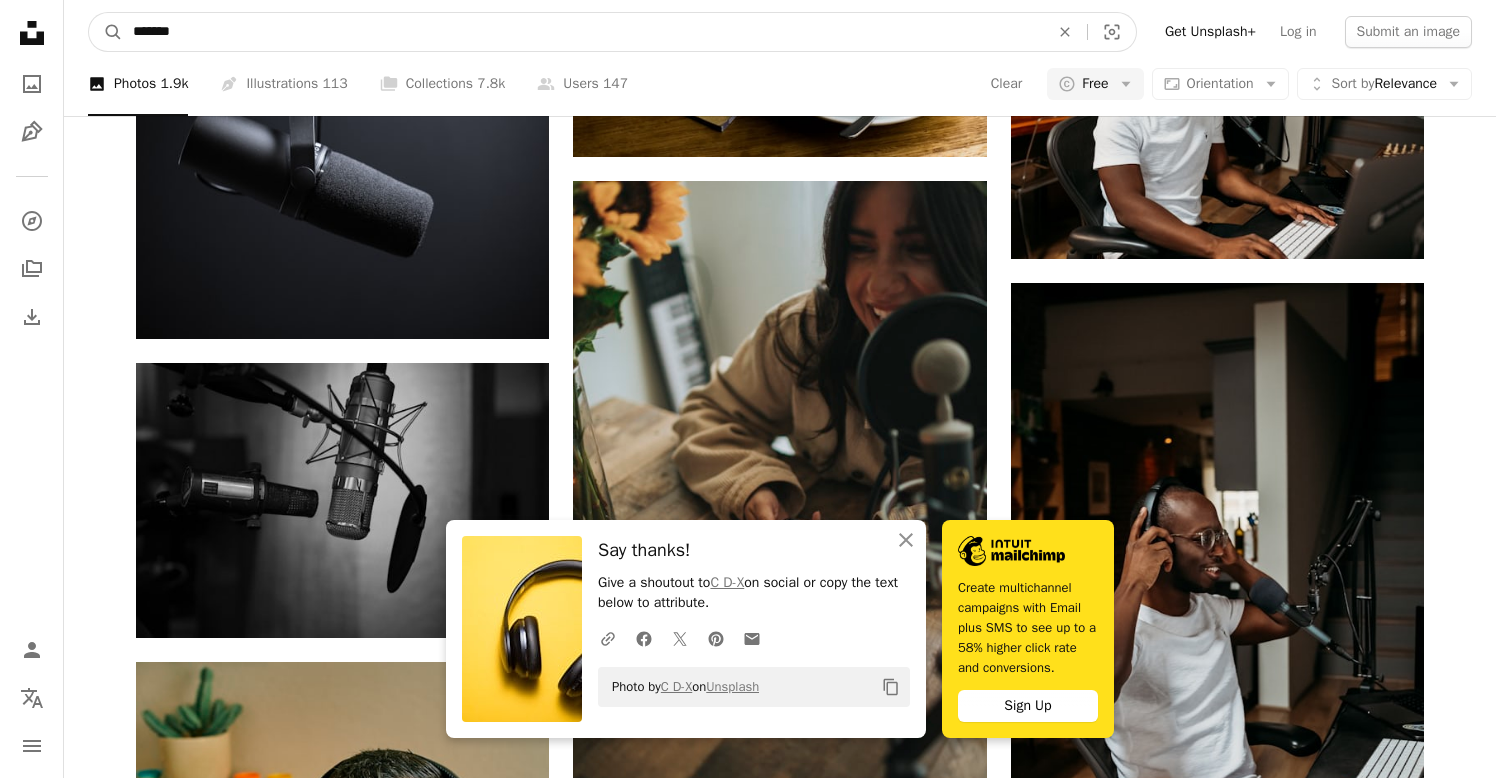 click on "A magnifying glass" at bounding box center [106, 32] 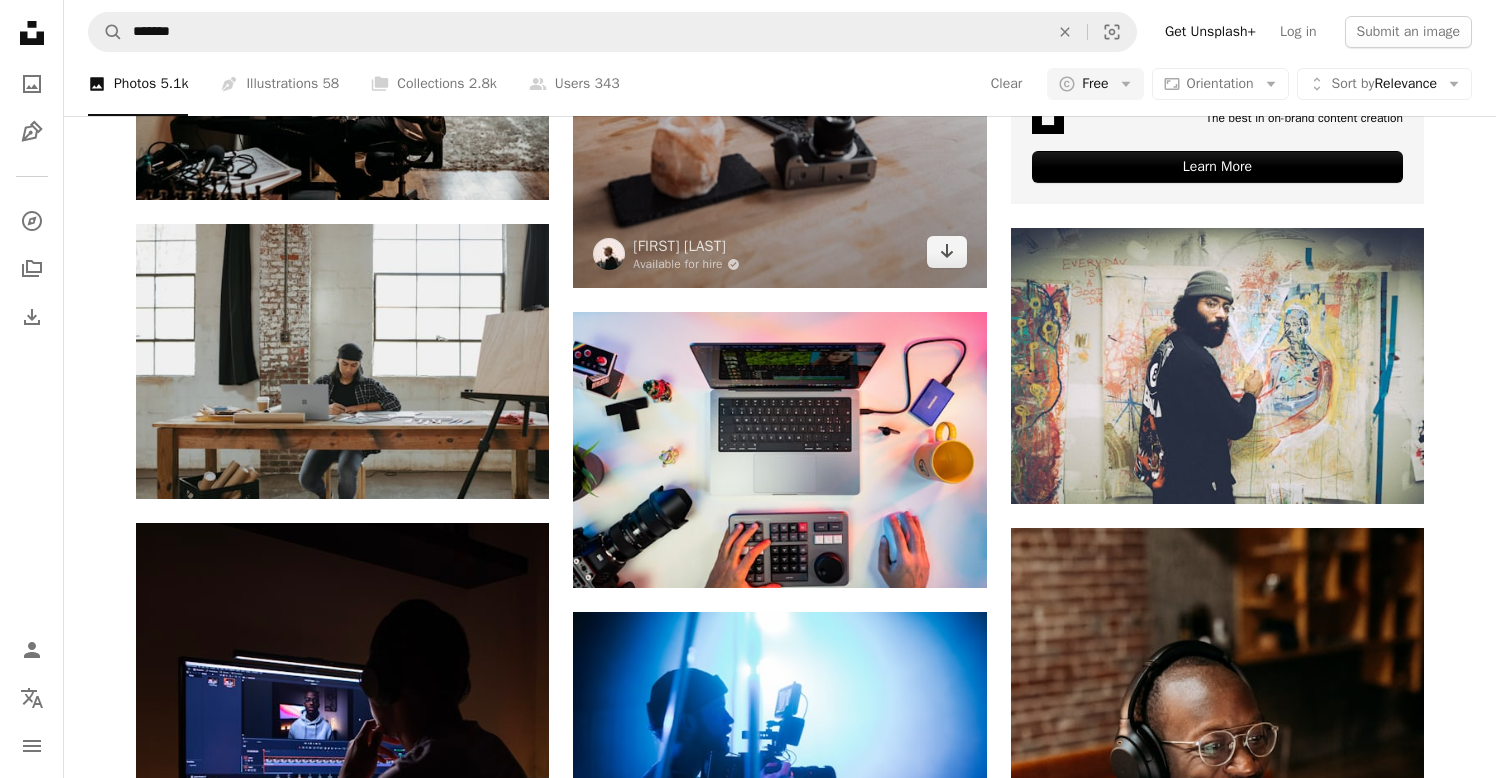 scroll, scrollTop: 965, scrollLeft: 0, axis: vertical 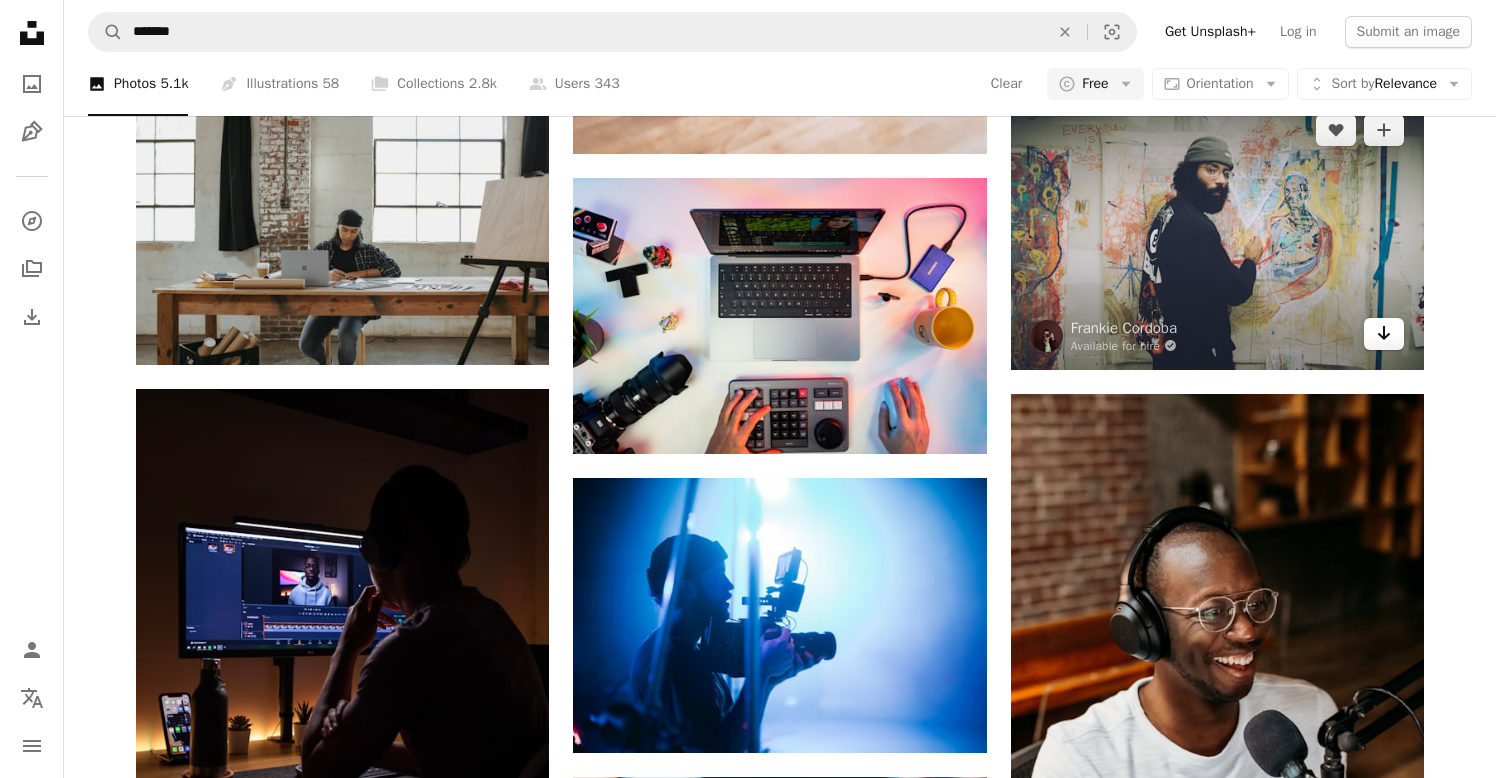click 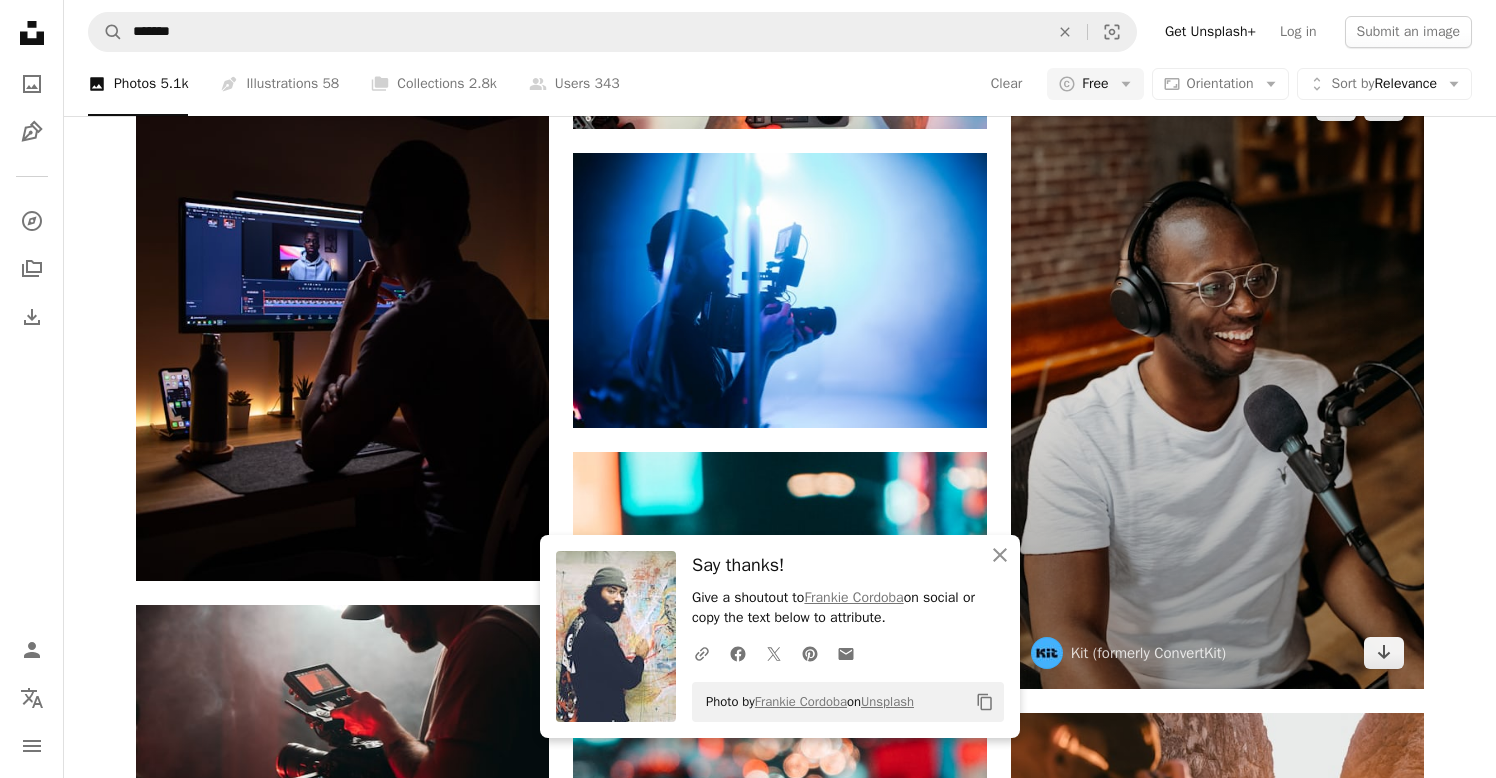 scroll, scrollTop: 1347, scrollLeft: 0, axis: vertical 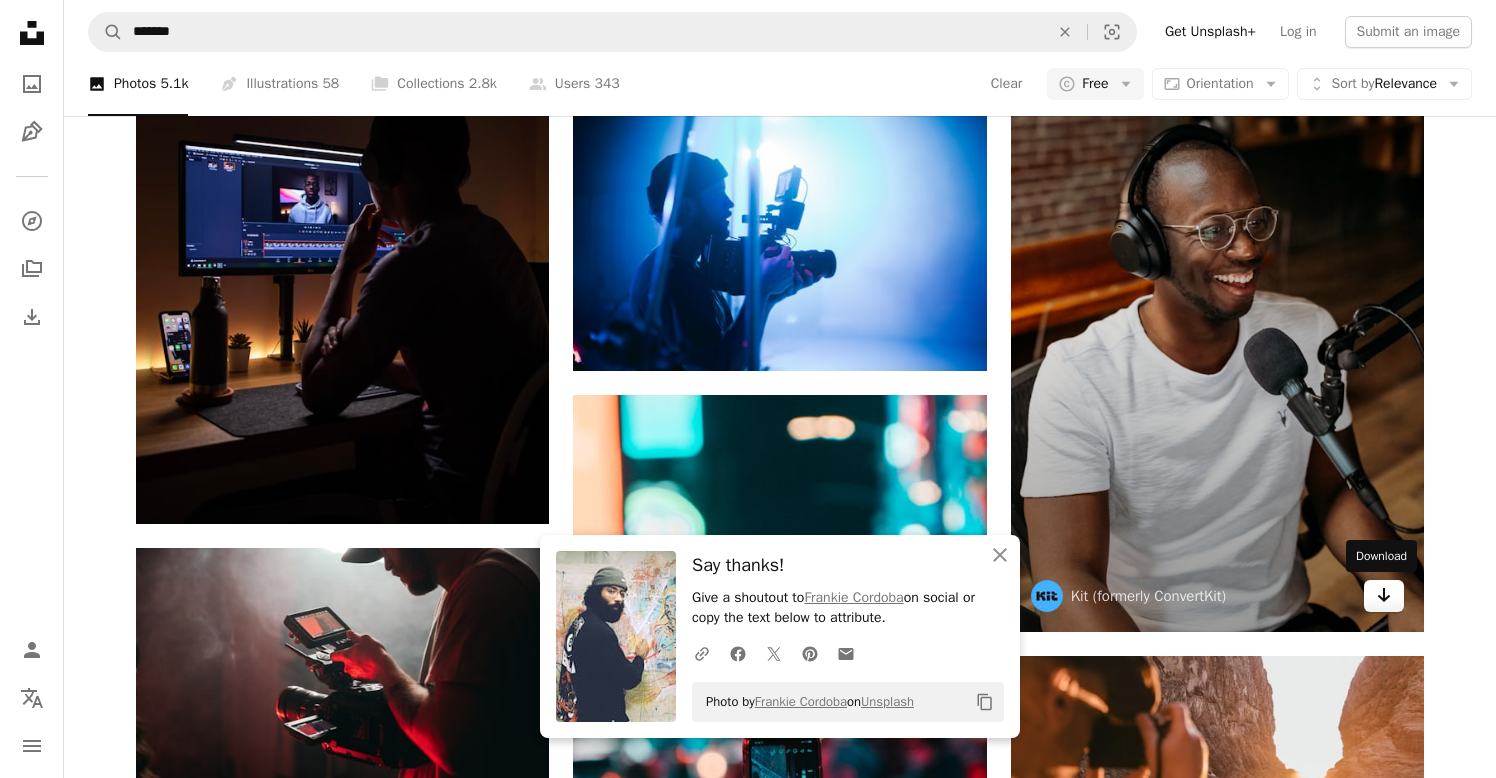 click on "Arrow pointing down" at bounding box center (1384, 596) 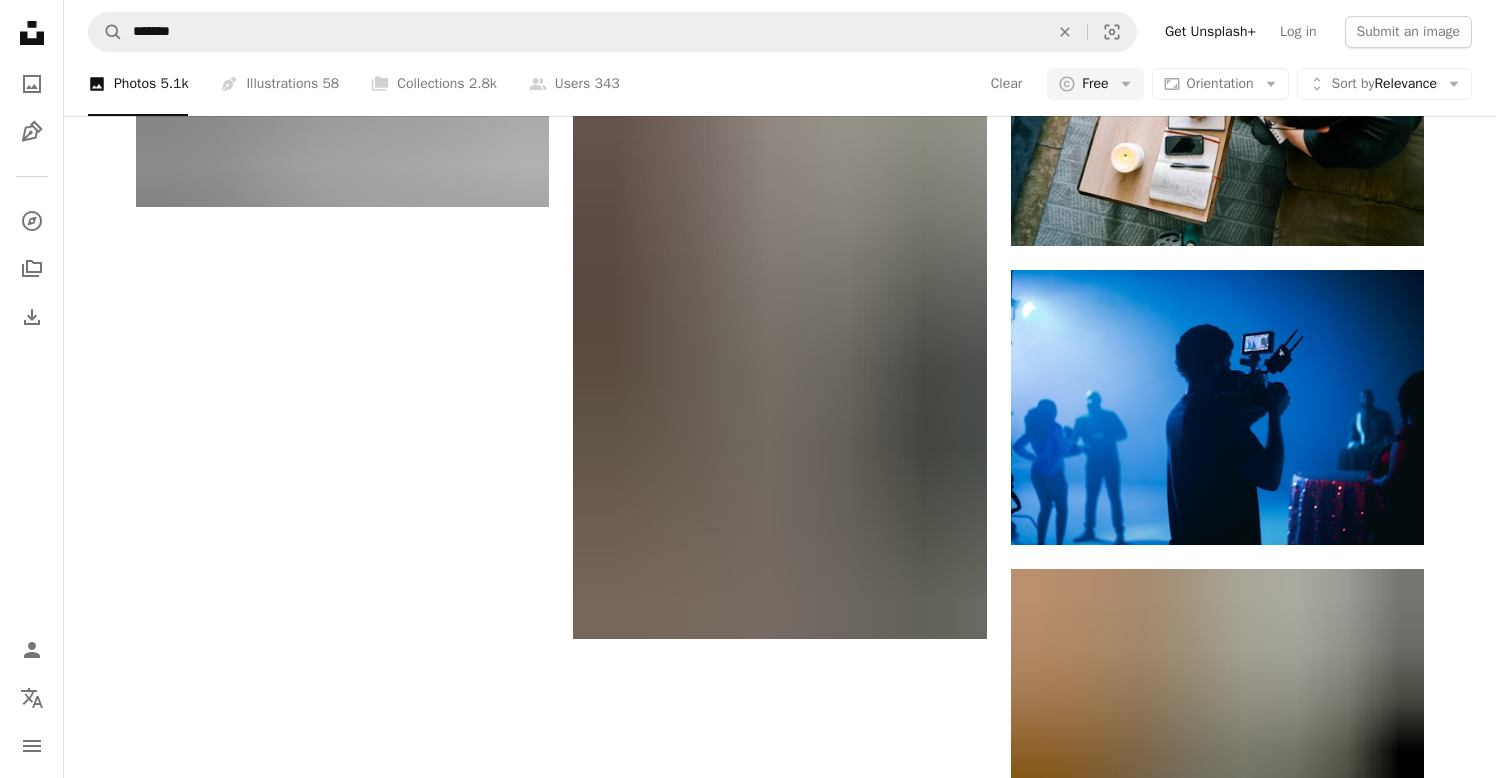 scroll, scrollTop: 2870, scrollLeft: 0, axis: vertical 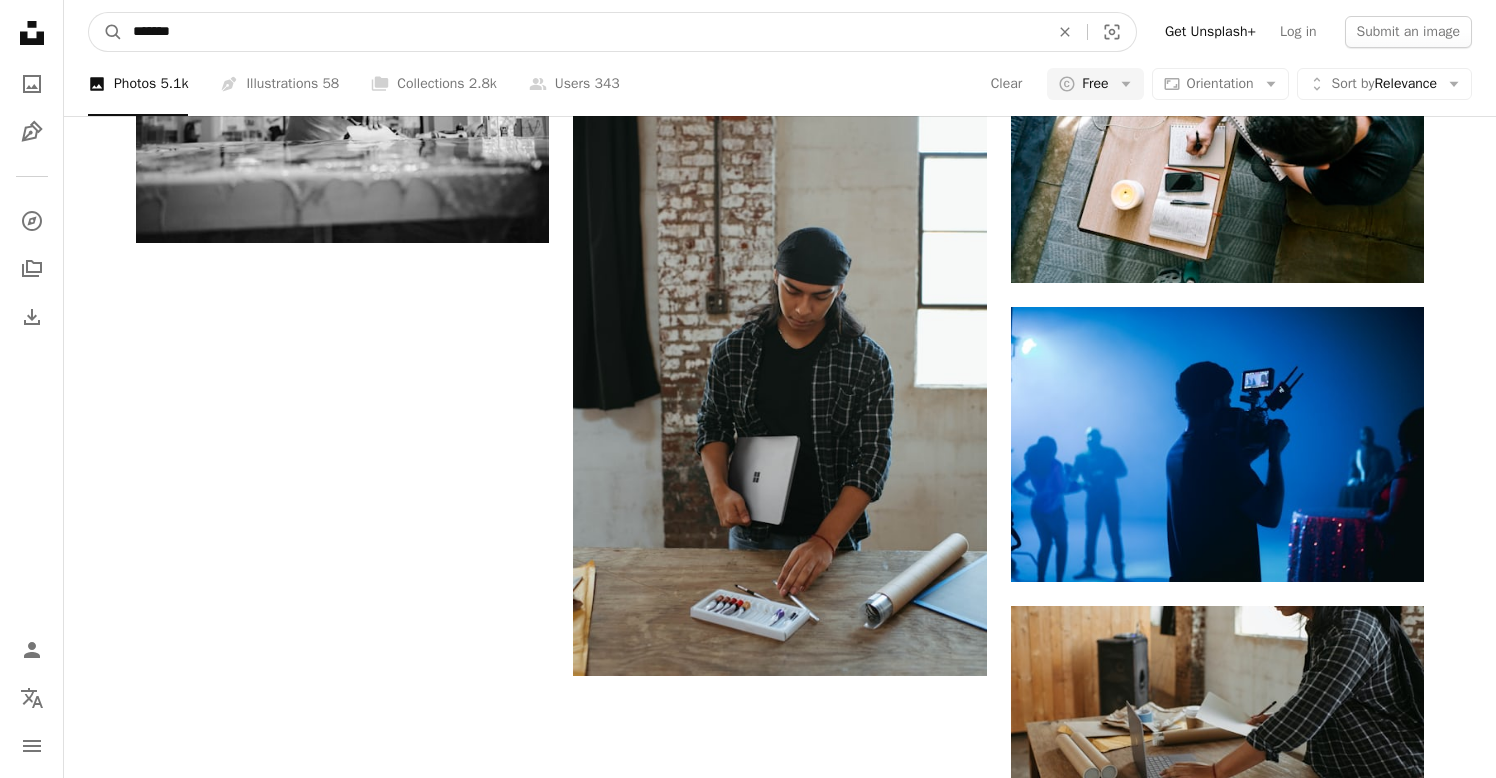 click on "Unsplash logo Unsplash Home A photo Pen Tool A compass A stack of folders Download Person Localization icon navigation menu A magnifying glass ******* An X shape Visual search Get Unsplash+ Log in Submit an image Browse premium images on iStock  |  20% off at iStock  ↗ Browse premium images on iStock 20% off at iStock  ↗ View more  ↗ View more on iStock  ↗ A photo Photos   5.1k Pen Tool Illustrations   58 A stack of folders Collections   2.8k A group of people Users   343 Clear A copyright icon © Free Arrow down Aspect ratio Orientation Arrow down Unfold Sort by  Relevance Arrow down Filters Filters (1) Creator Chevron right person human electronic pc computer artist grey furniture paintbrush screen lcd screen display A heart A plus sign [NAME] [LAST] Arrow pointing down A heart A plus sign [NAME] [LAST] Arrow pointing down A heart A plus sign Kit (formerly ConvertKit) Arrow pointing down A heart A plus sign Surface Arrow pointing down A heart A plus sign [NAME] [LAST] Arrow pointing down A heart A plus sign Kit (formerly ConvertKit) A heart A heart" at bounding box center [748, -536] 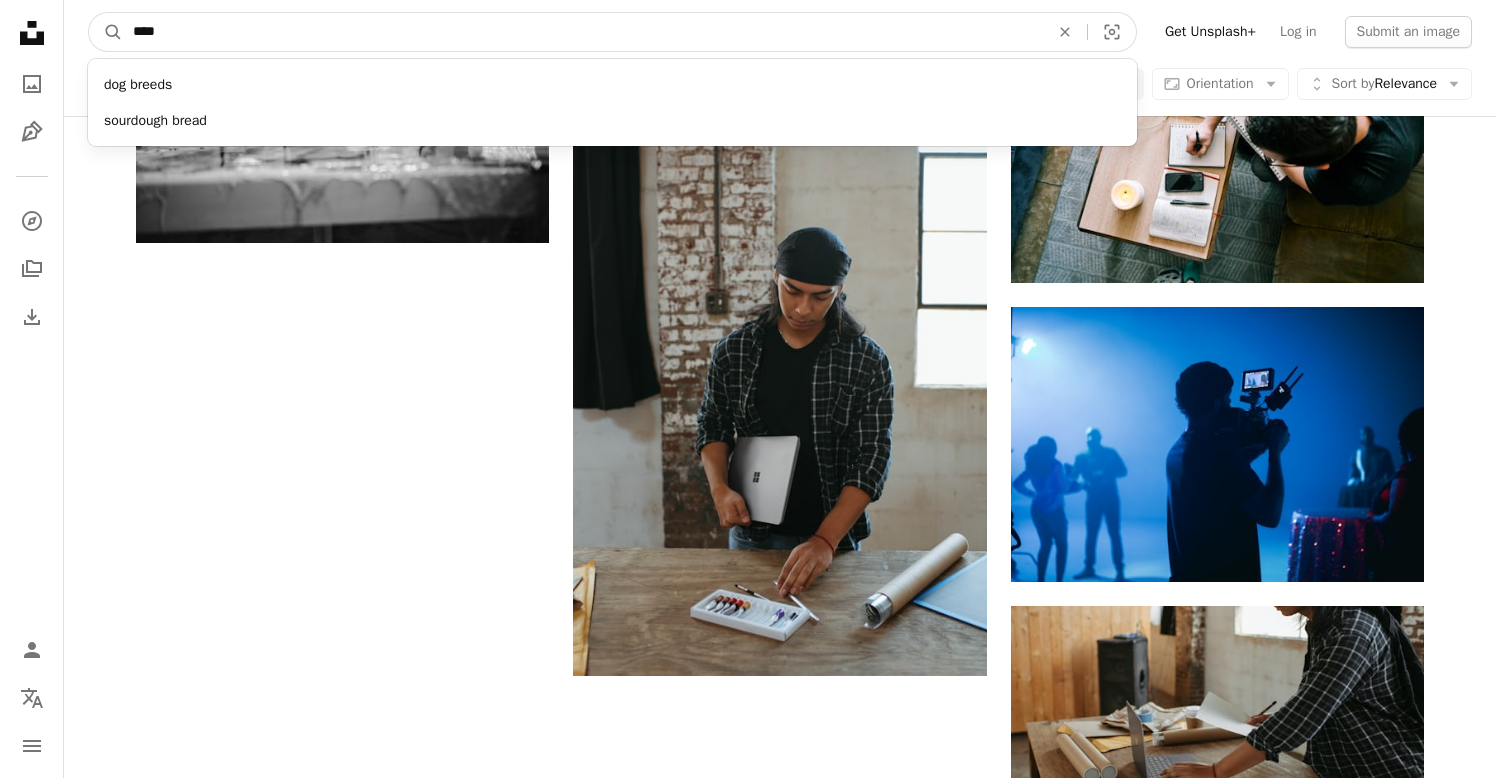 type on "*****" 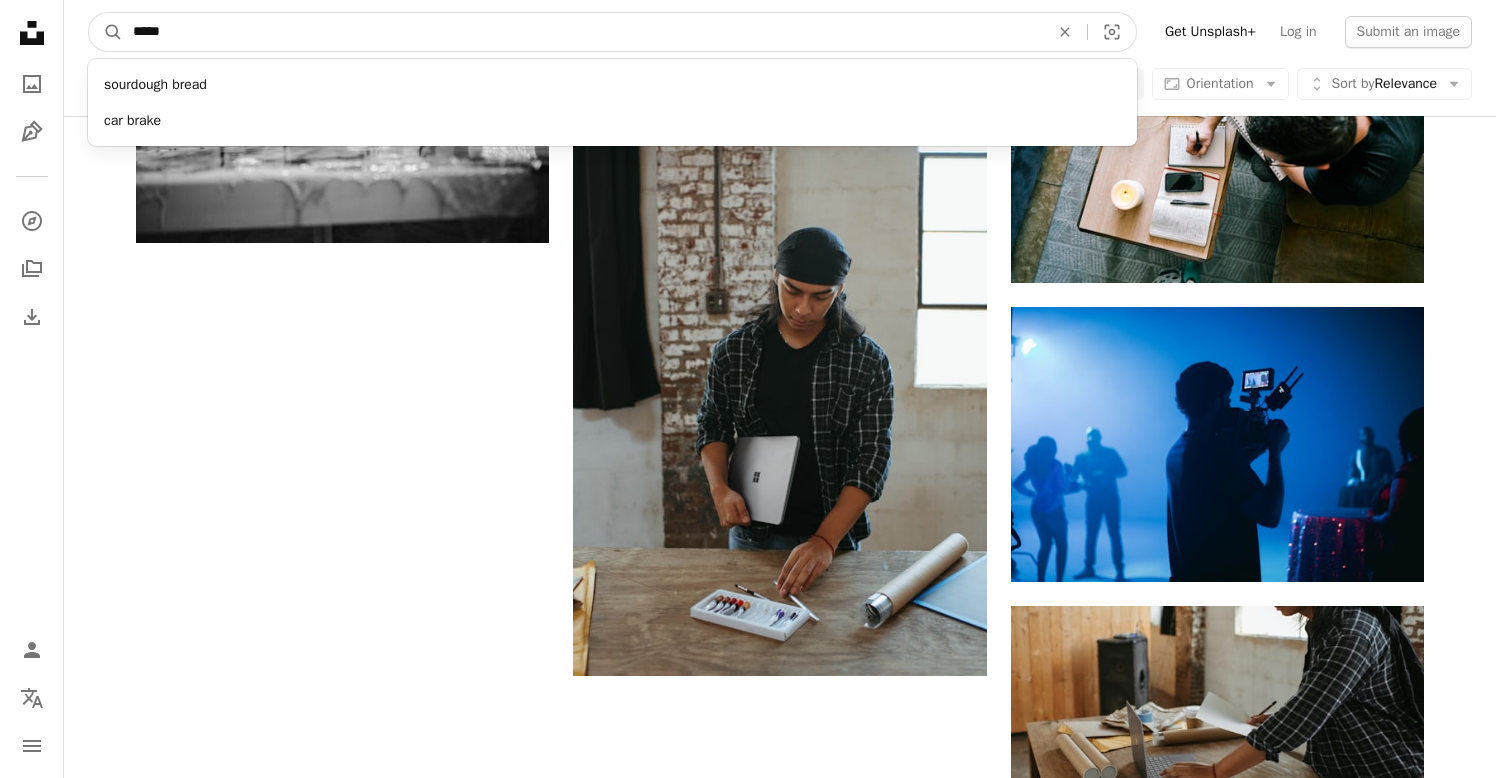 click on "A magnifying glass" at bounding box center [106, 32] 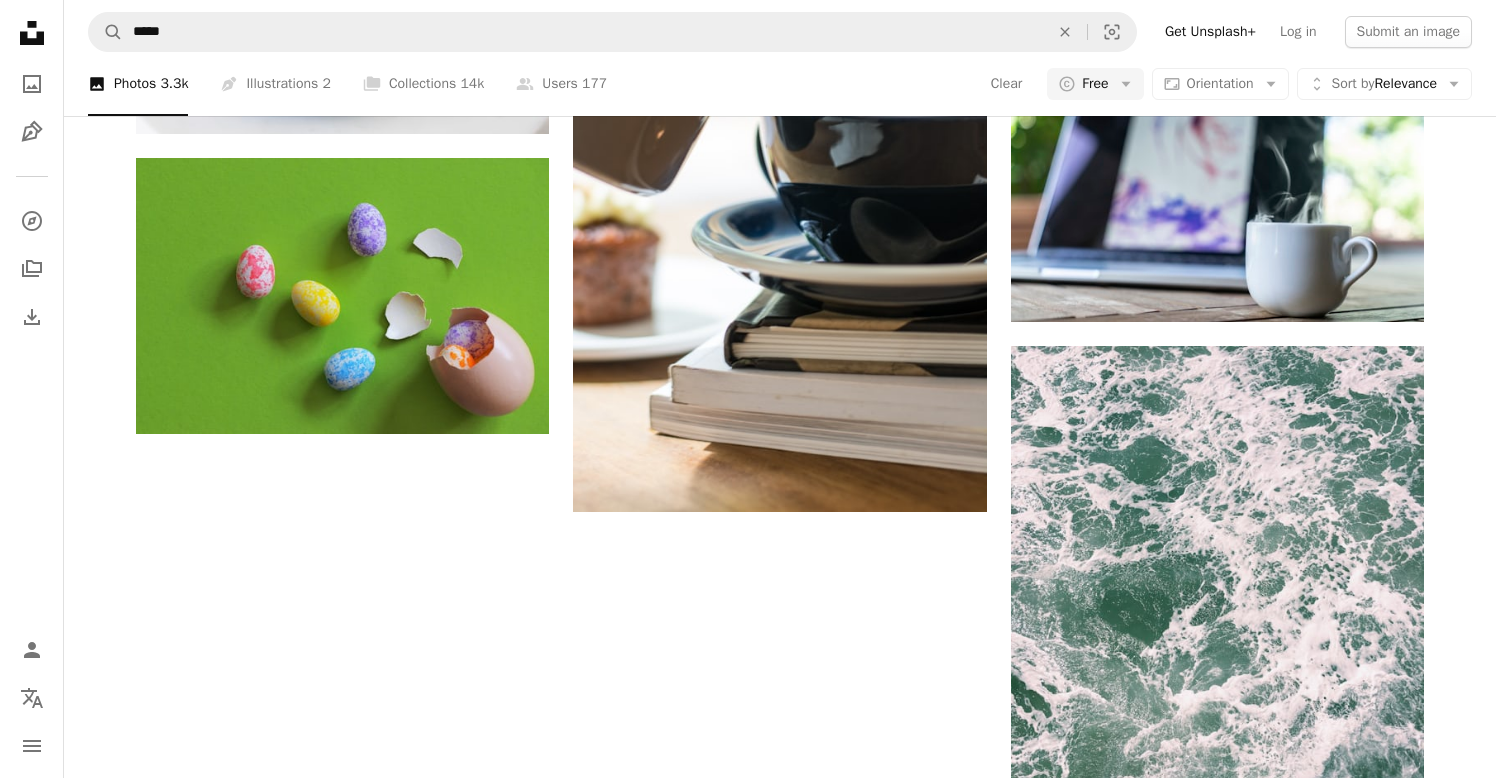 scroll, scrollTop: 3090, scrollLeft: 0, axis: vertical 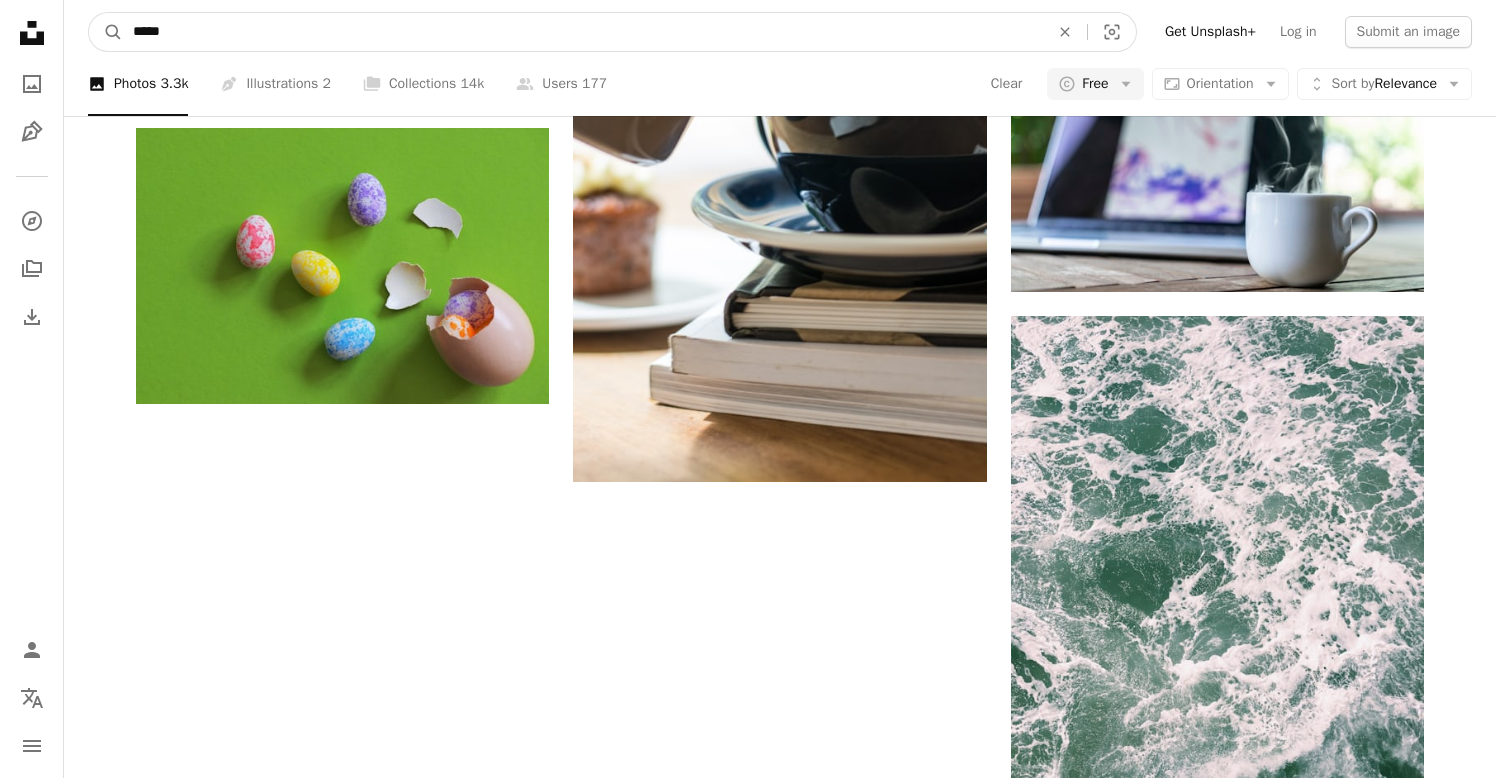 drag, startPoint x: 247, startPoint y: 42, endPoint x: -8, endPoint y: 42, distance: 255 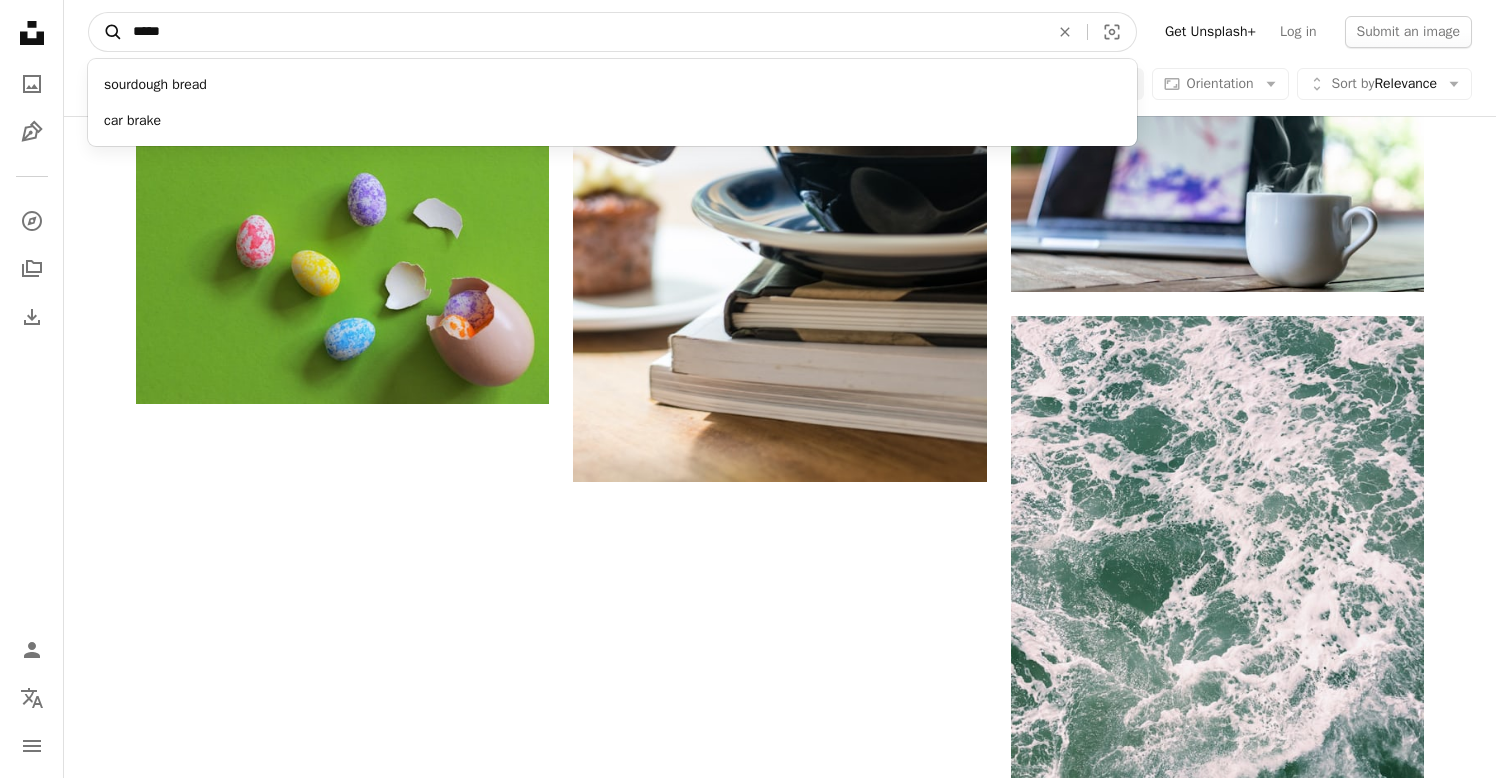 drag, startPoint x: 176, startPoint y: 43, endPoint x: 89, endPoint y: 23, distance: 89.26926 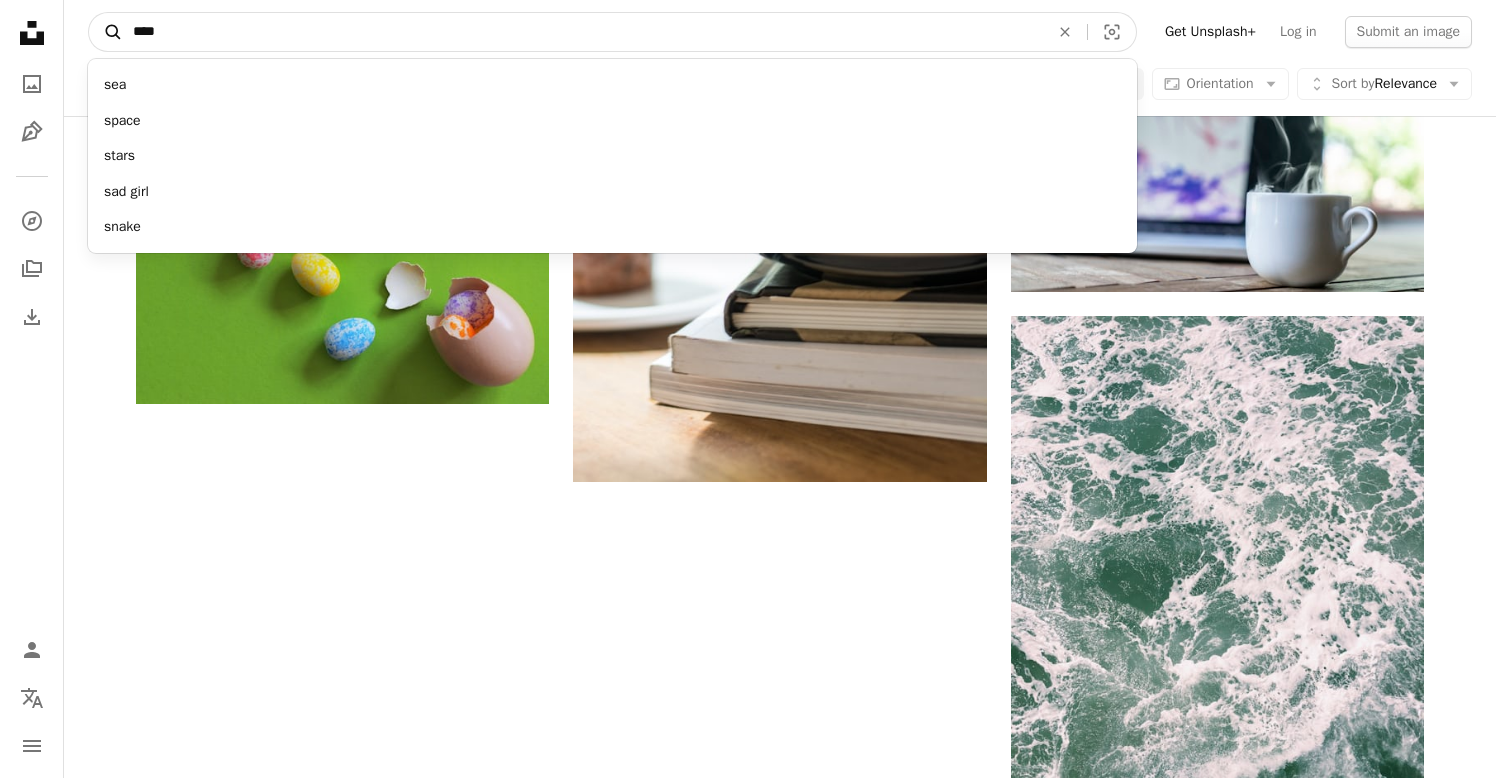 type on "*****" 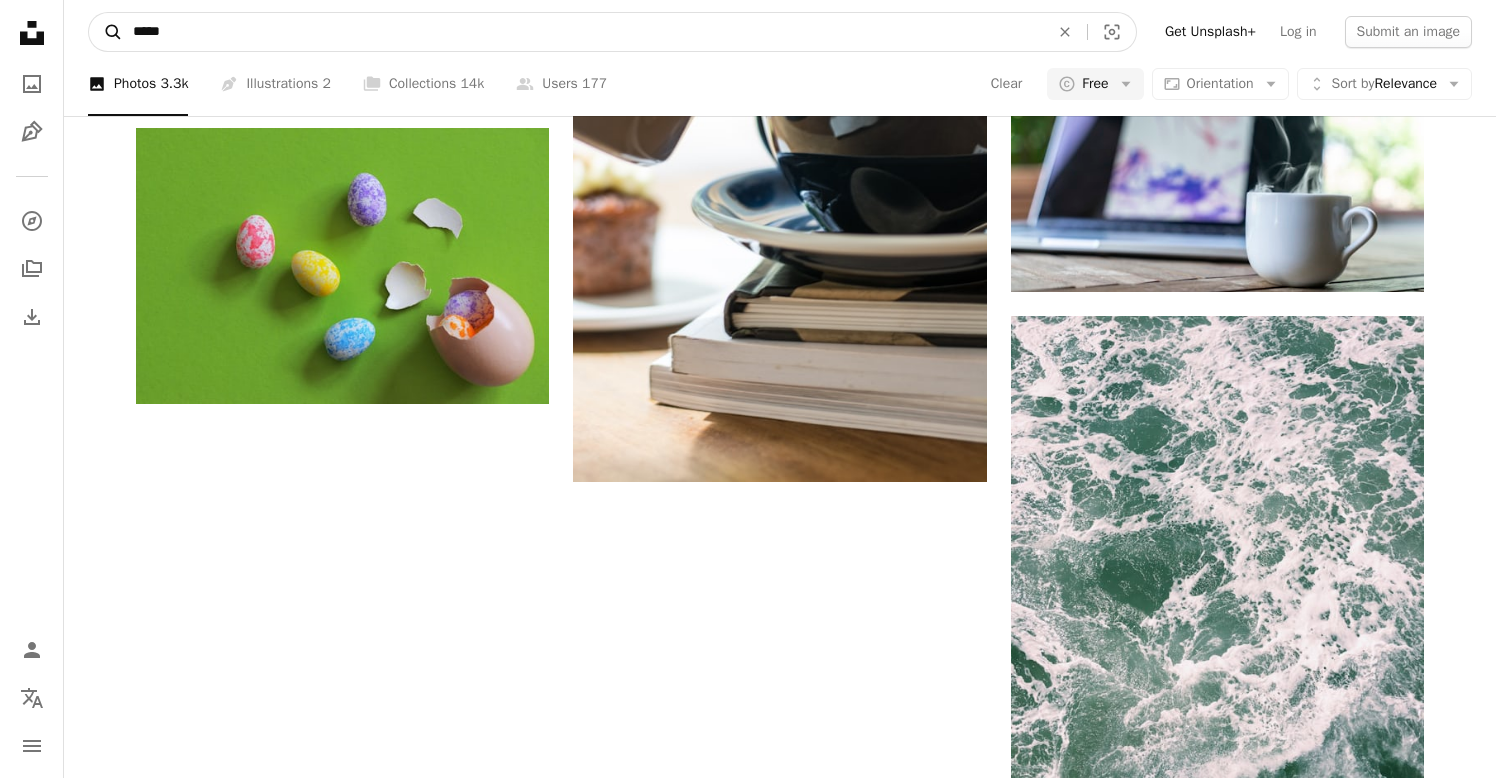 click on "A magnifying glass" at bounding box center (106, 32) 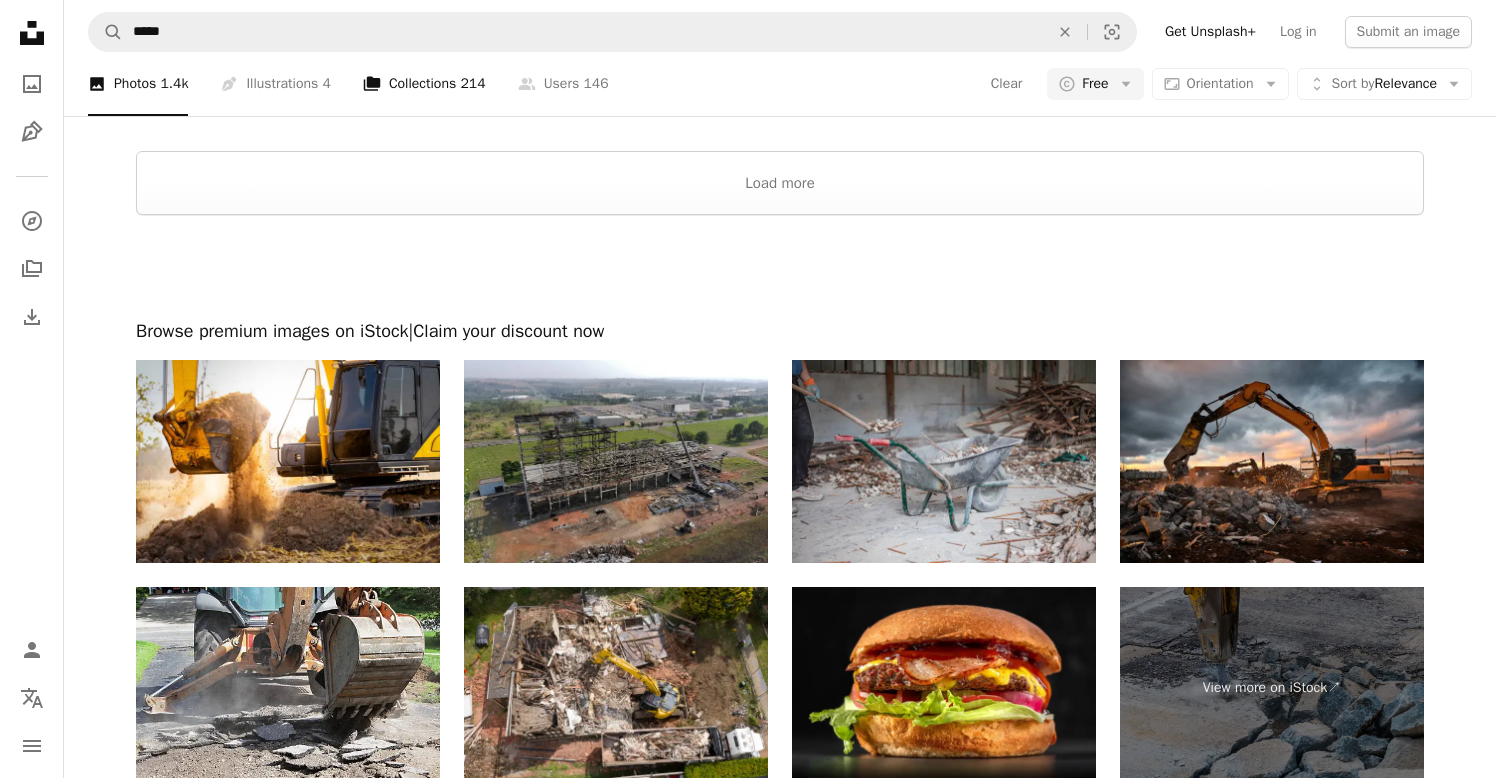 scroll, scrollTop: 3391, scrollLeft: 0, axis: vertical 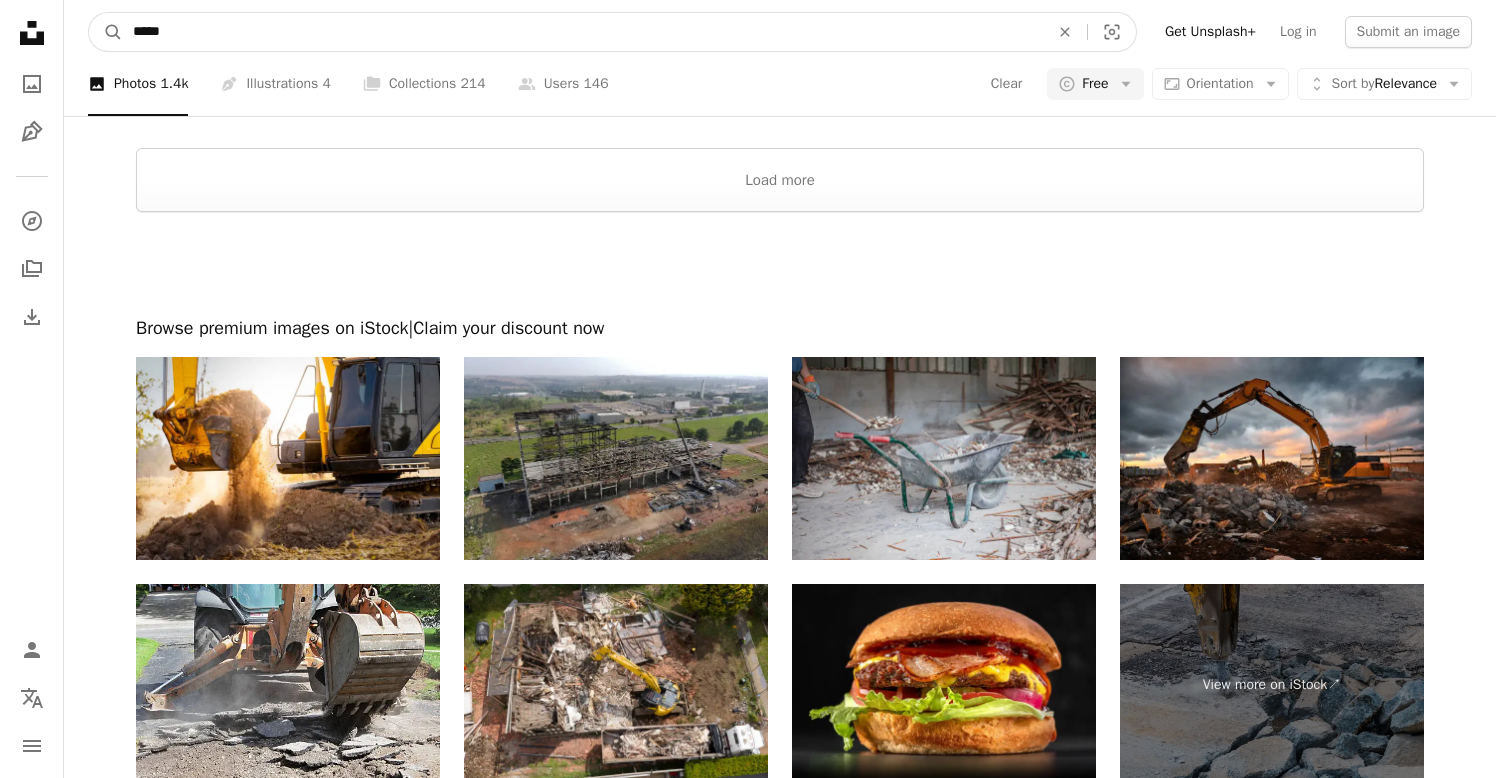 drag, startPoint x: 206, startPoint y: 42, endPoint x: 16, endPoint y: 19, distance: 191.38704 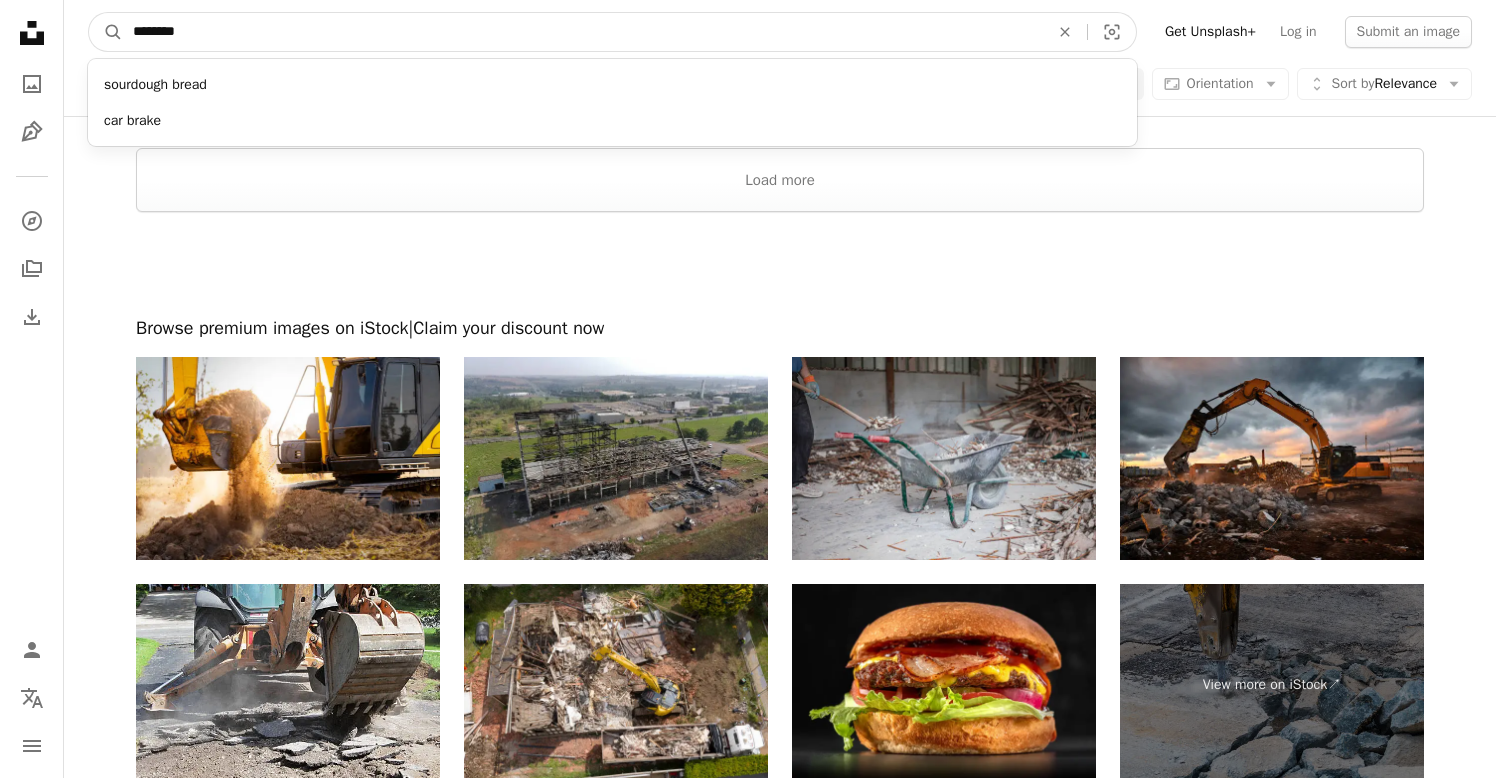 type on "********" 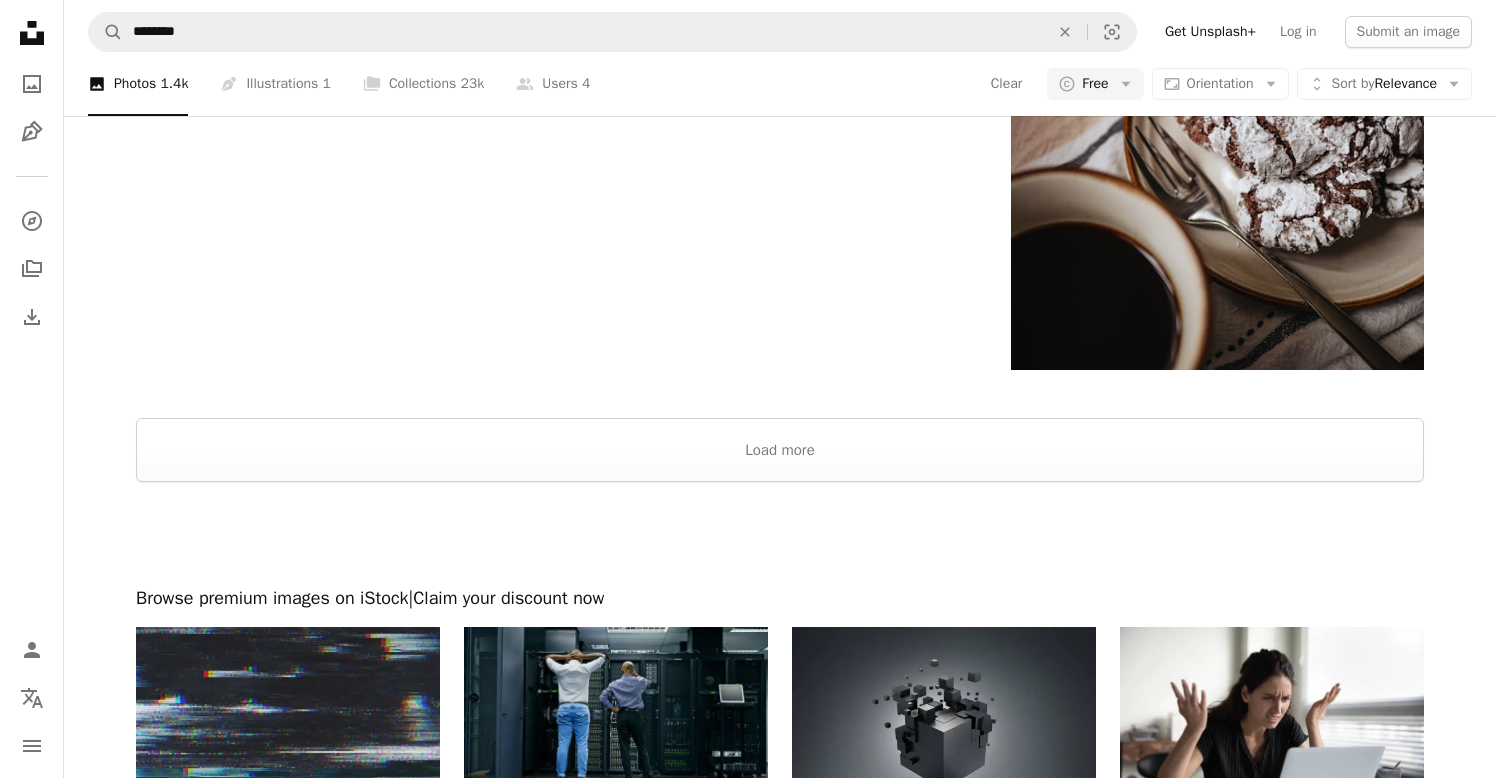 scroll, scrollTop: 3476, scrollLeft: 0, axis: vertical 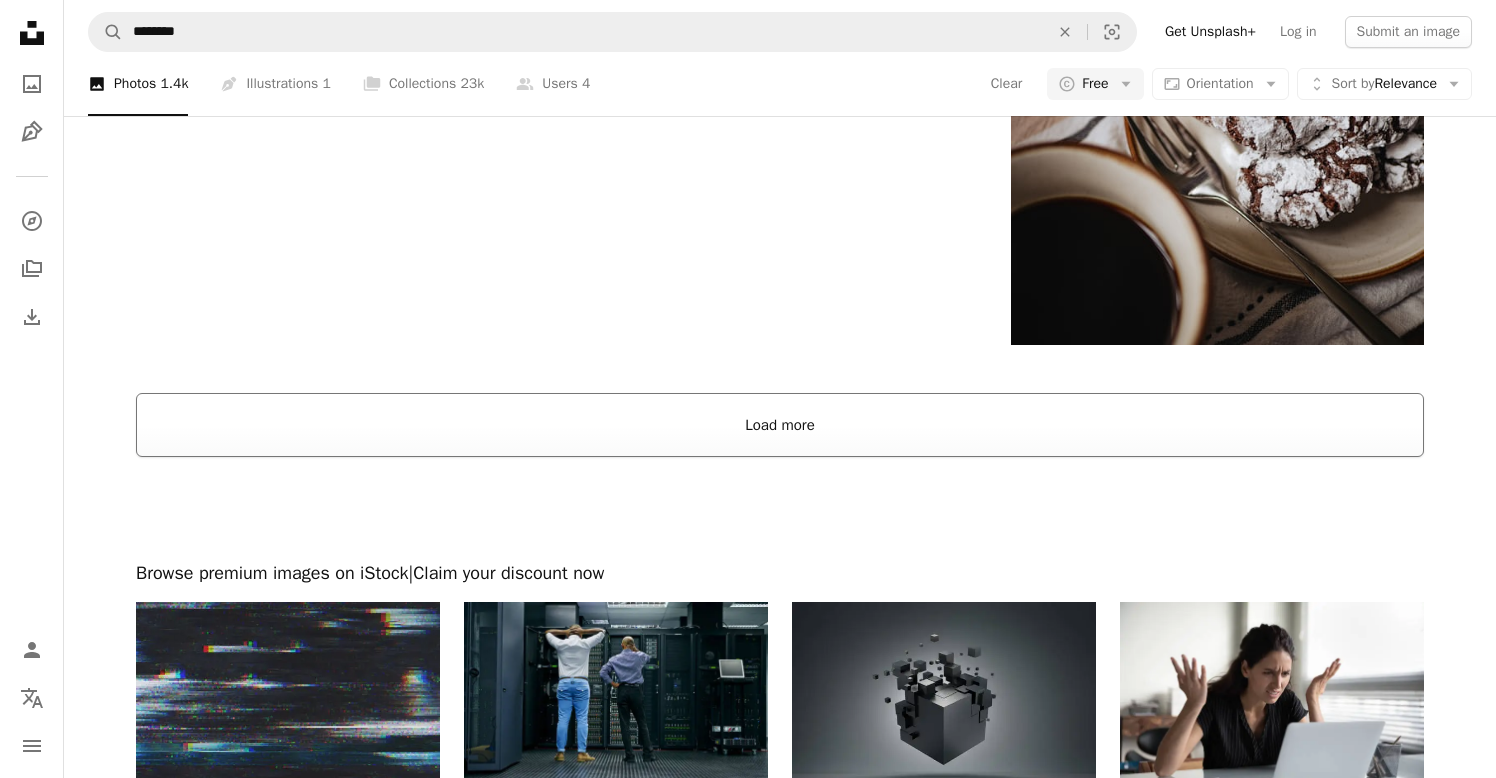 click on "Load more" at bounding box center [780, 425] 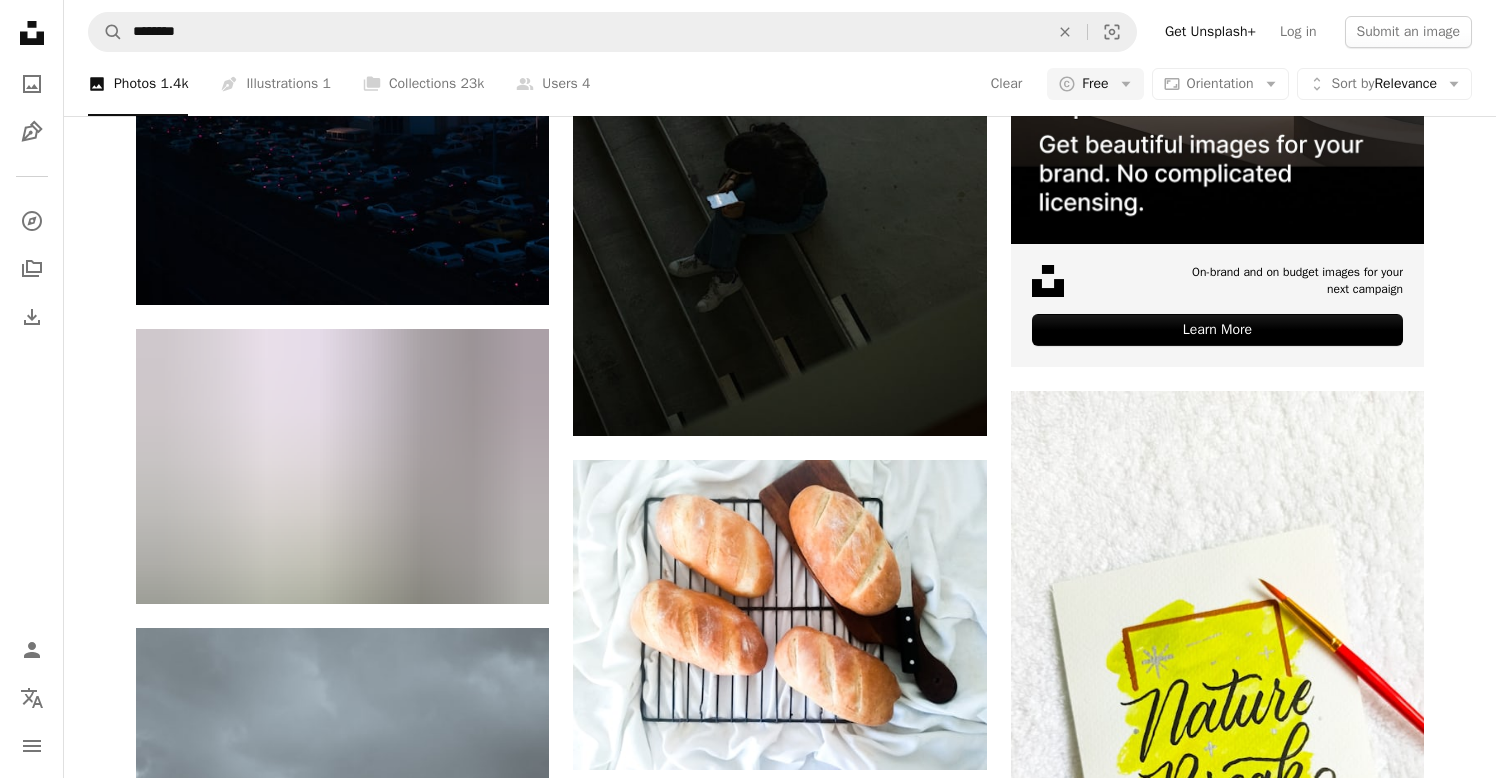 scroll, scrollTop: 9313, scrollLeft: 0, axis: vertical 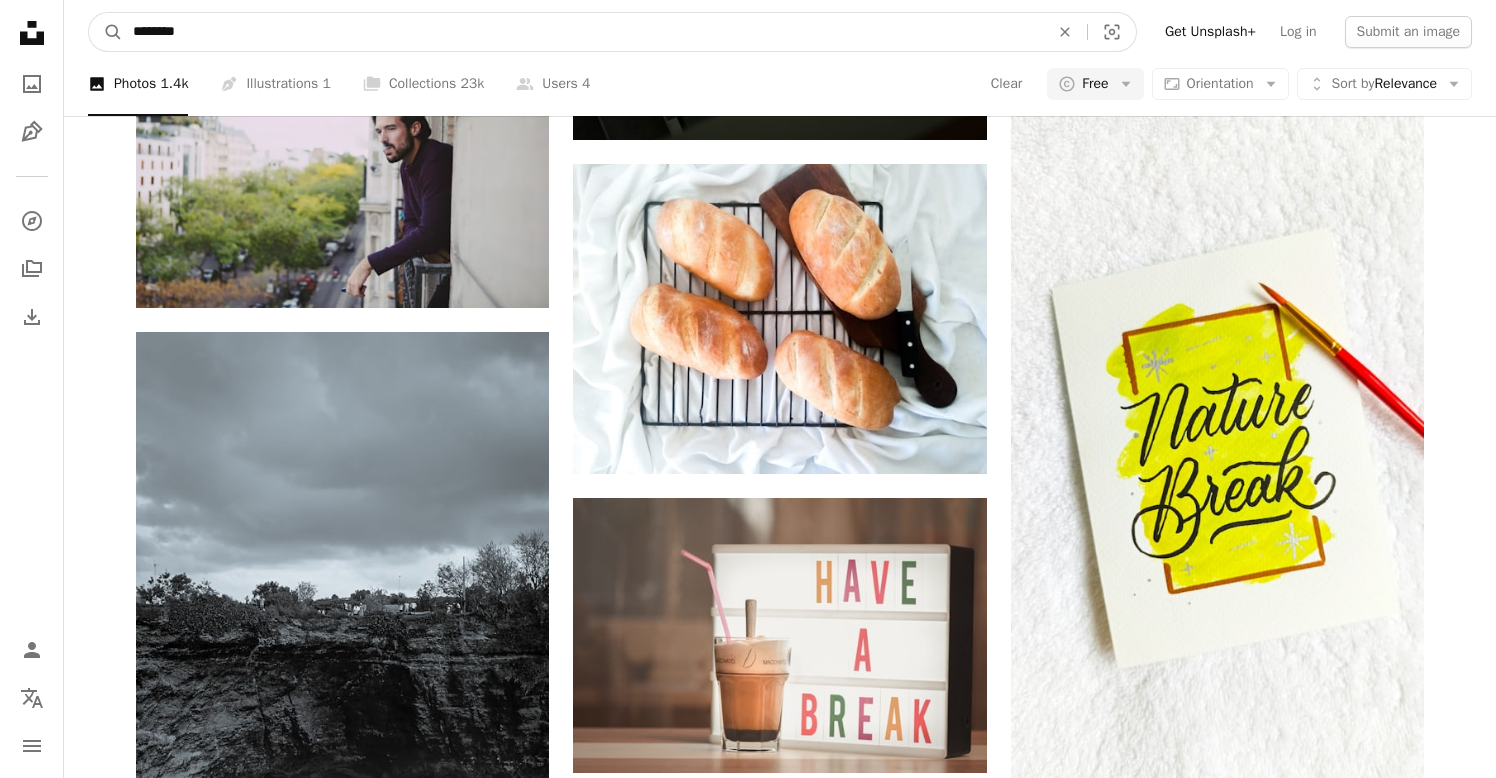 drag, startPoint x: 235, startPoint y: 31, endPoint x: 24, endPoint y: 21, distance: 211.23683 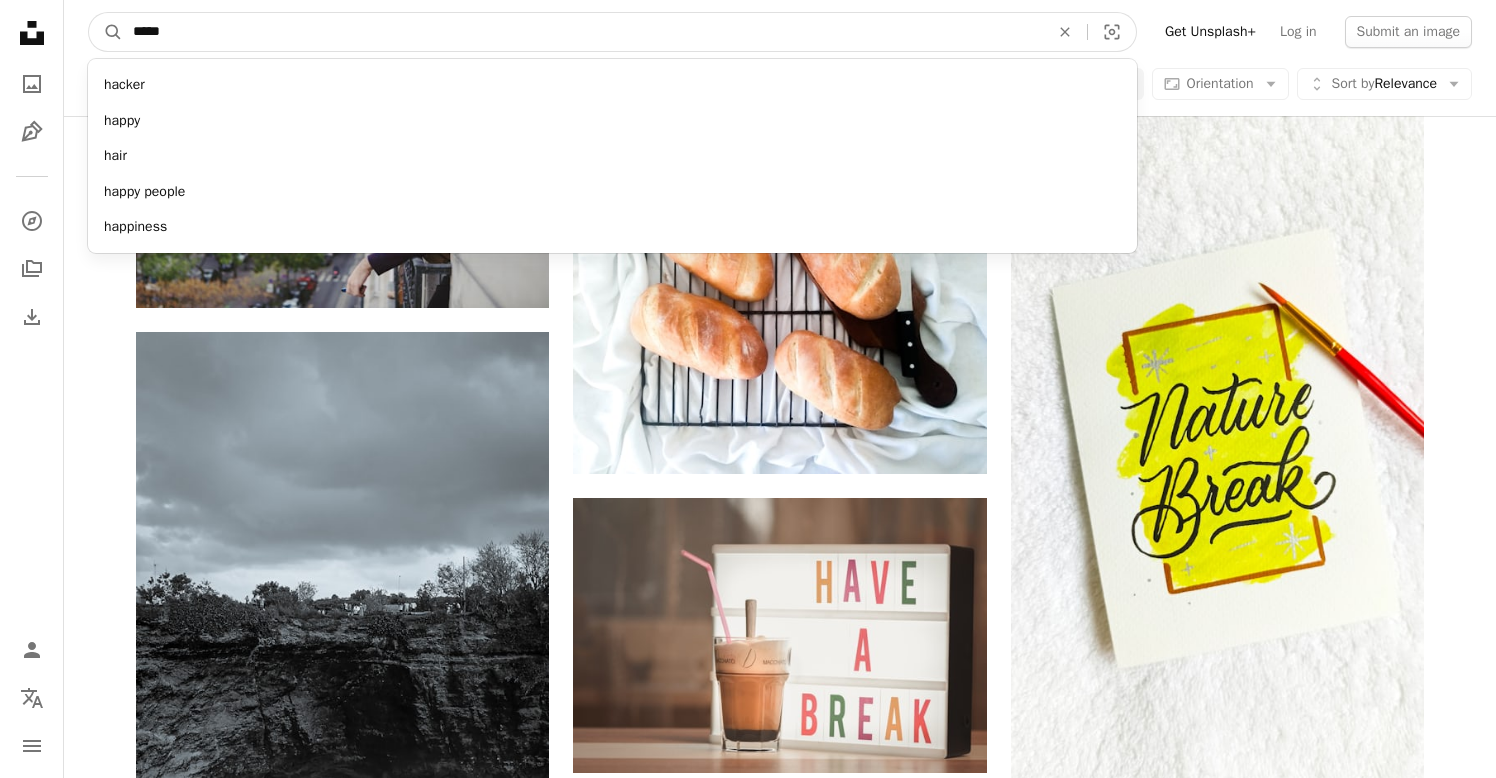 type on "******" 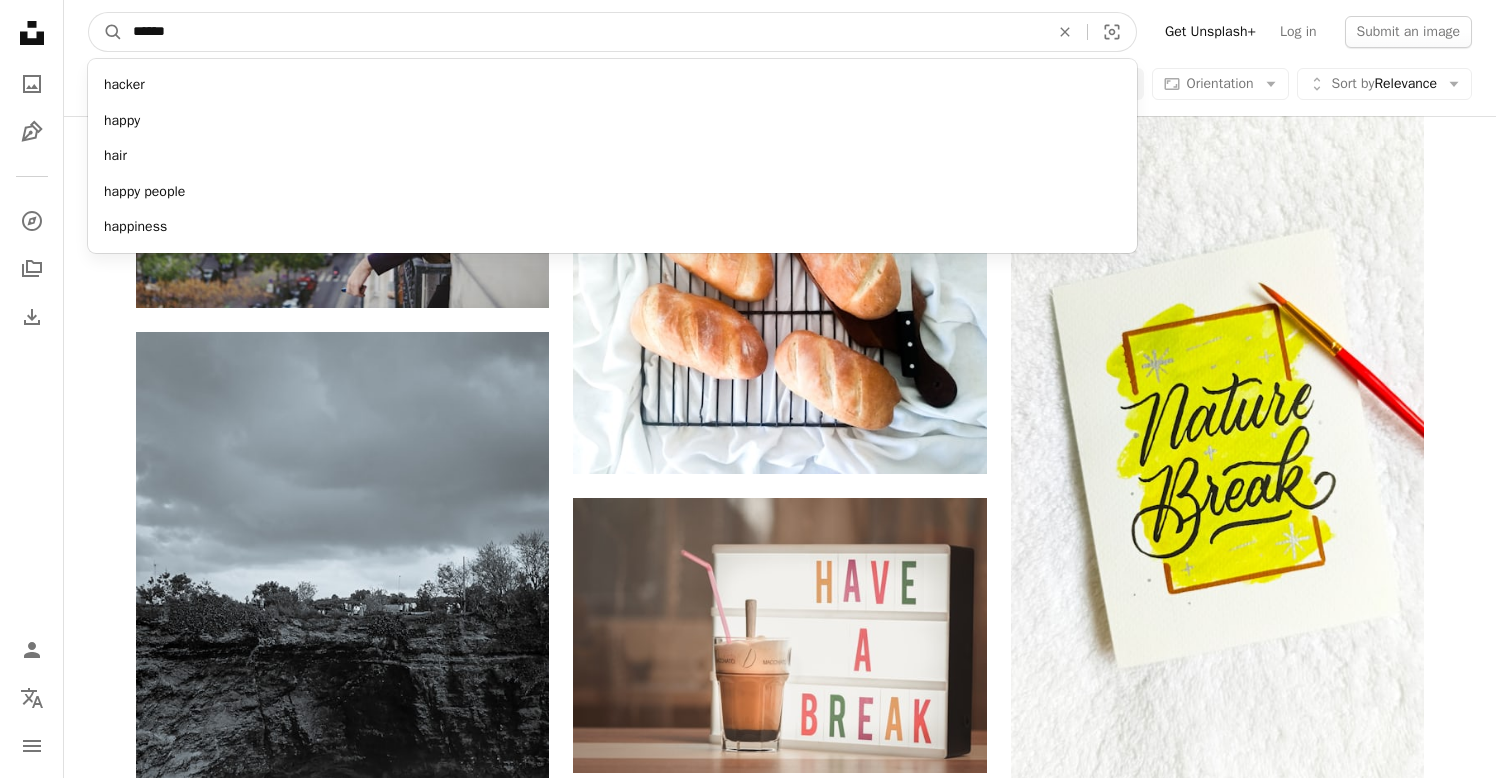 click on "A magnifying glass" at bounding box center [106, 32] 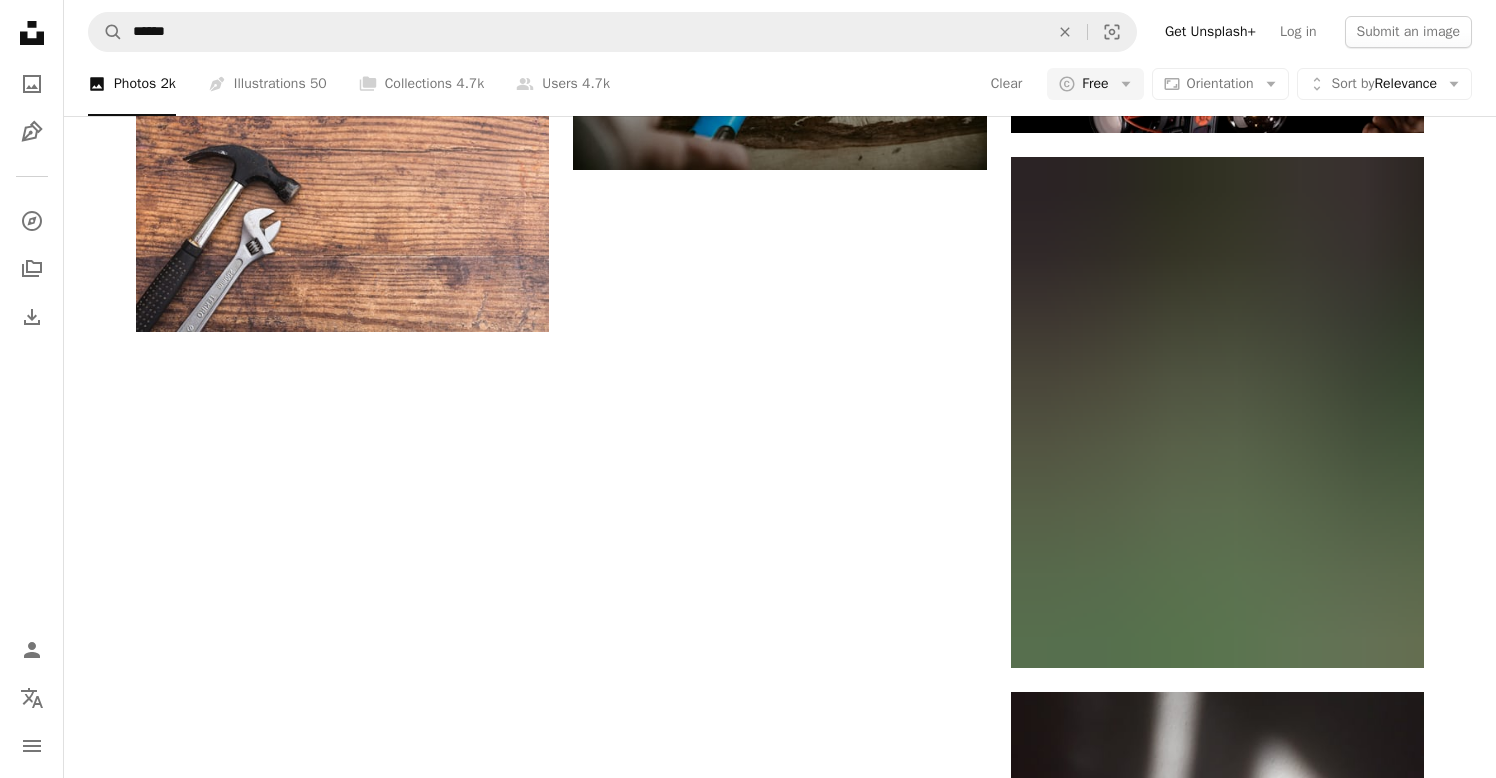 scroll, scrollTop: 3280, scrollLeft: 0, axis: vertical 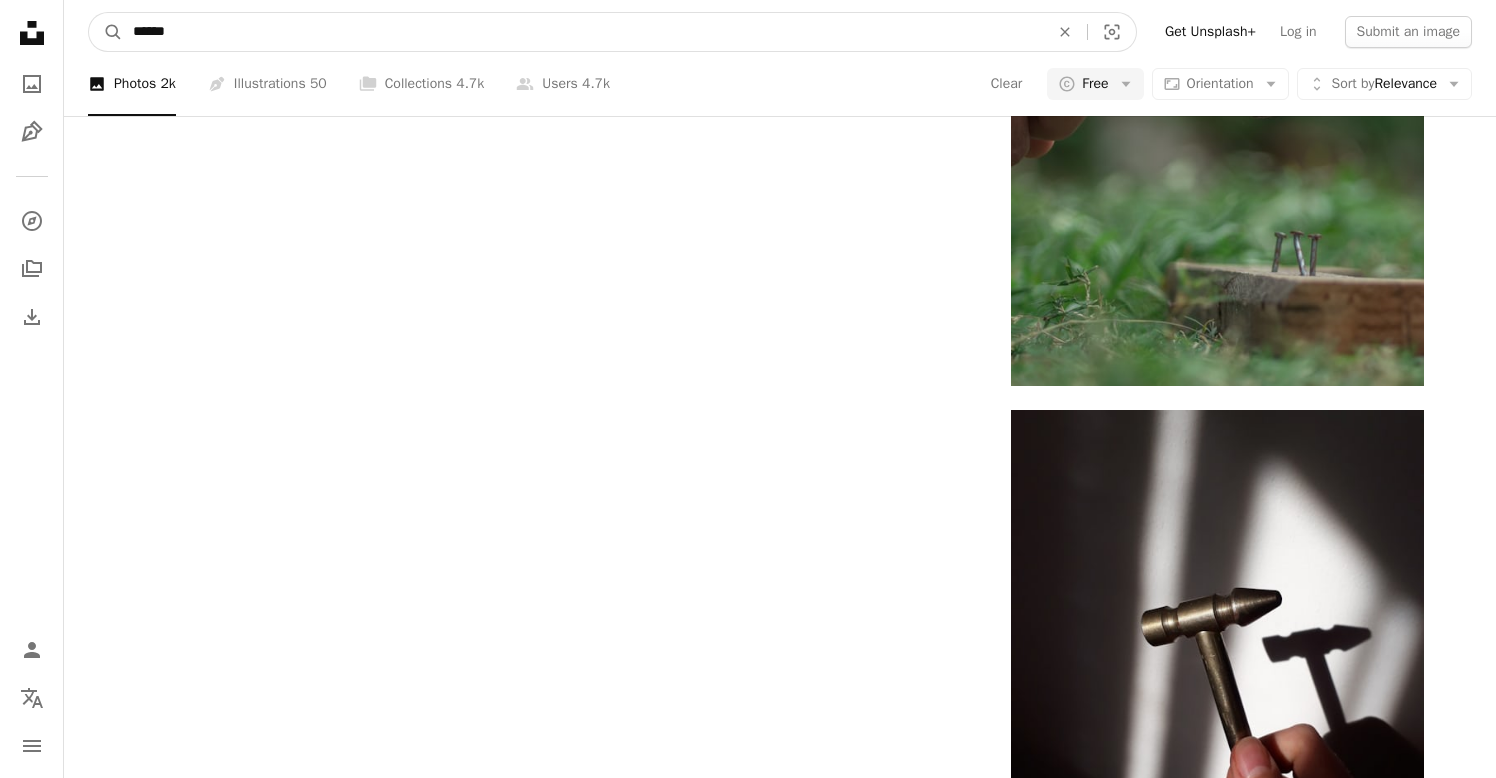 drag, startPoint x: 229, startPoint y: 34, endPoint x: 19, endPoint y: 29, distance: 210.05951 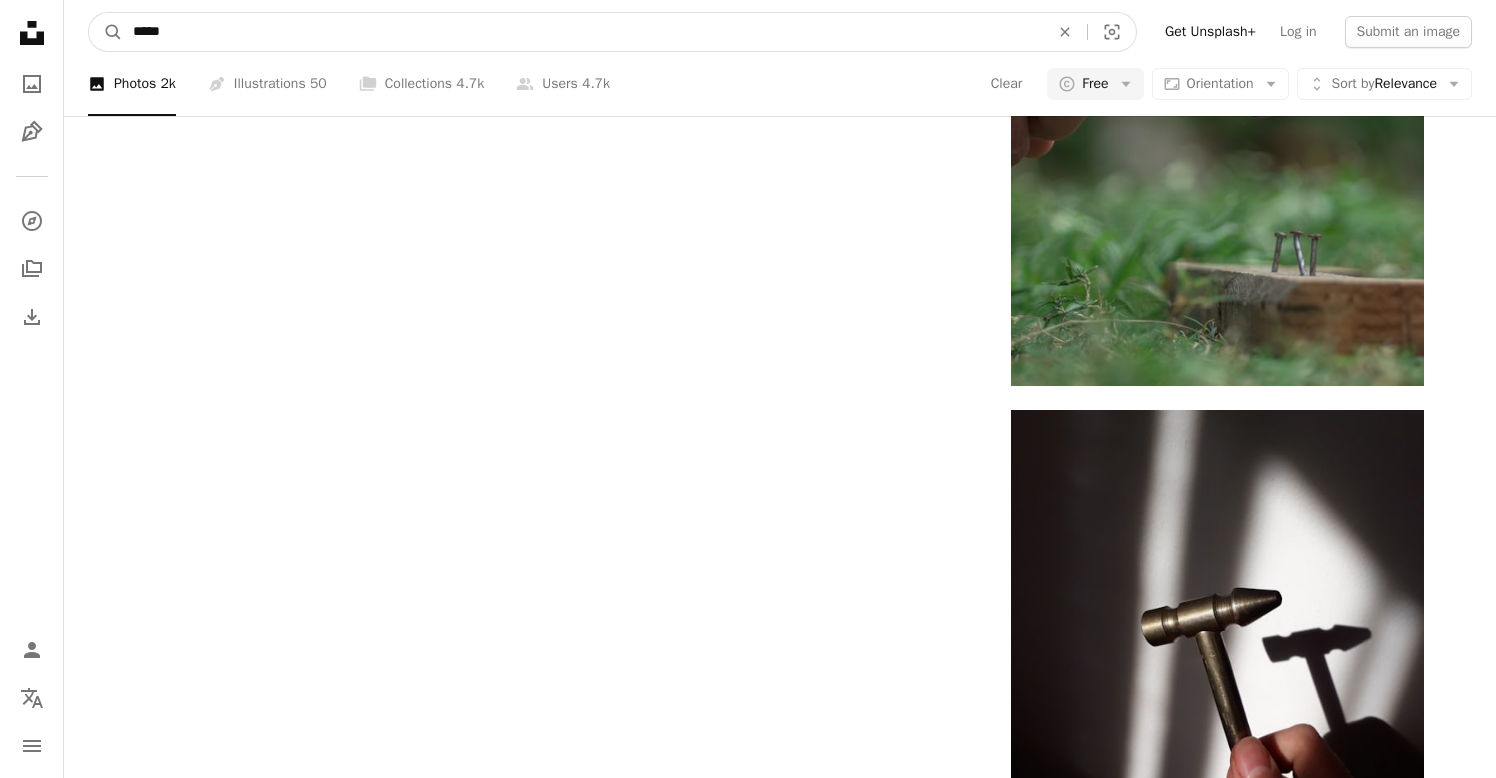 type on "******" 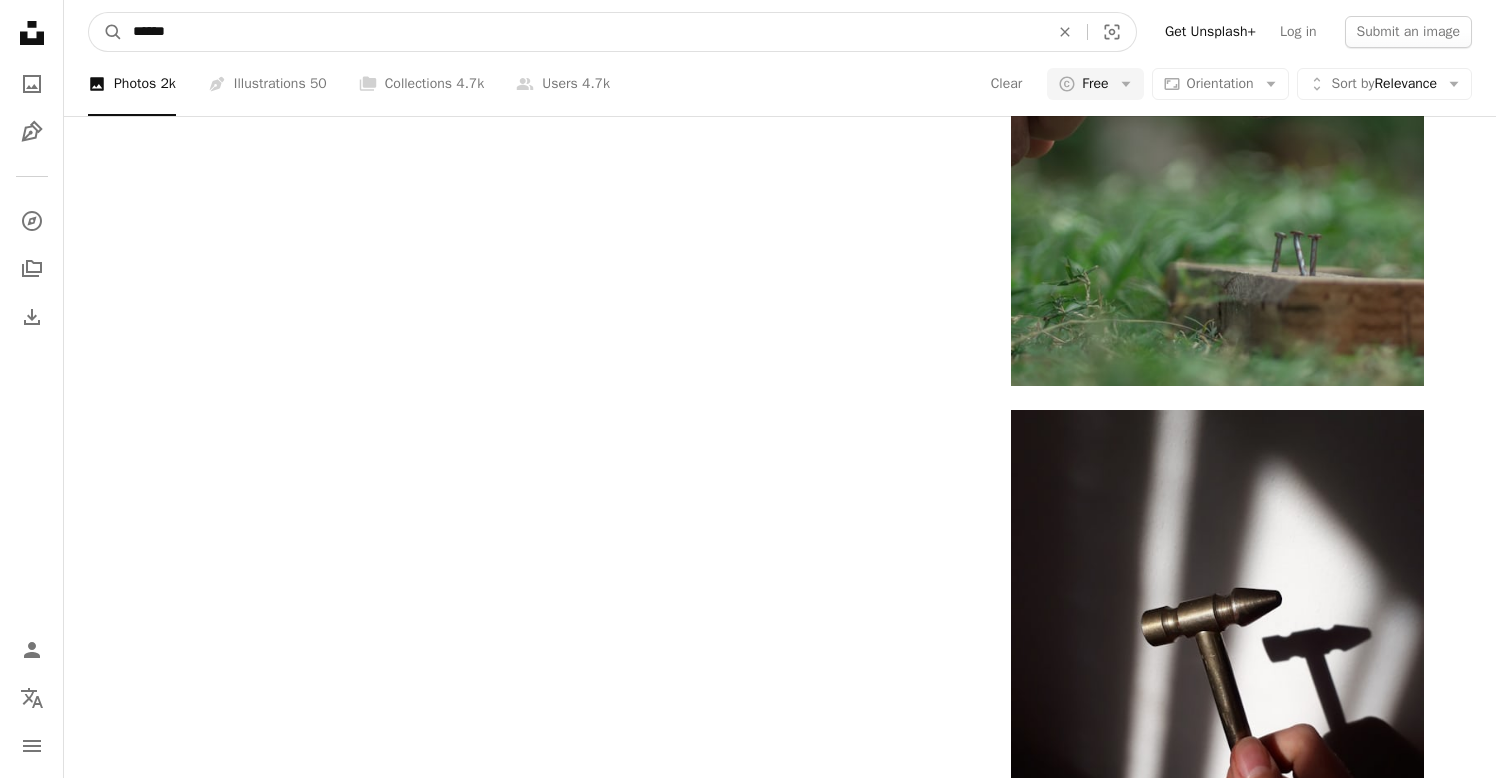 click on "A magnifying glass" at bounding box center [106, 32] 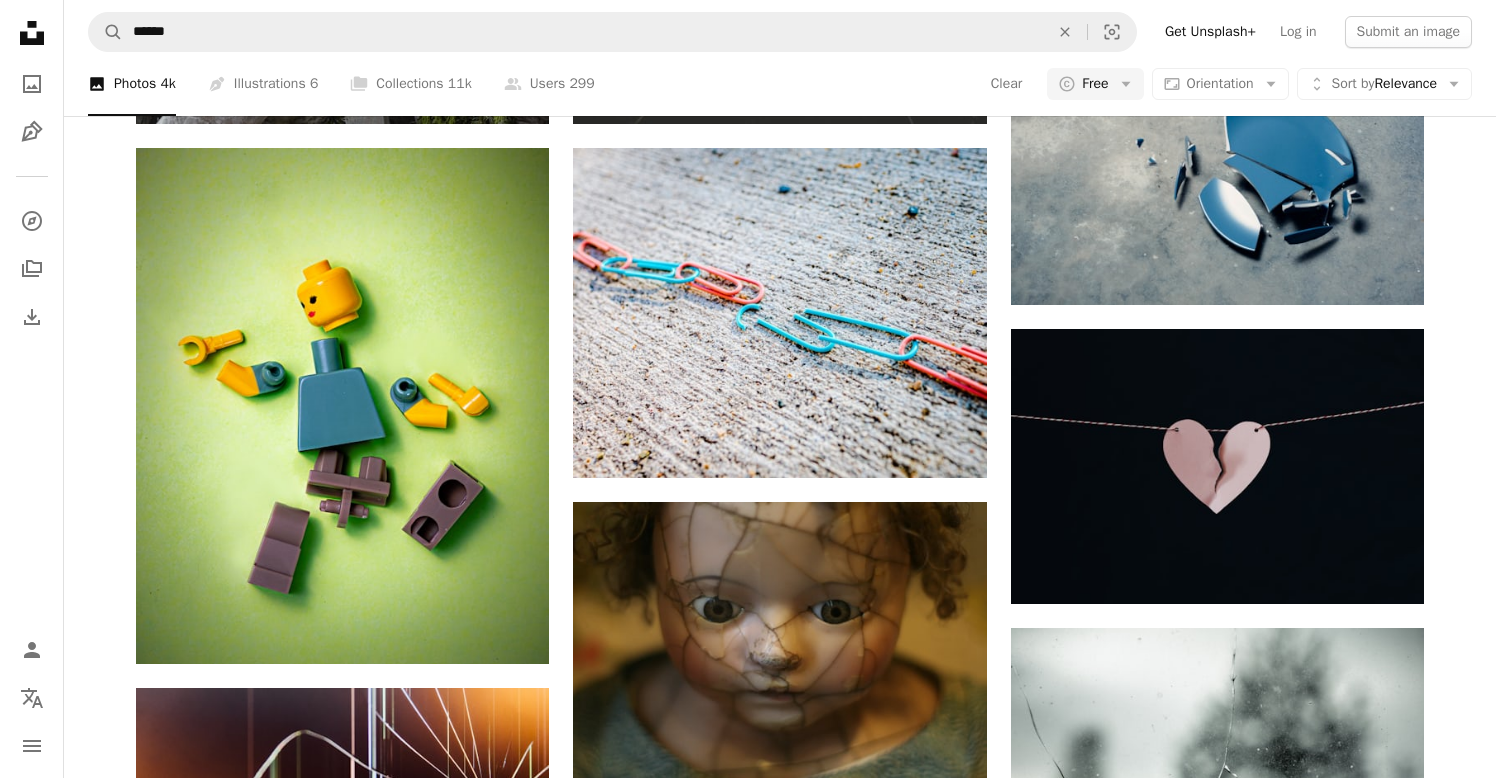 scroll, scrollTop: 1328, scrollLeft: 0, axis: vertical 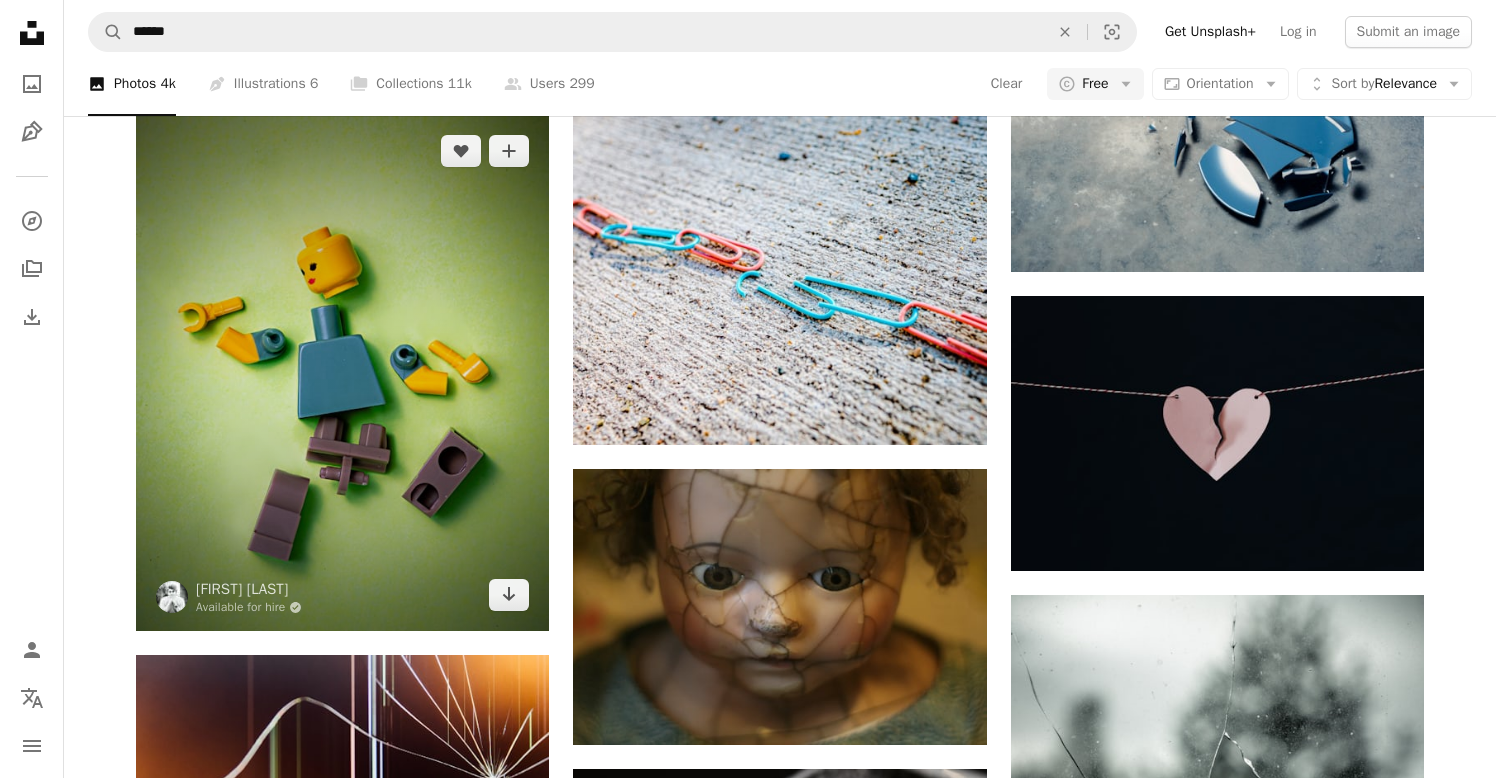 click at bounding box center [342, 373] 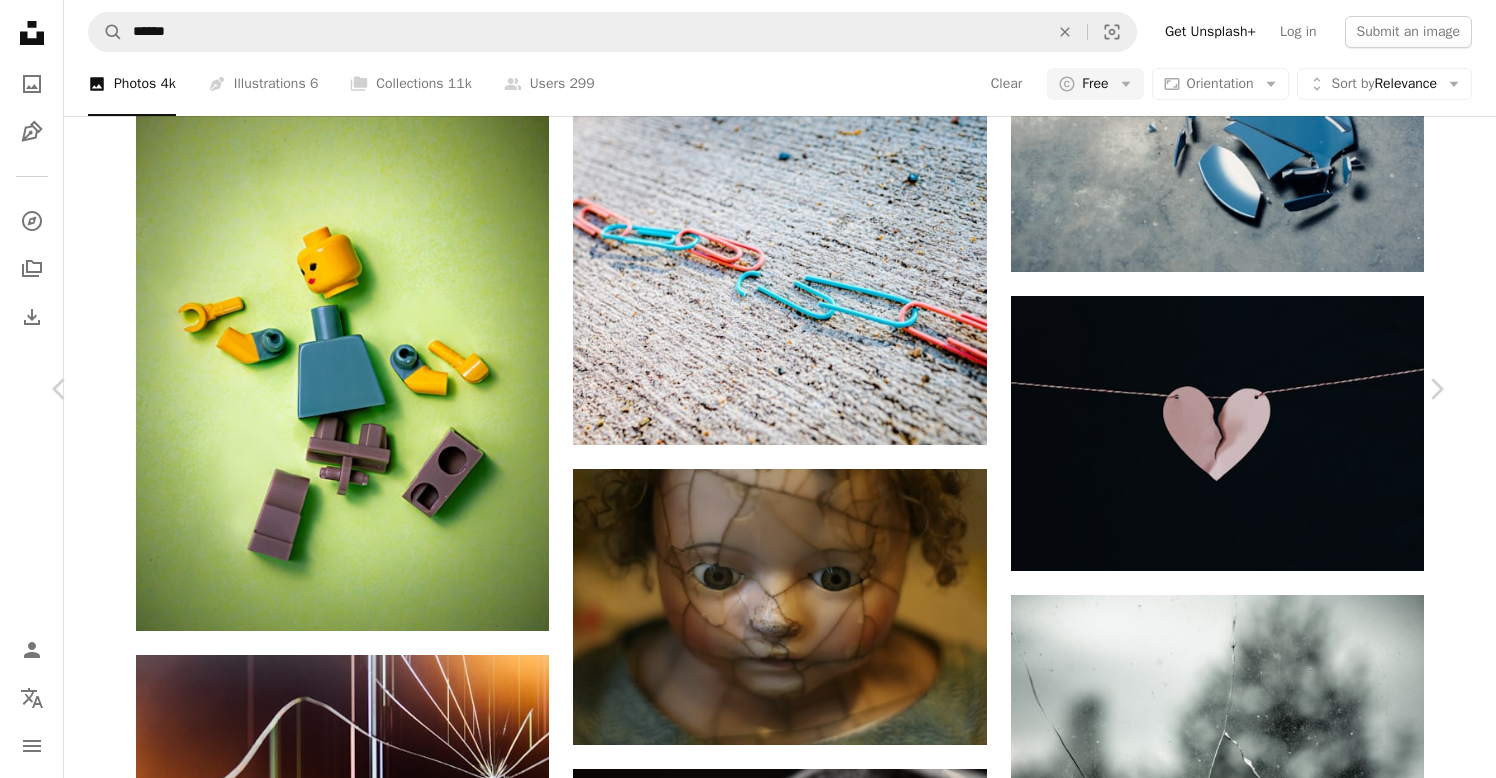 click on "Download free" at bounding box center [1247, 3766] 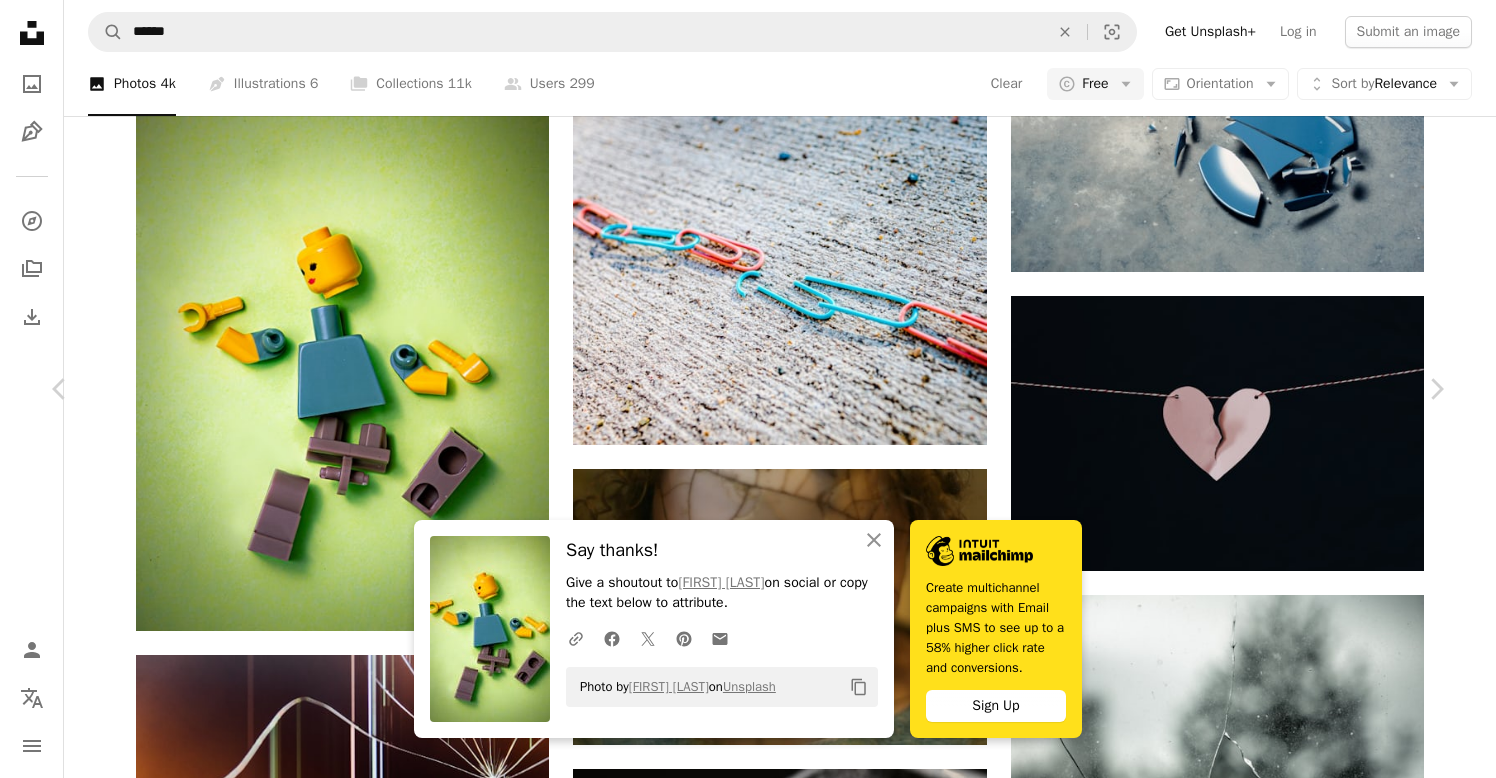 click on "An X shape Chevron left Chevron right An X shape Close Say thanks! Give a shoutout to  [NAME] [LAST]  on social or copy the text below to attribute. A URL sharing icon (chains) Facebook icon X (formerly Twitter) icon Pinterest icon An envelope Photo by  [NAME] [LAST]  on  Unsplash
Copy content Create multichannel campaigns with Email plus SMS to see up to a 58% higher click rate and conversions. Sign Up [NAME] [LAST] Available for hire A checkmark inside of a circle A heart A plus sign Download free Chevron down Zoom in Views 6,035,735 Downloads 67,494 A forward-right arrow Share Info icon Info More Actions Calendar outlined Published on  February 9, 2021 Camera Fujifilm, XT2 Safety Free to use under the  Unsplash License lego anxiety divorce broken breakup overwhelmed bones pressure hurt overworked pieces shattered intense overtime family problems heartache over worked phone depression mobile phone HD Wallpapers Browse premium related images on iStock  |  Save 20% with code UNSPLASH20  ↗ A heart" at bounding box center [748, 4108] 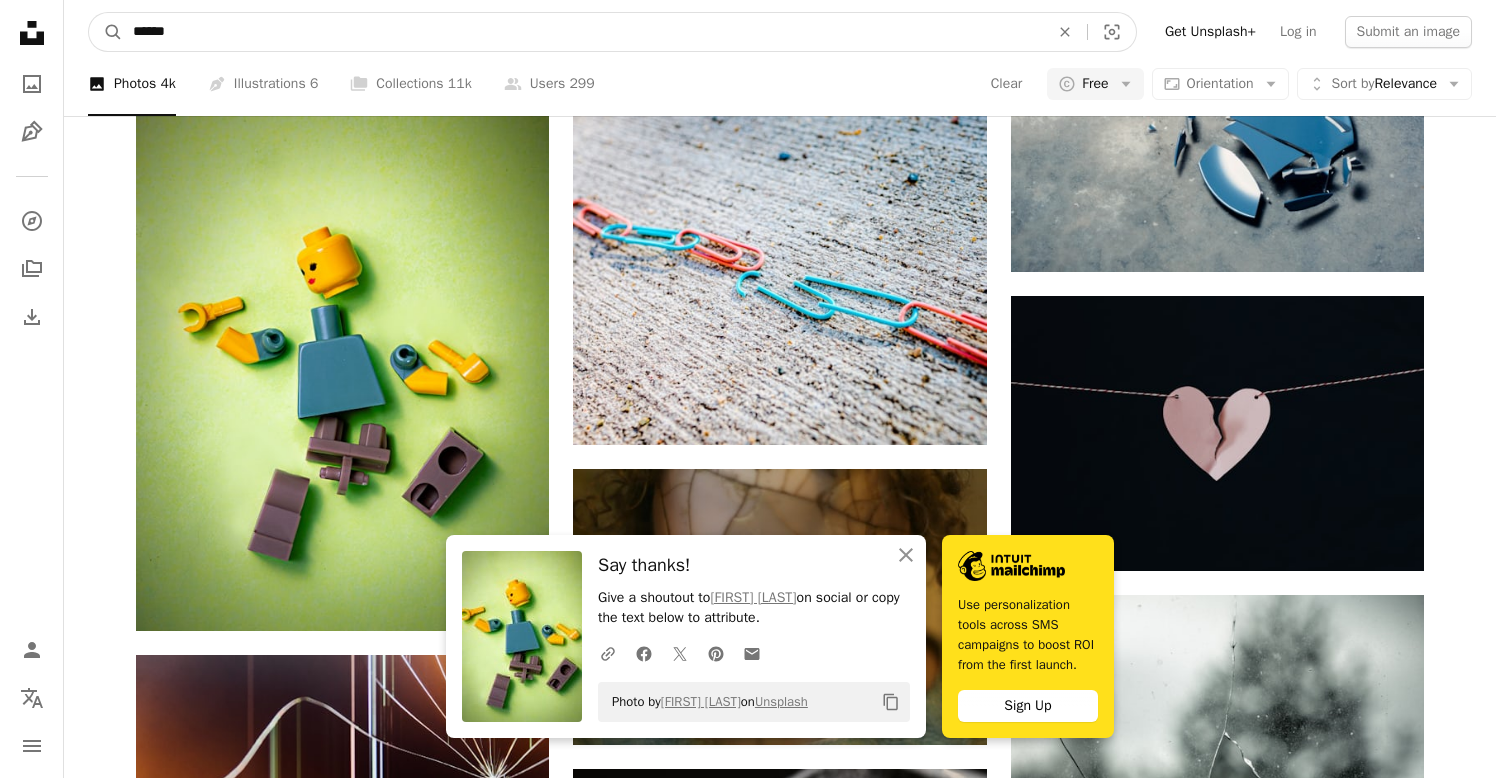 drag, startPoint x: 205, startPoint y: 38, endPoint x: 21, endPoint y: 38, distance: 184 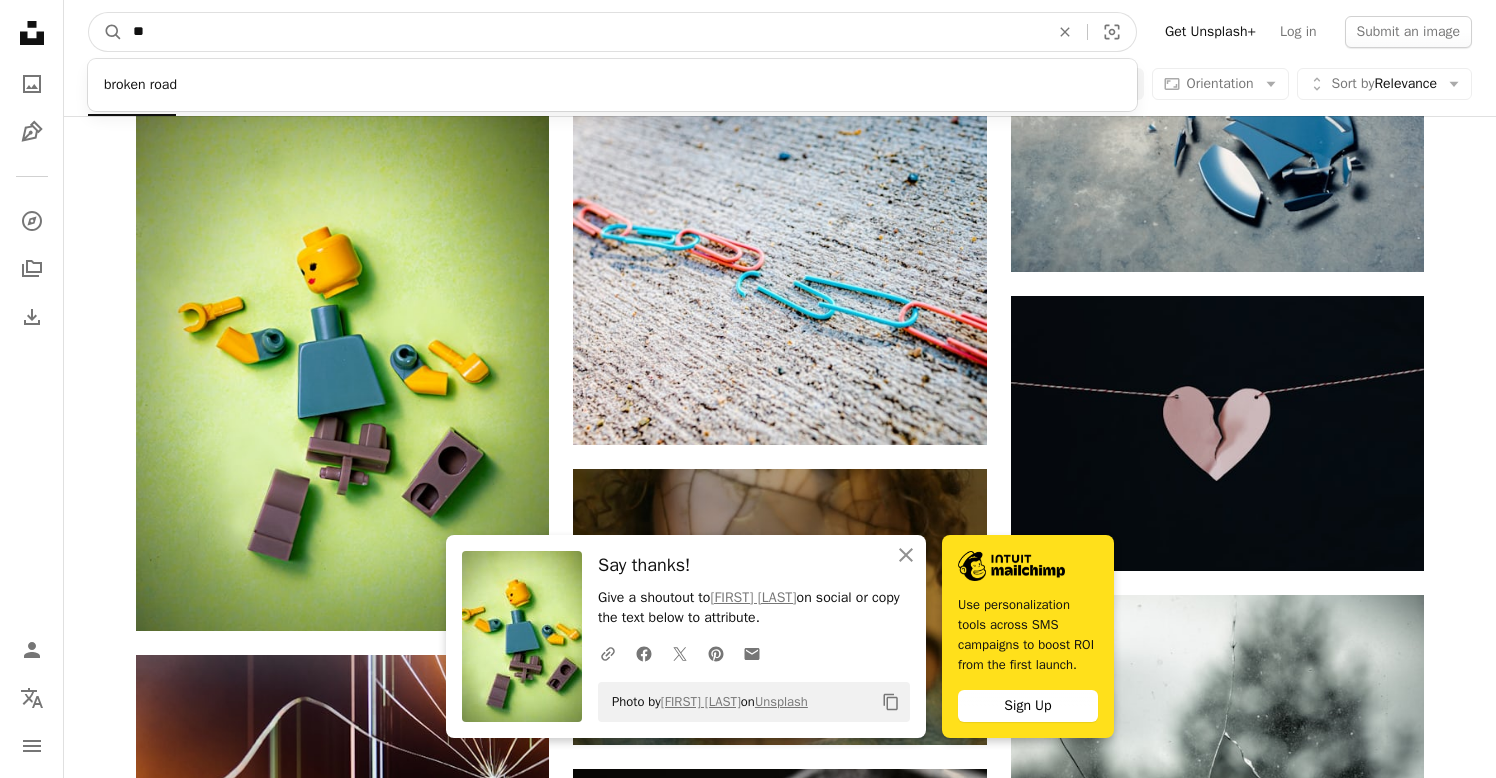 type on "***" 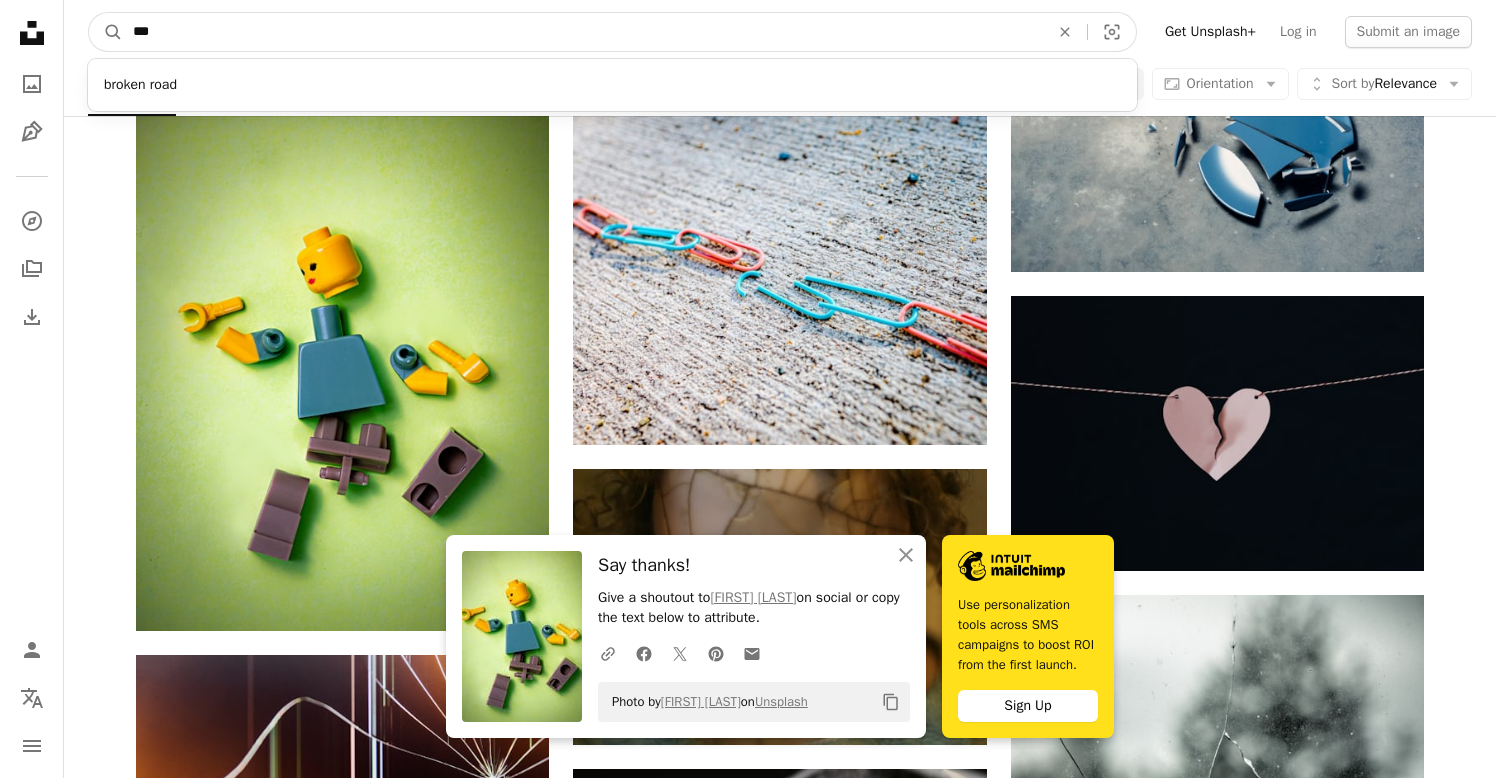 click on "A magnifying glass" at bounding box center [106, 32] 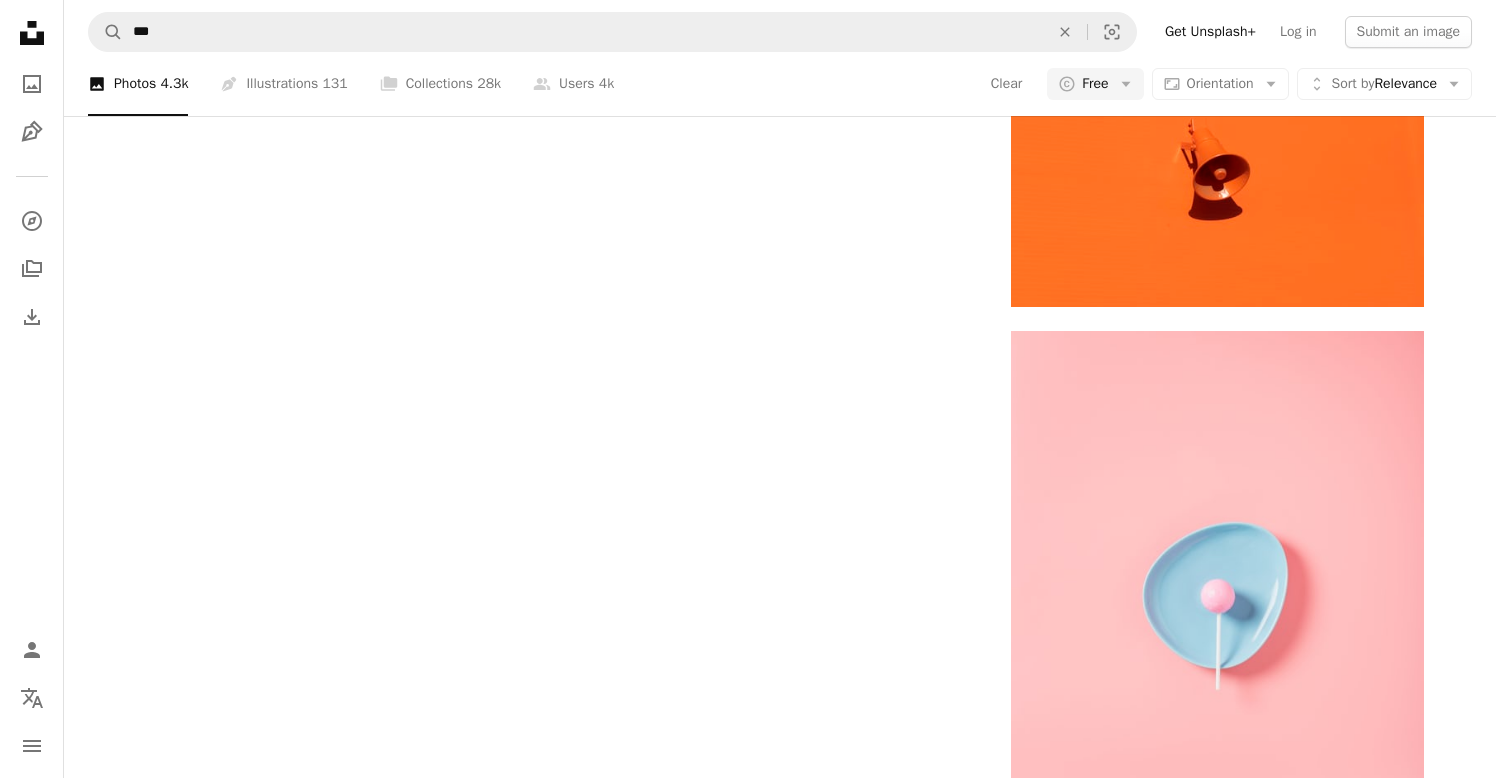 scroll, scrollTop: 3392, scrollLeft: 0, axis: vertical 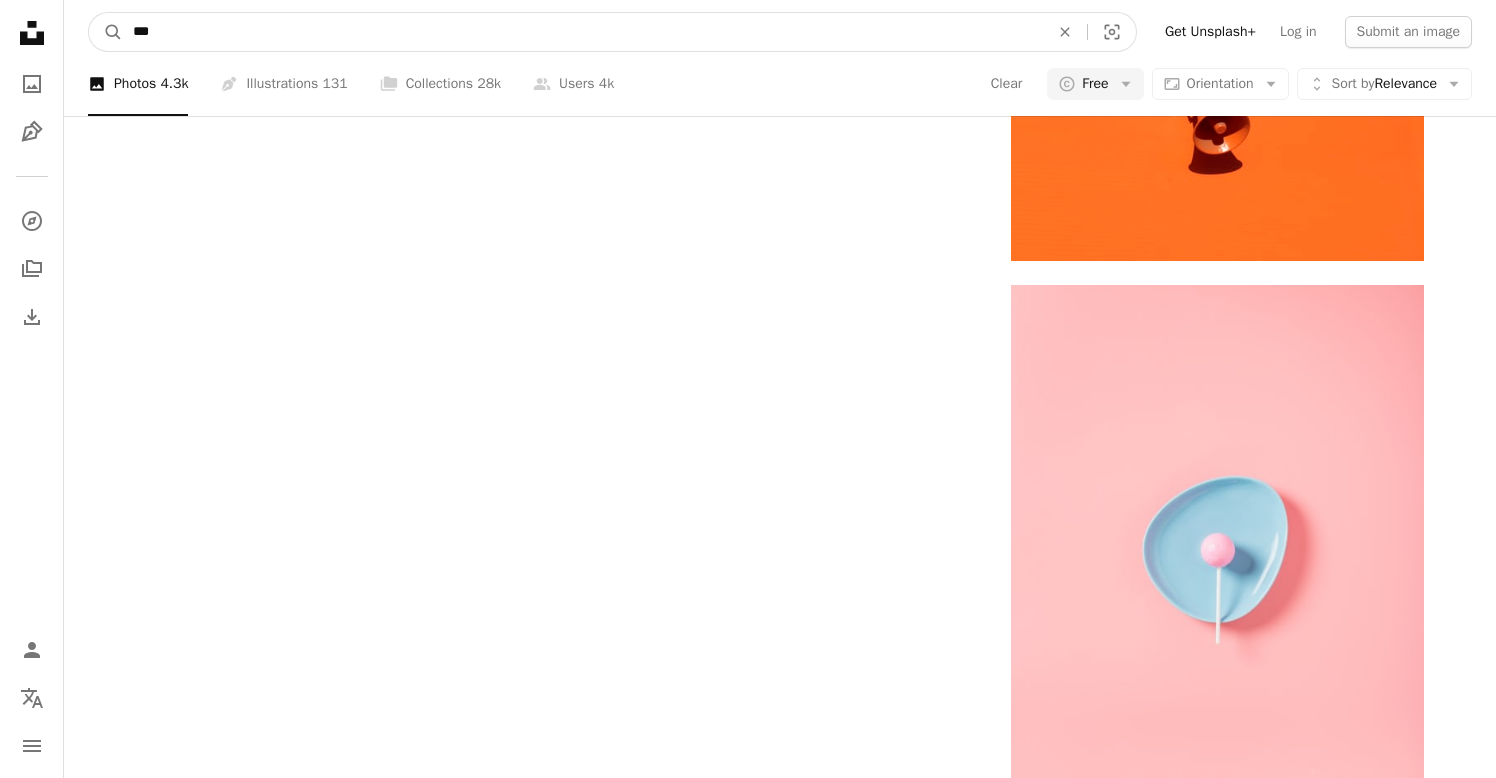 click on "***" at bounding box center (583, 32) 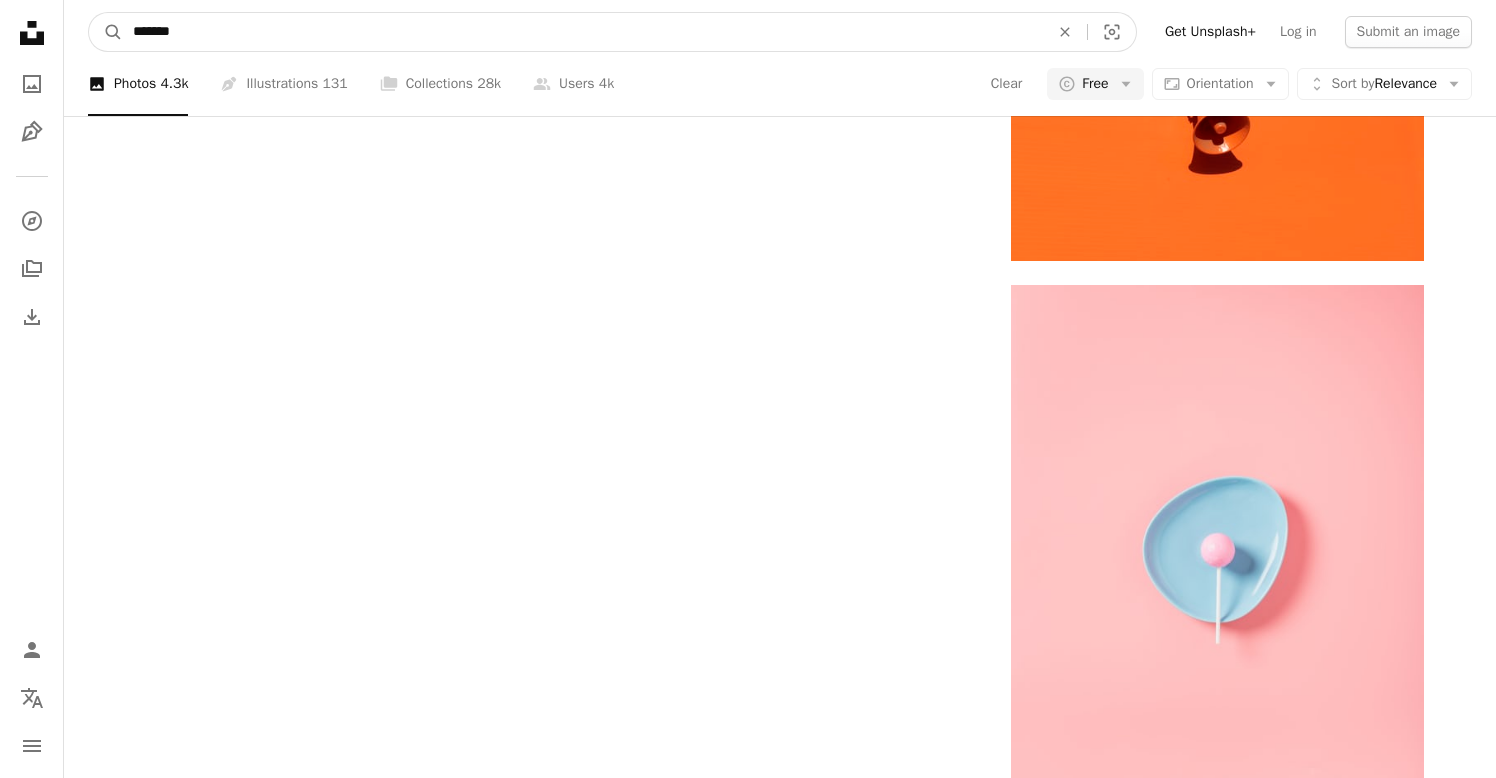type on "********" 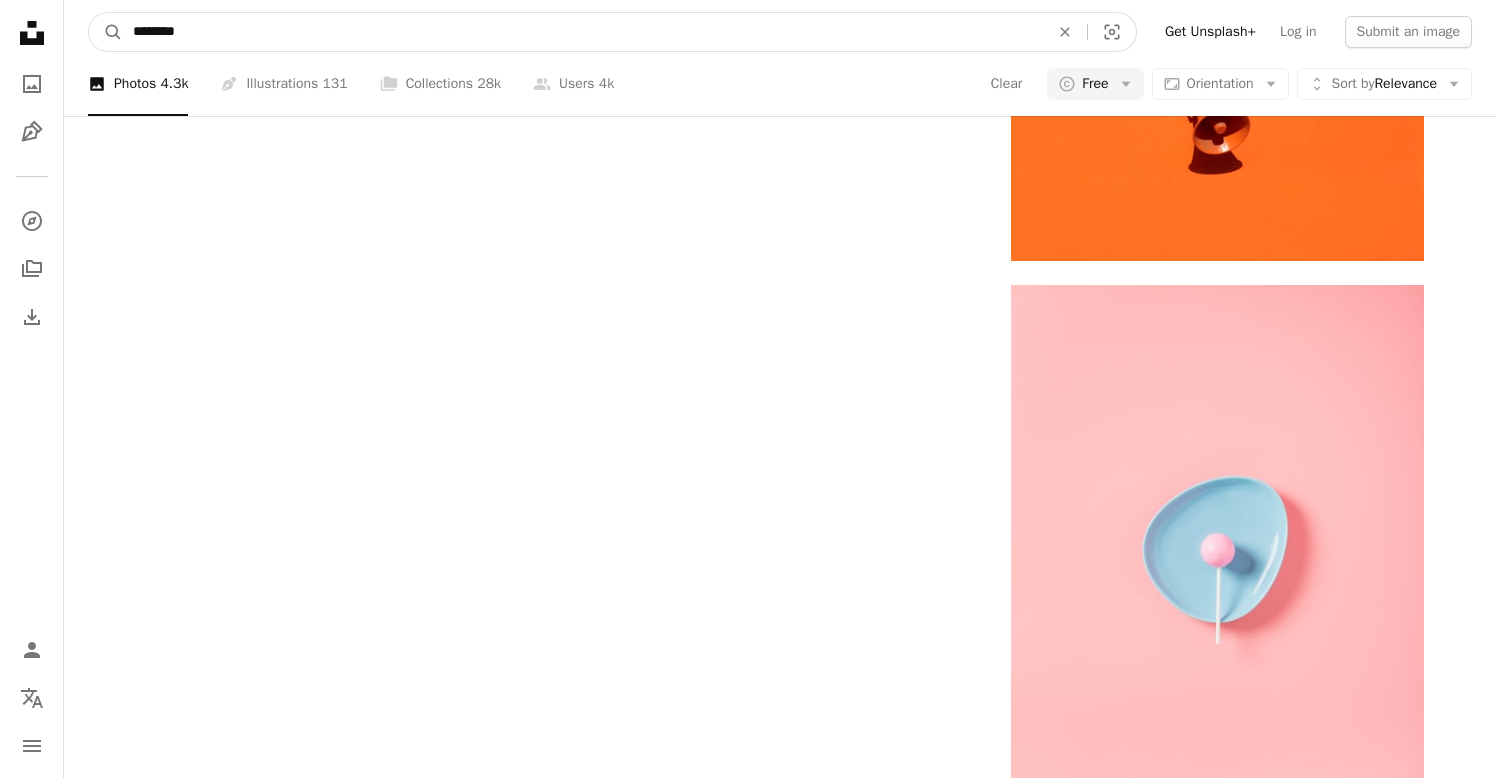click on "A magnifying glass" at bounding box center [106, 32] 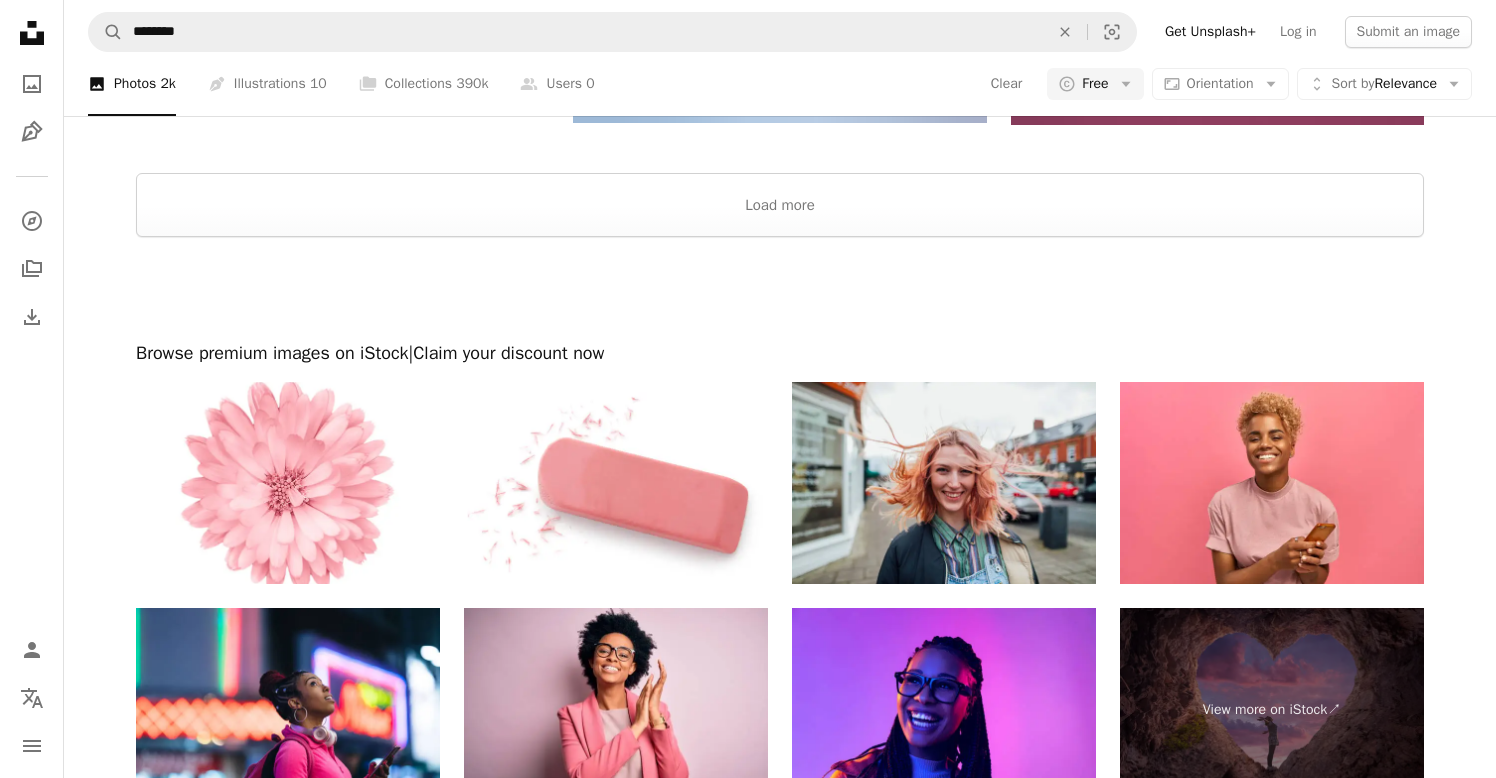 scroll, scrollTop: 3364, scrollLeft: 0, axis: vertical 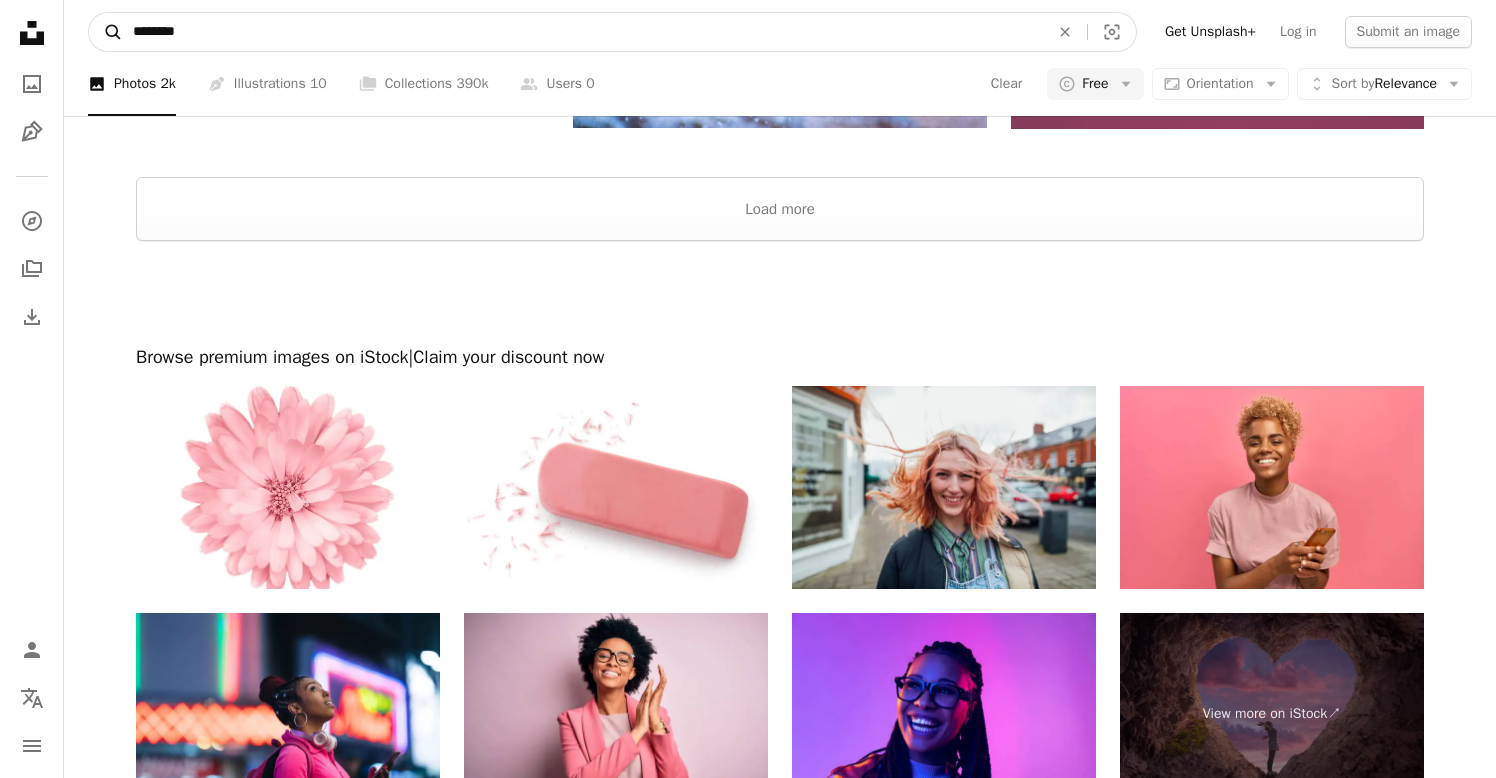 drag, startPoint x: 160, startPoint y: 32, endPoint x: 114, endPoint y: 32, distance: 46 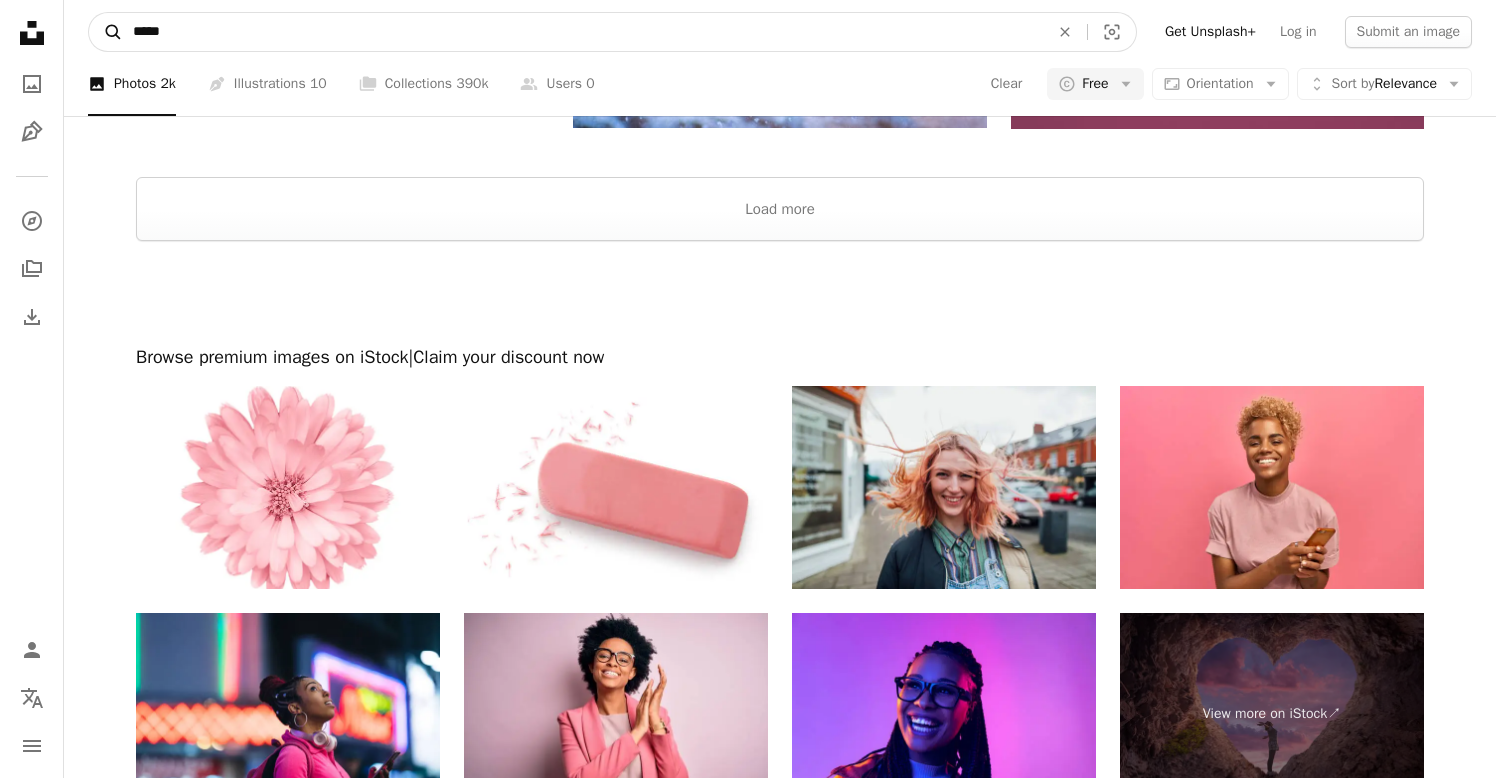 type on "******" 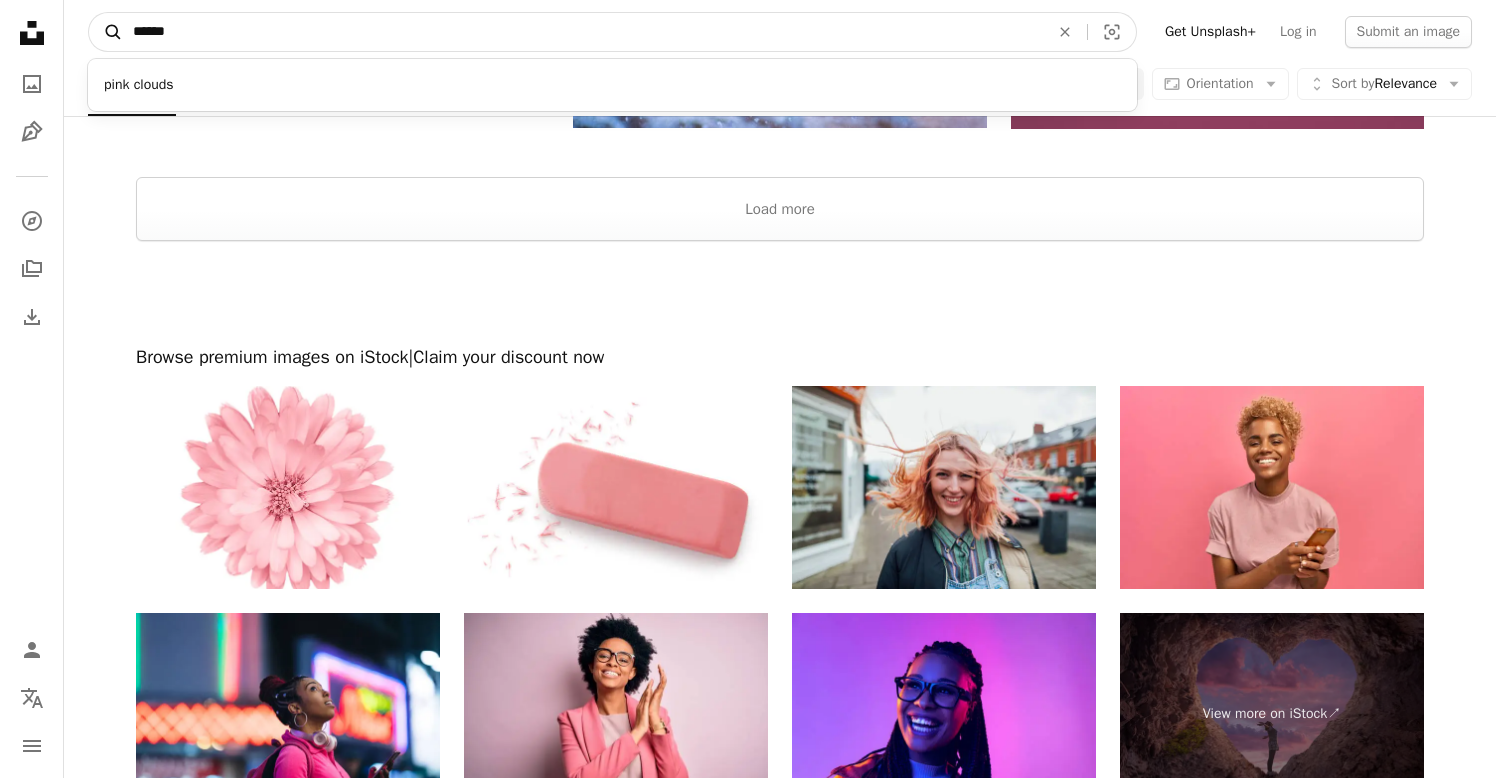 click on "A magnifying glass" at bounding box center (106, 32) 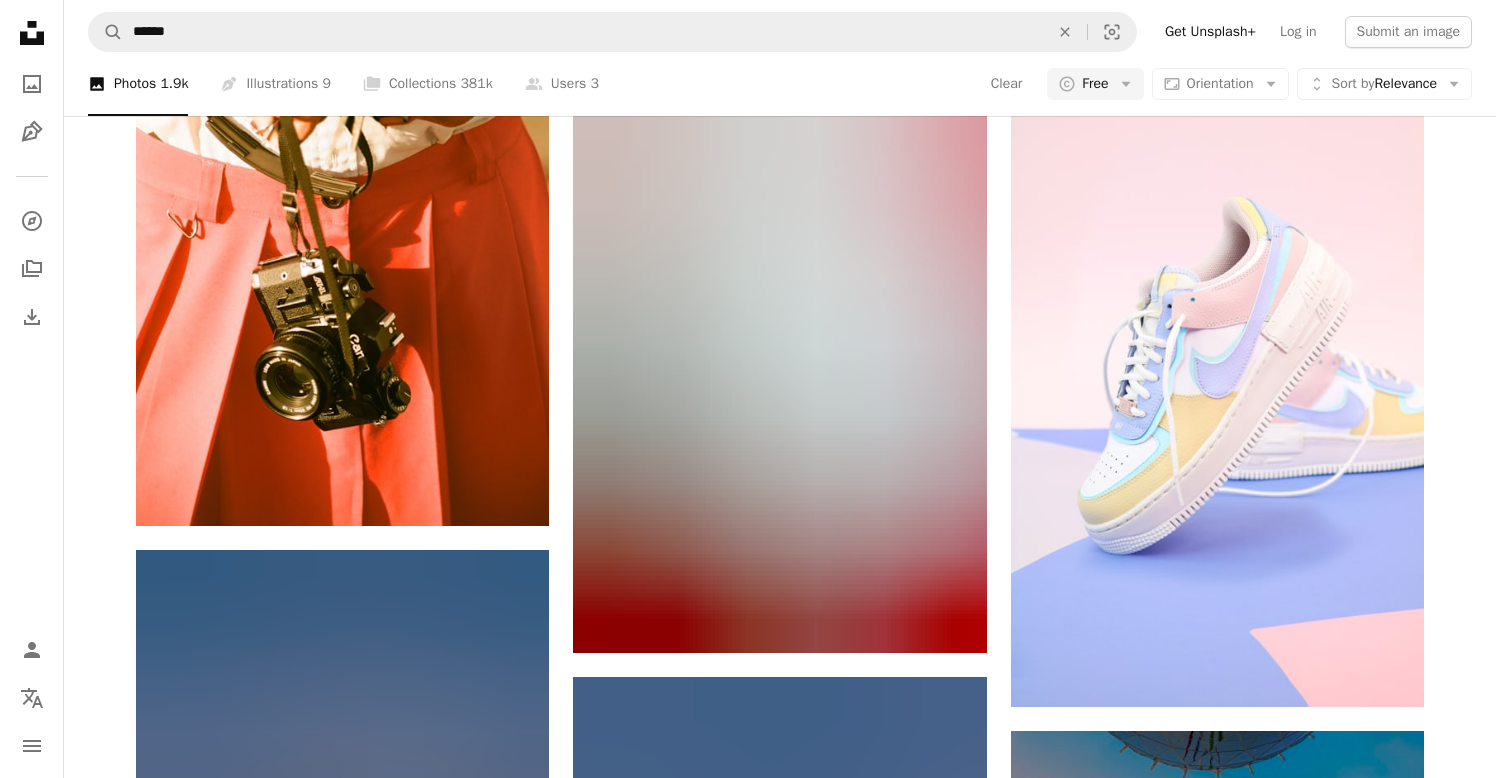 scroll, scrollTop: 936, scrollLeft: 0, axis: vertical 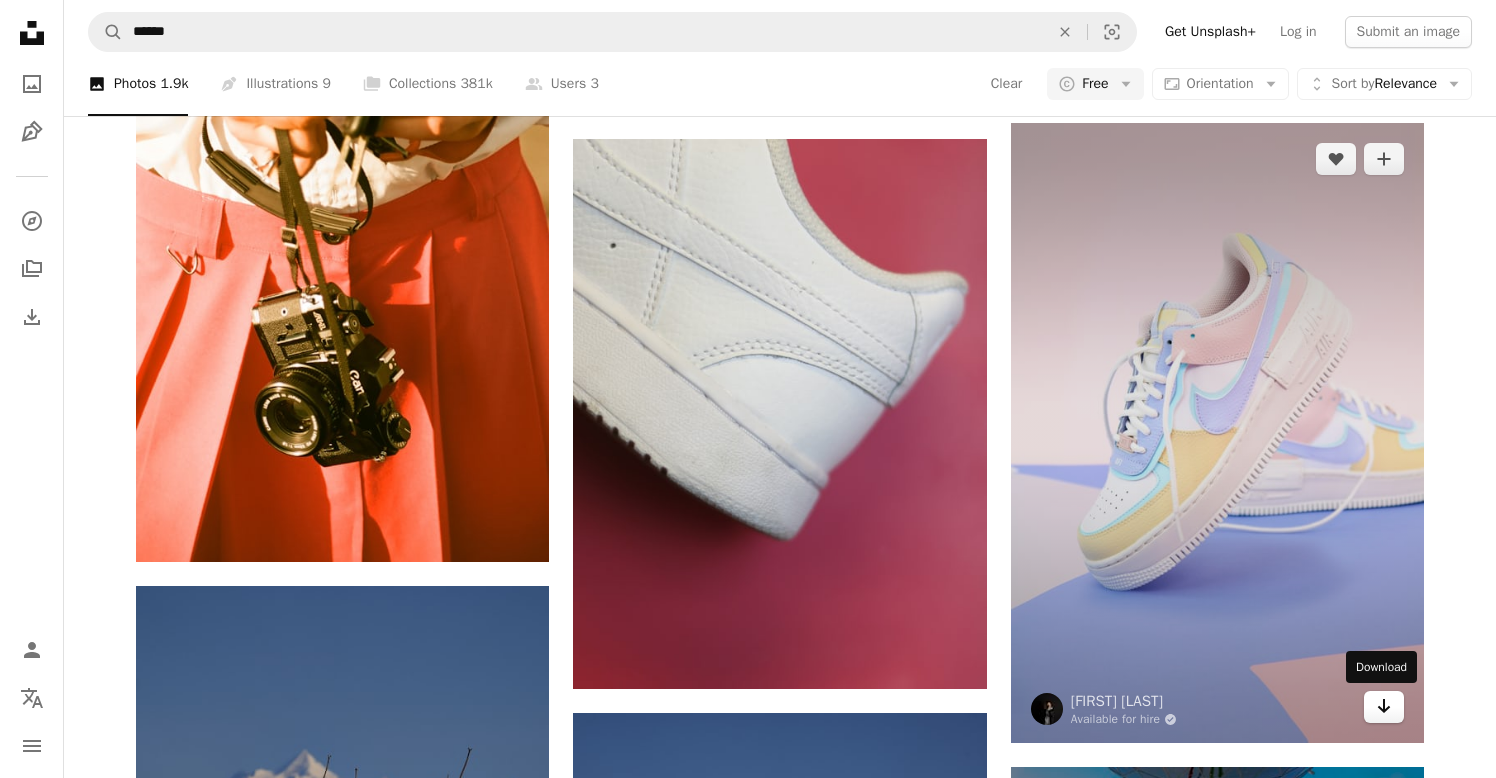 click 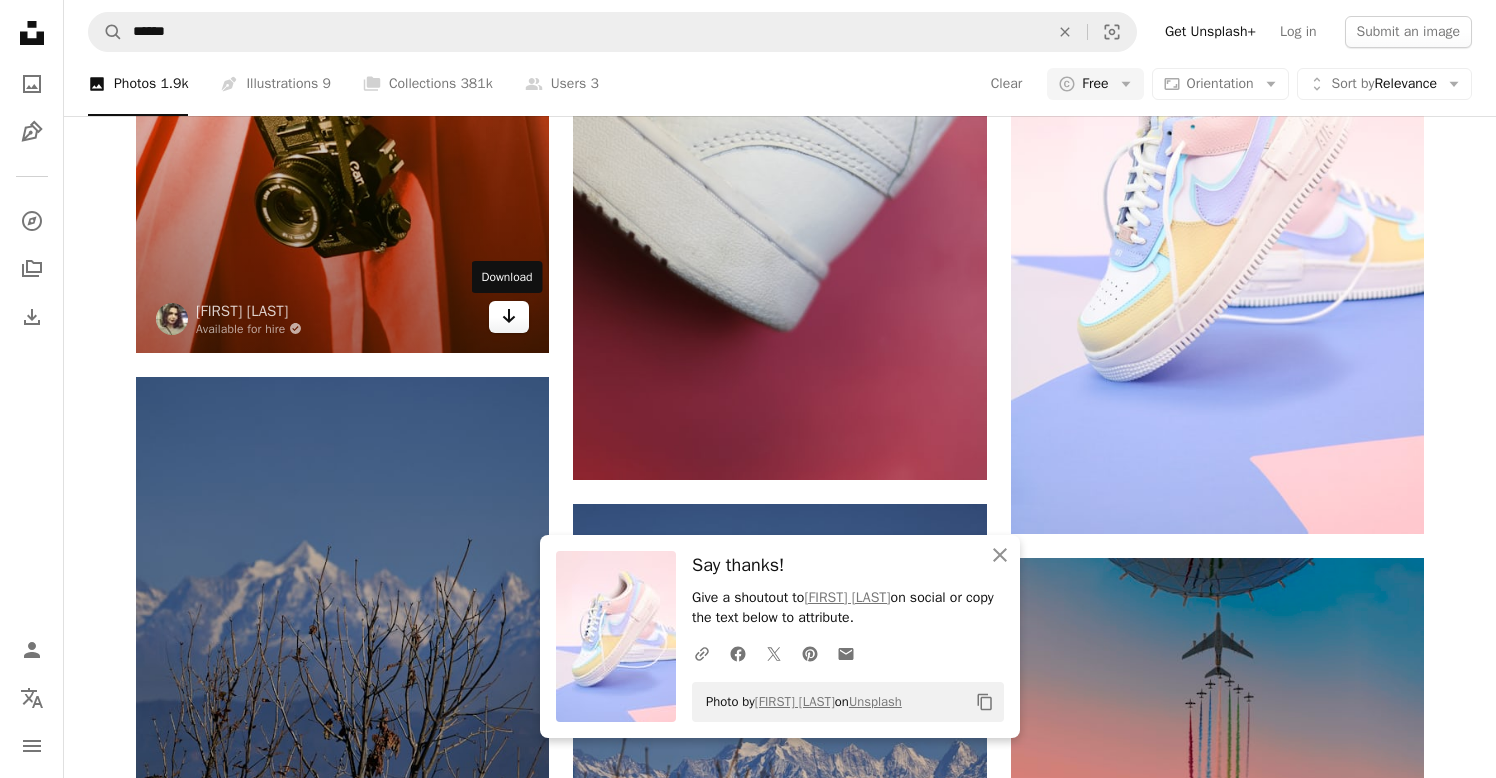 click on "Arrow pointing down" 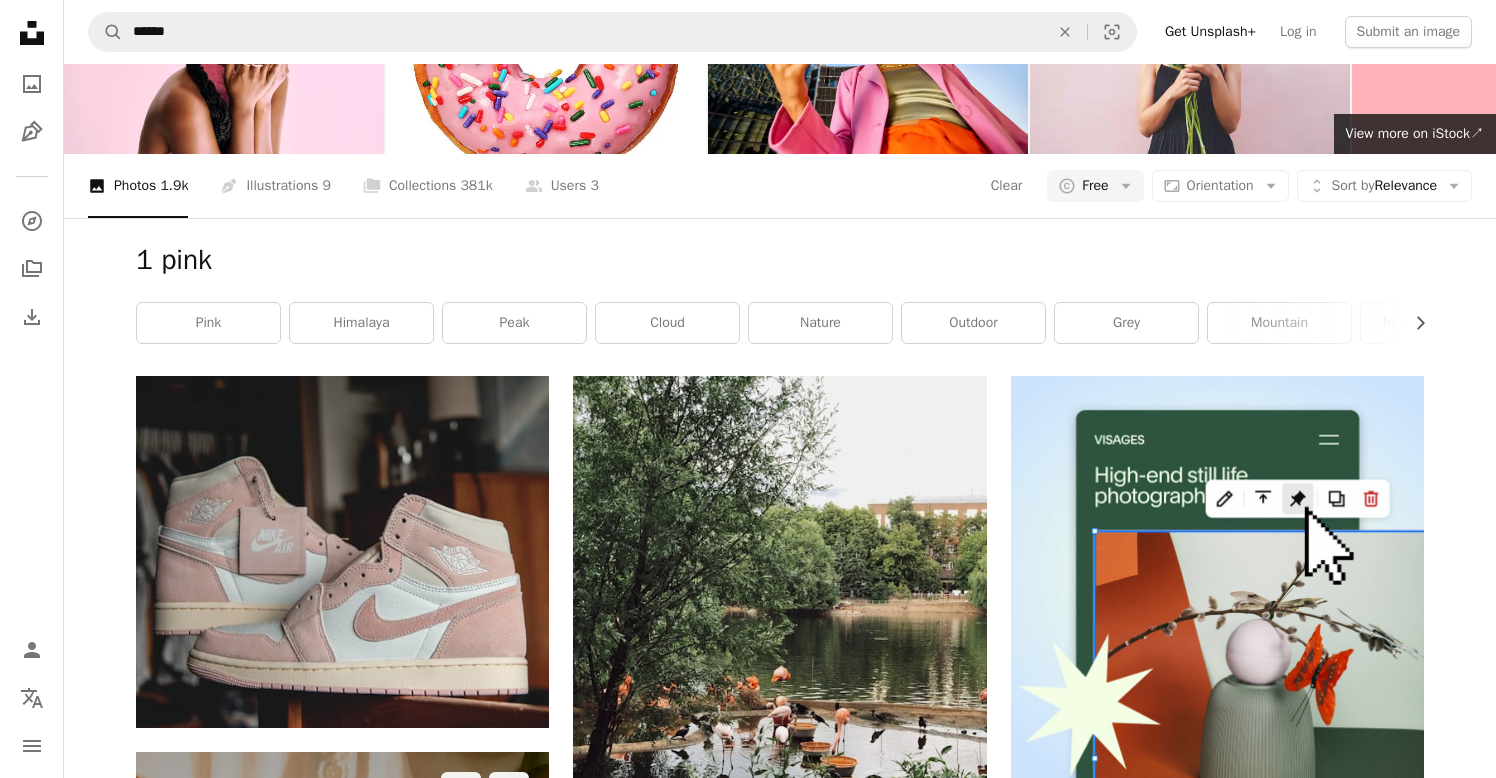 scroll, scrollTop: 0, scrollLeft: 0, axis: both 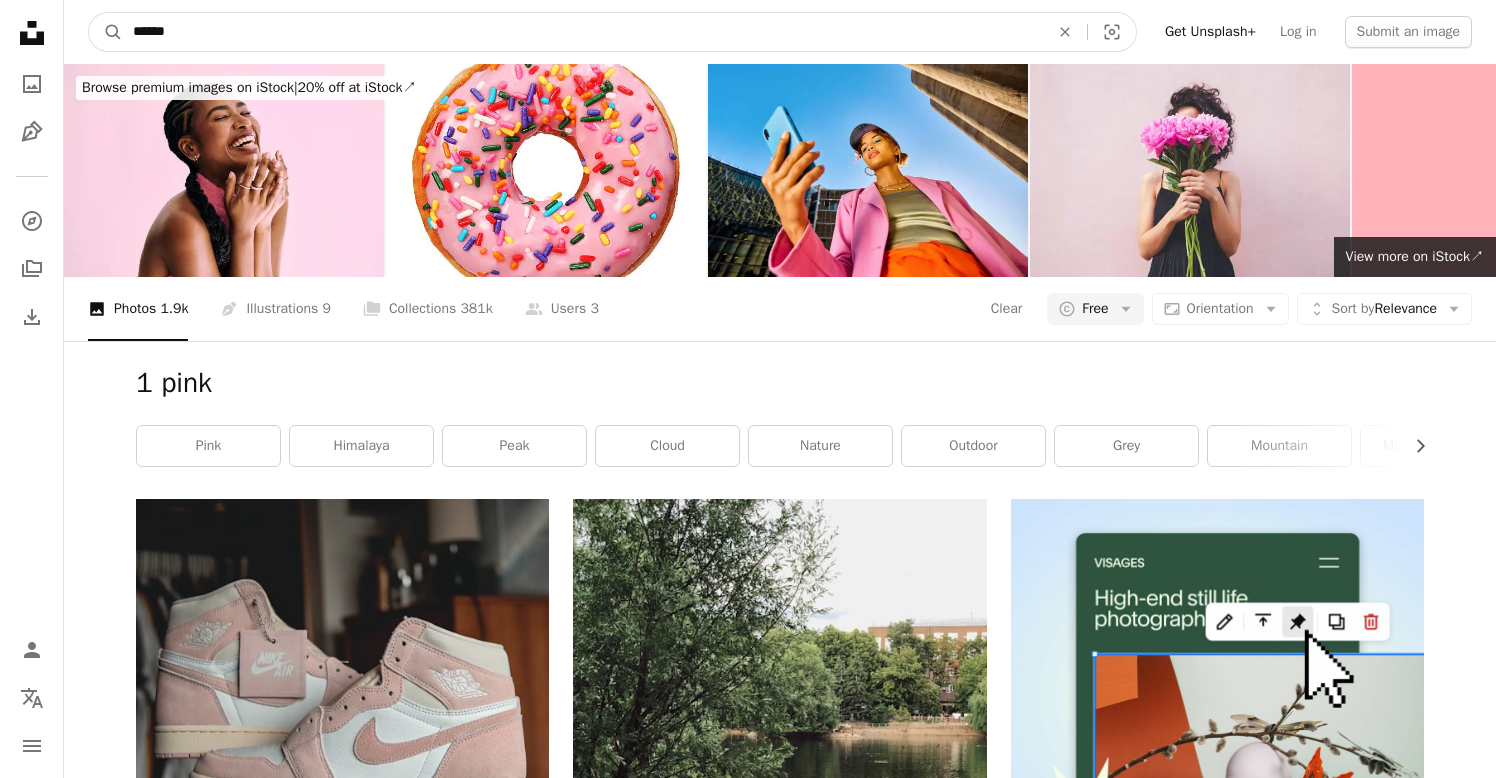 click on "******" at bounding box center [583, 32] 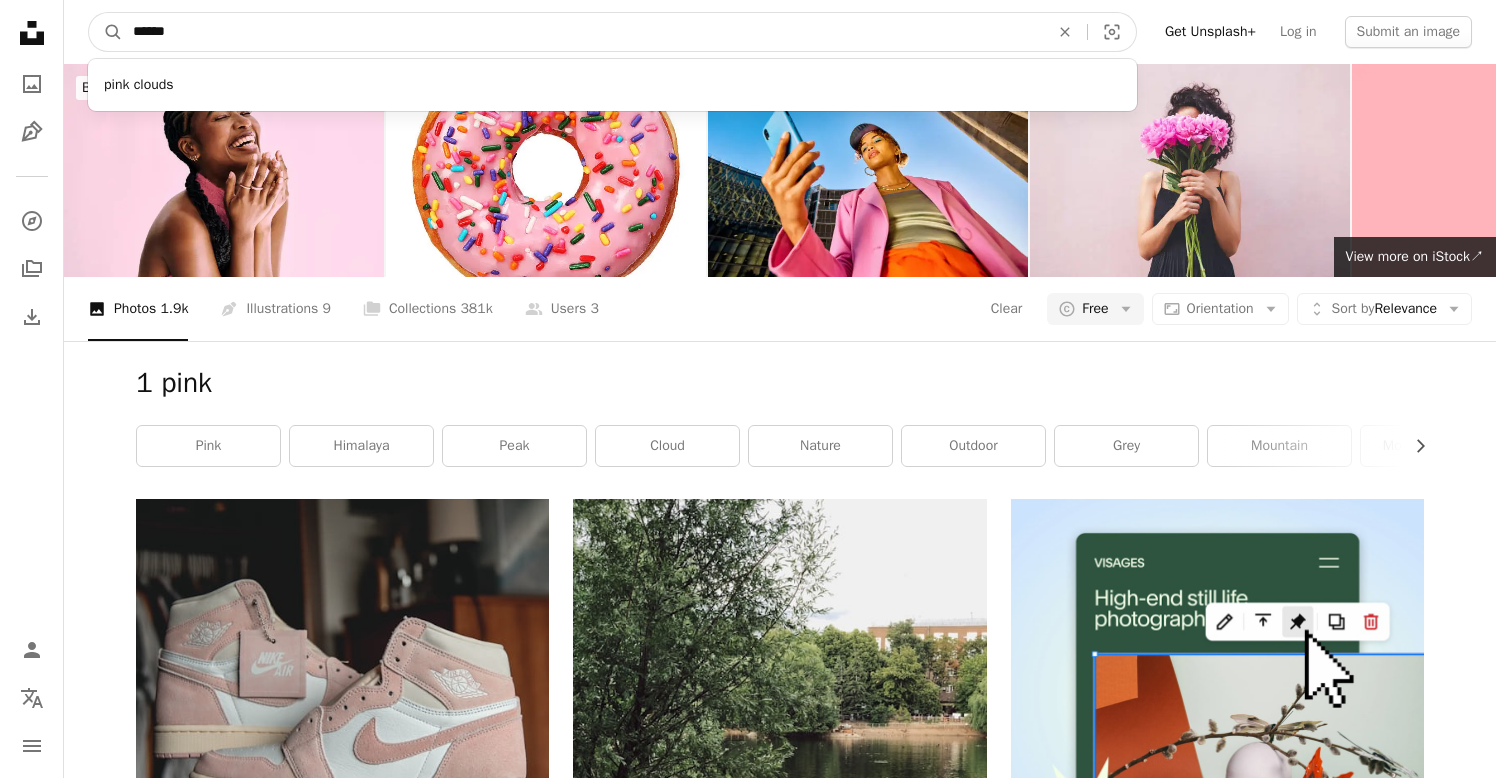 type on "*" 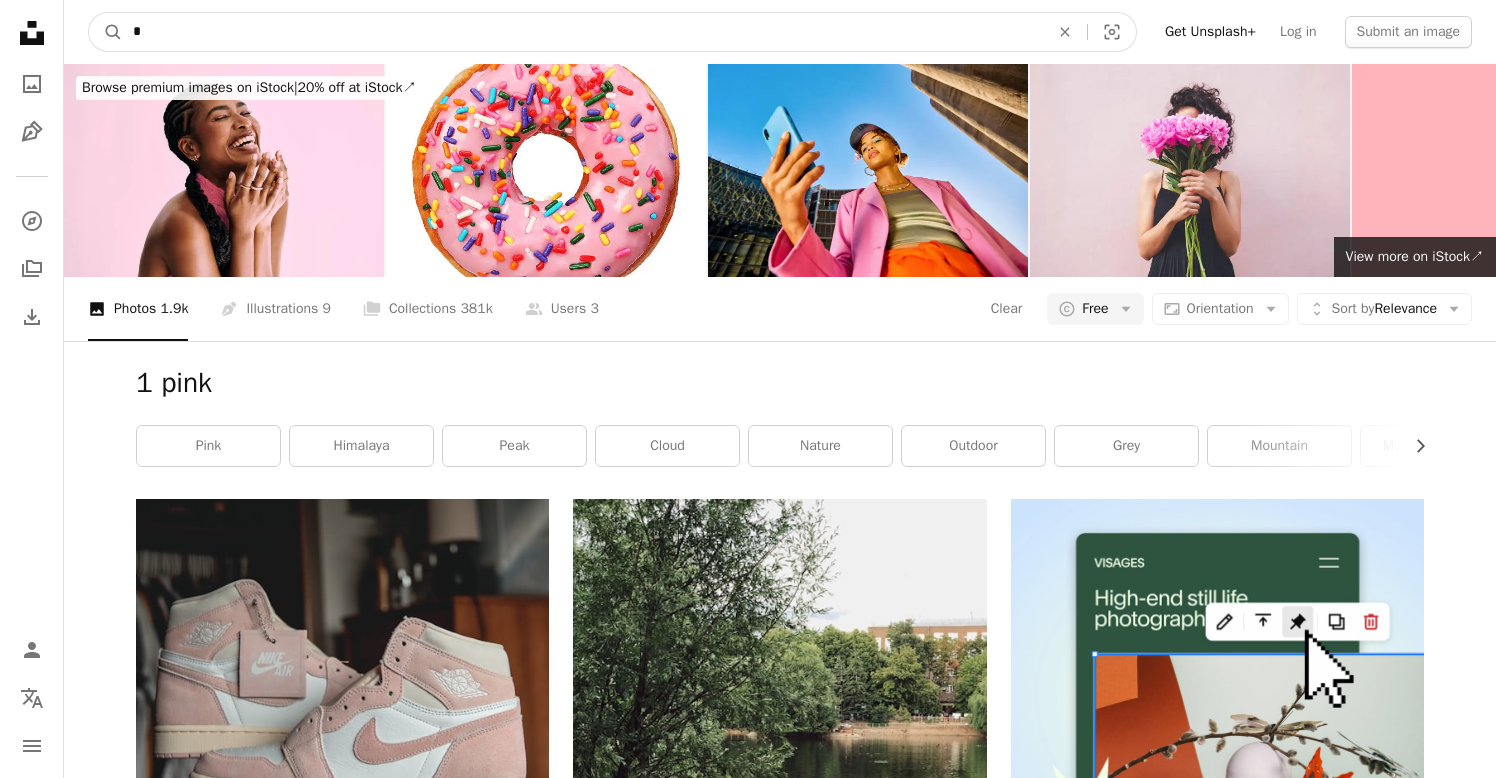 click on "A magnifying glass" at bounding box center (106, 32) 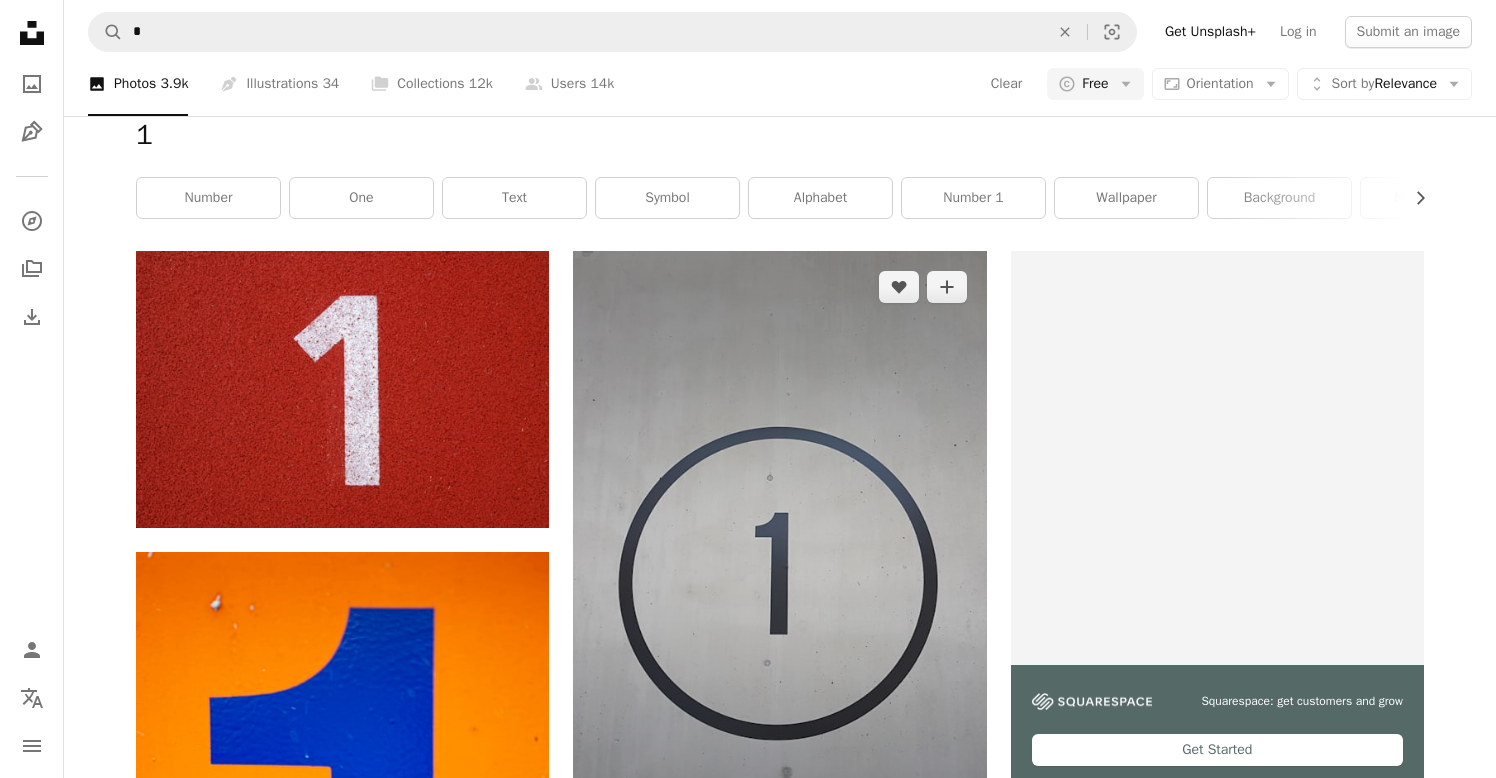 scroll, scrollTop: 239, scrollLeft: 0, axis: vertical 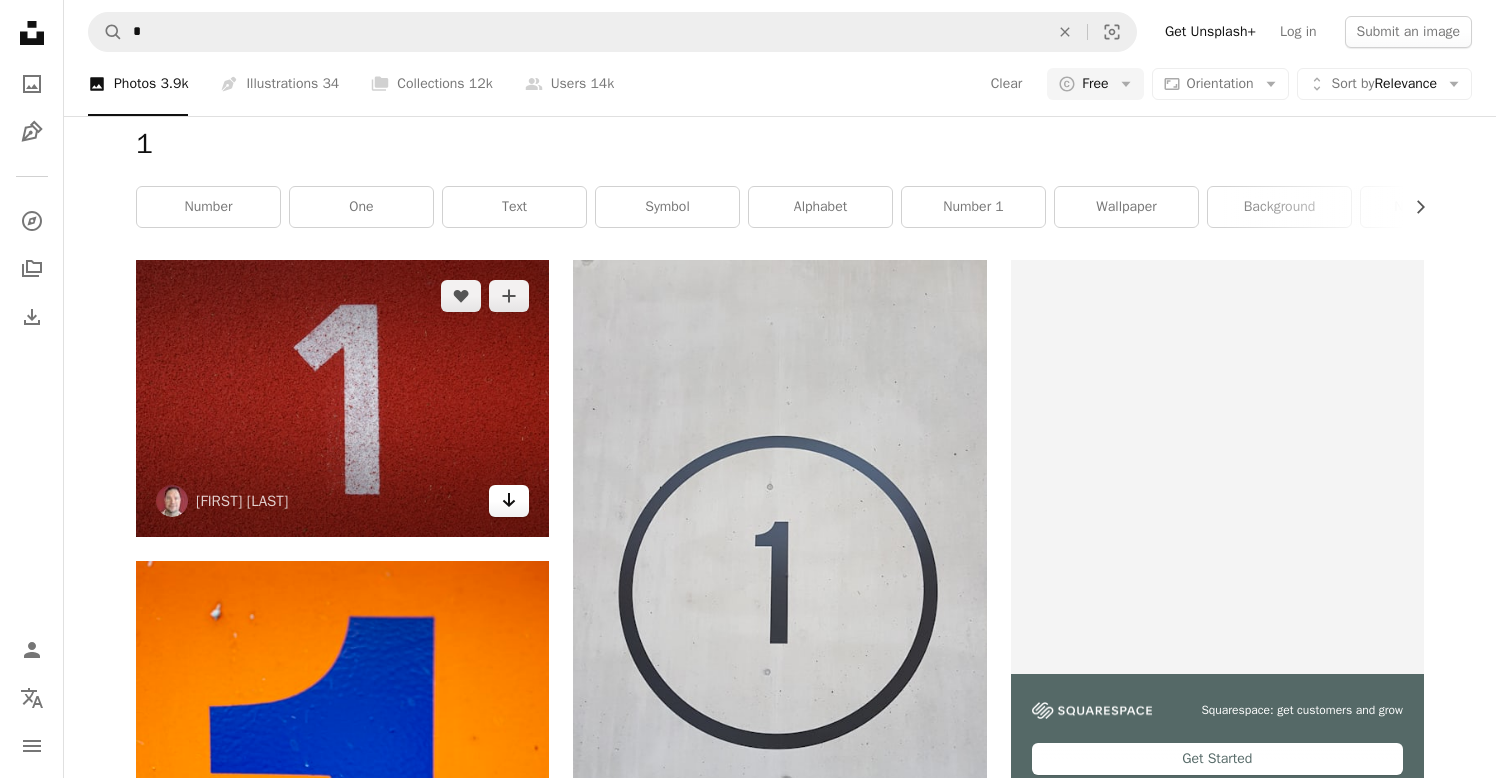 click on "Arrow pointing down" 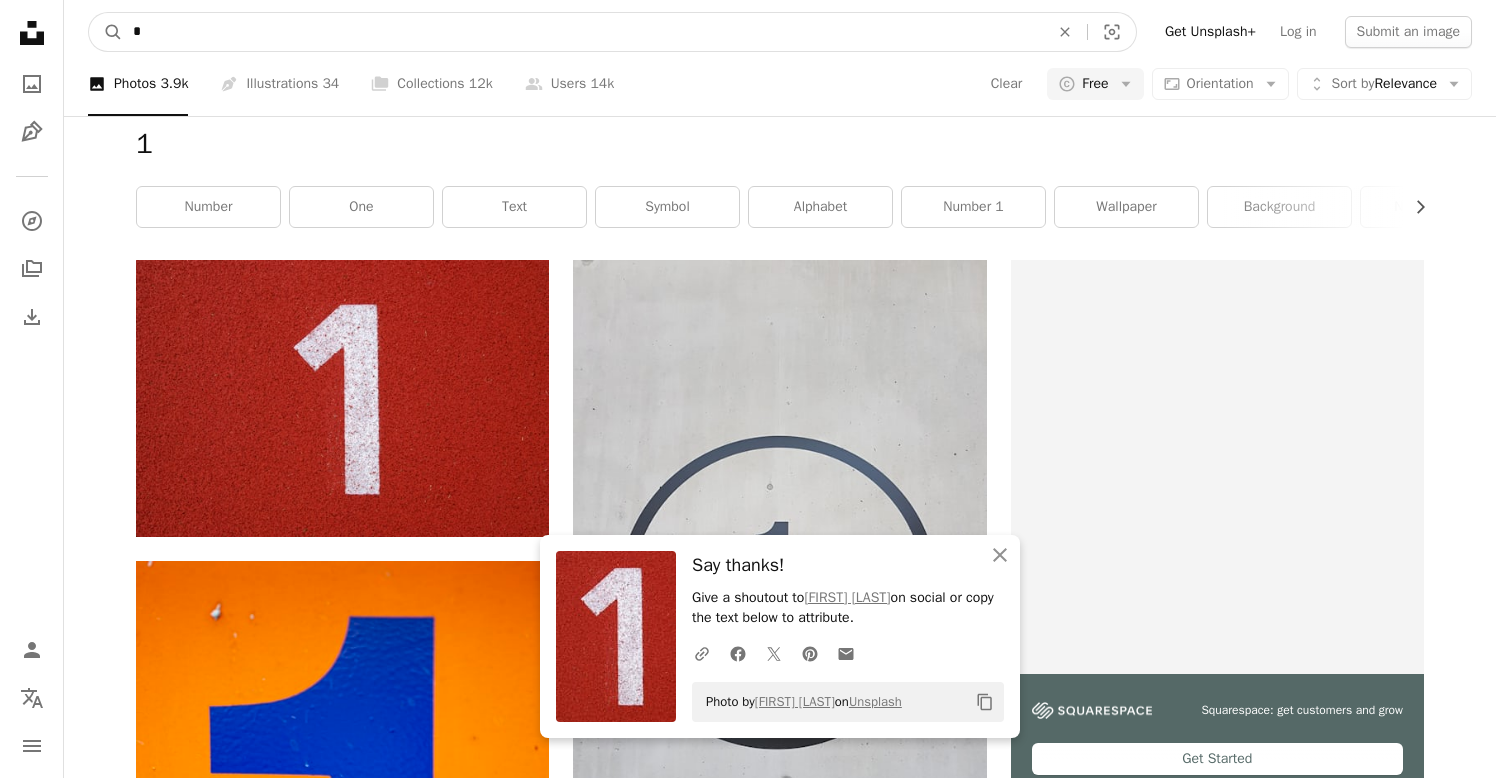 drag, startPoint x: 269, startPoint y: 36, endPoint x: 18, endPoint y: 34, distance: 251.00797 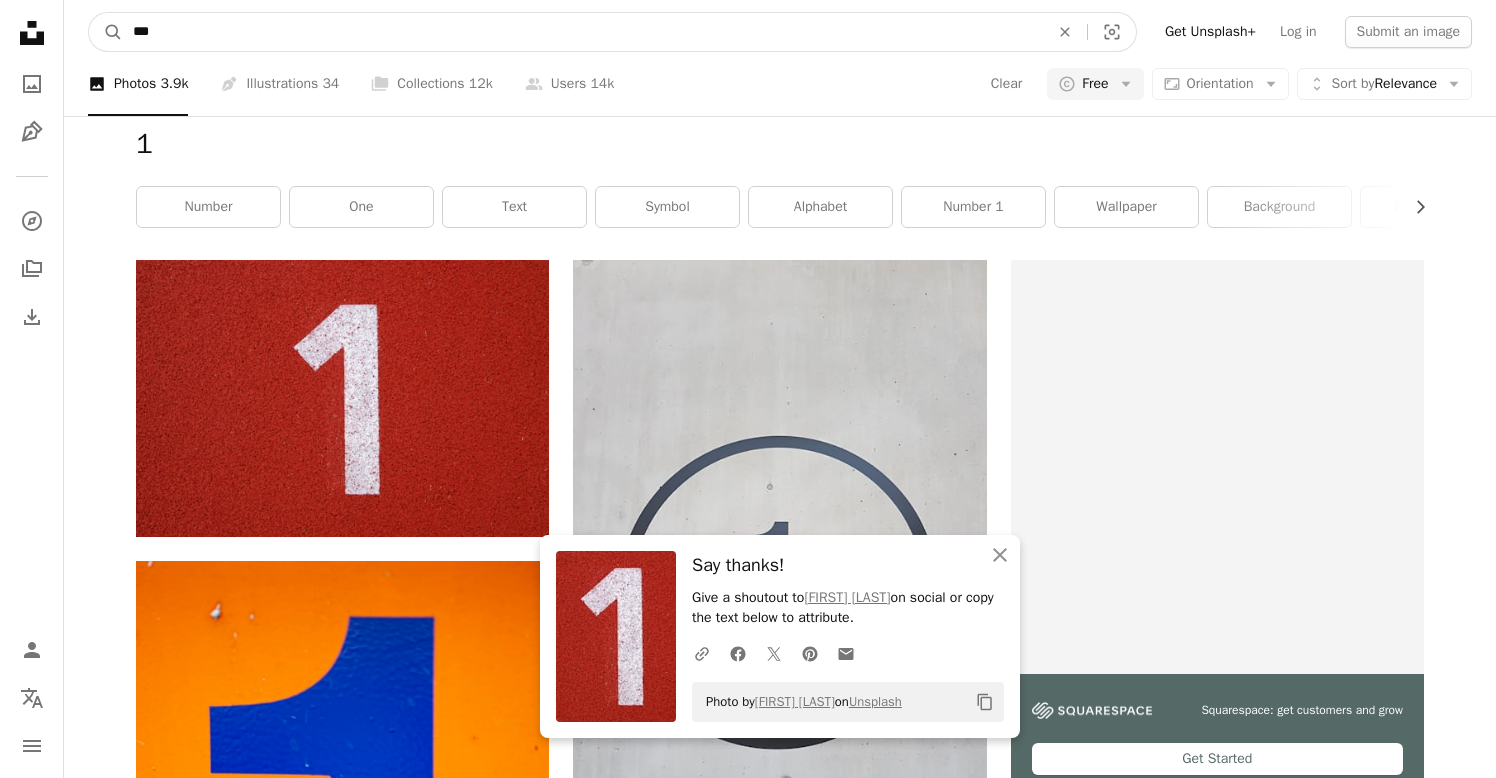 type on "****" 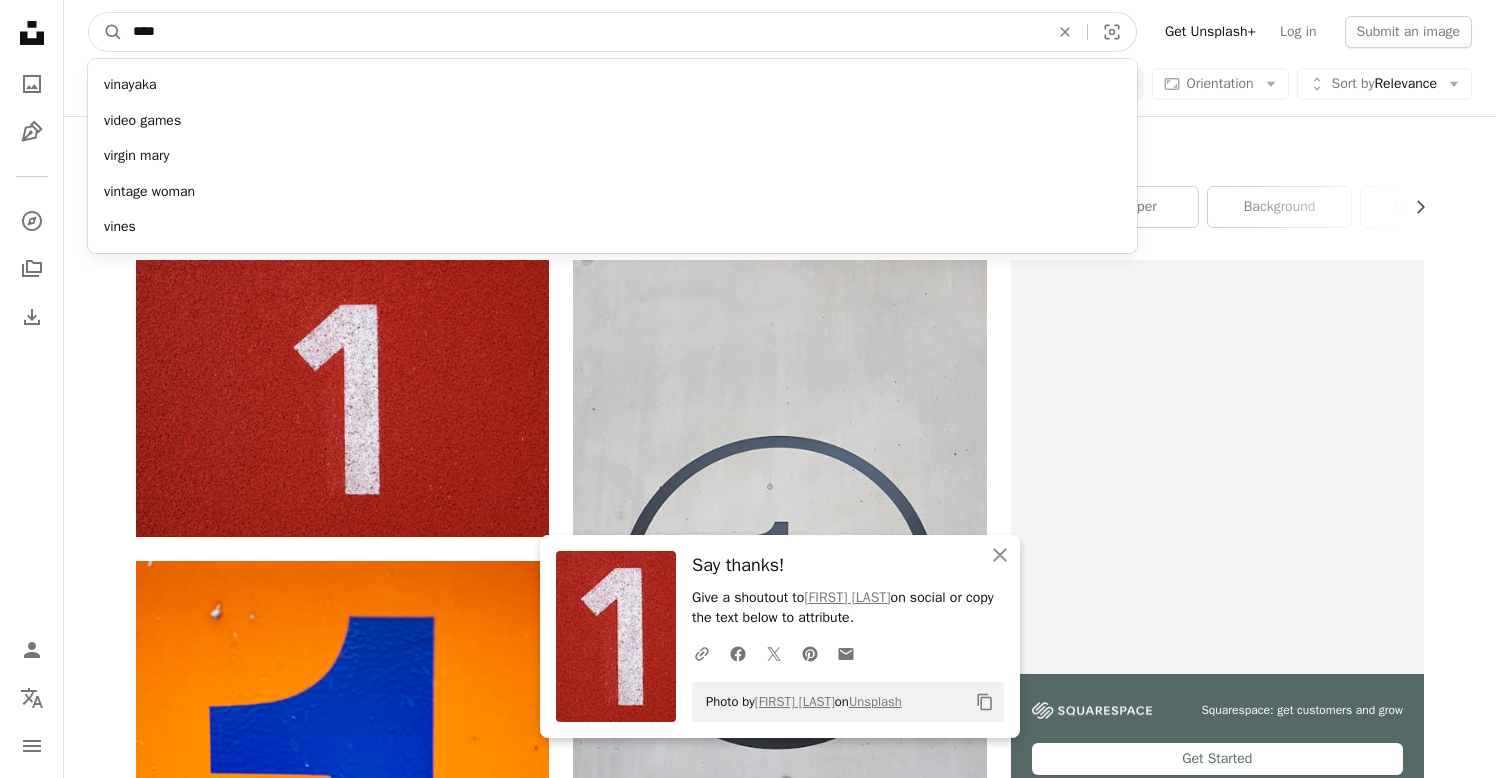 click on "A magnifying glass" at bounding box center [106, 32] 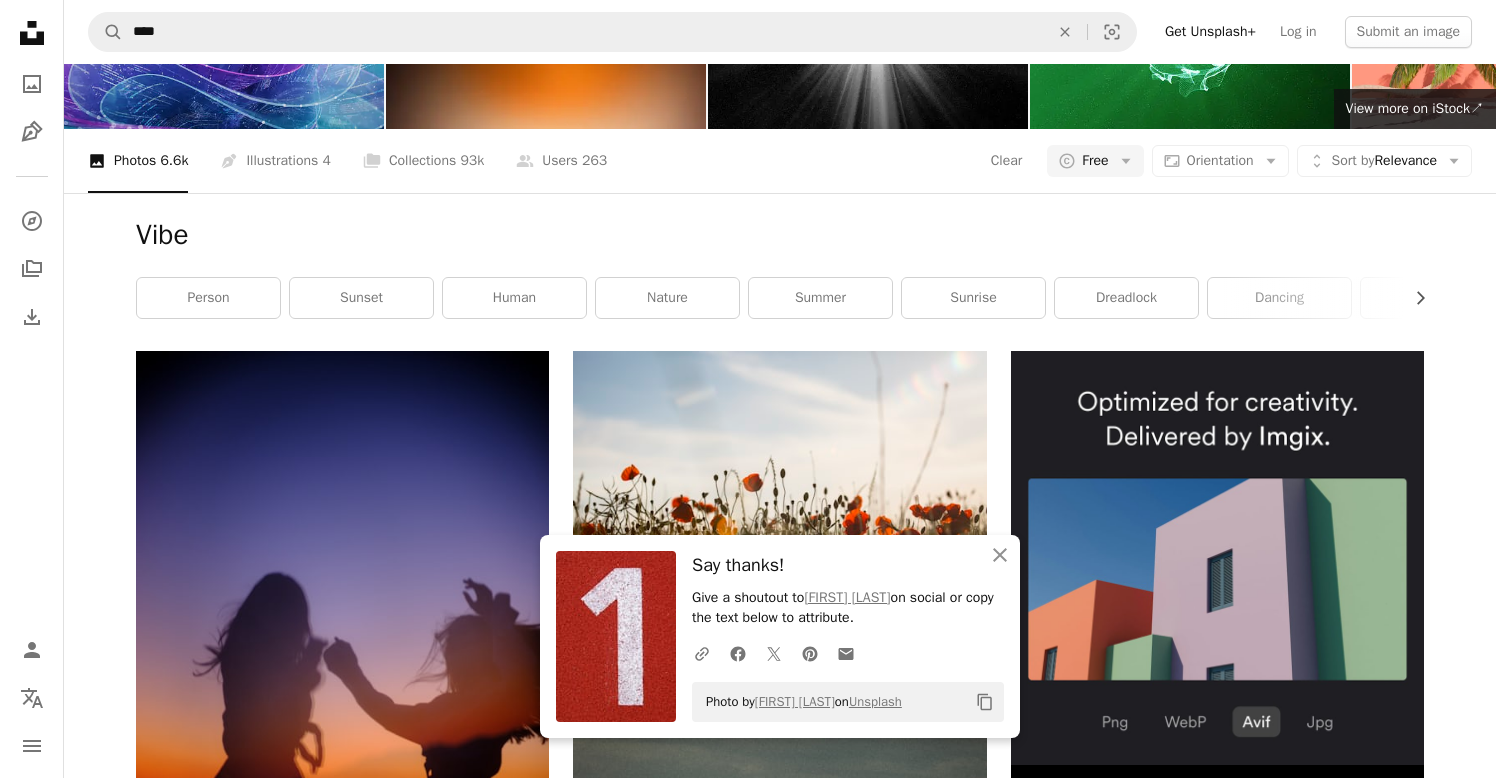 scroll, scrollTop: 0, scrollLeft: 0, axis: both 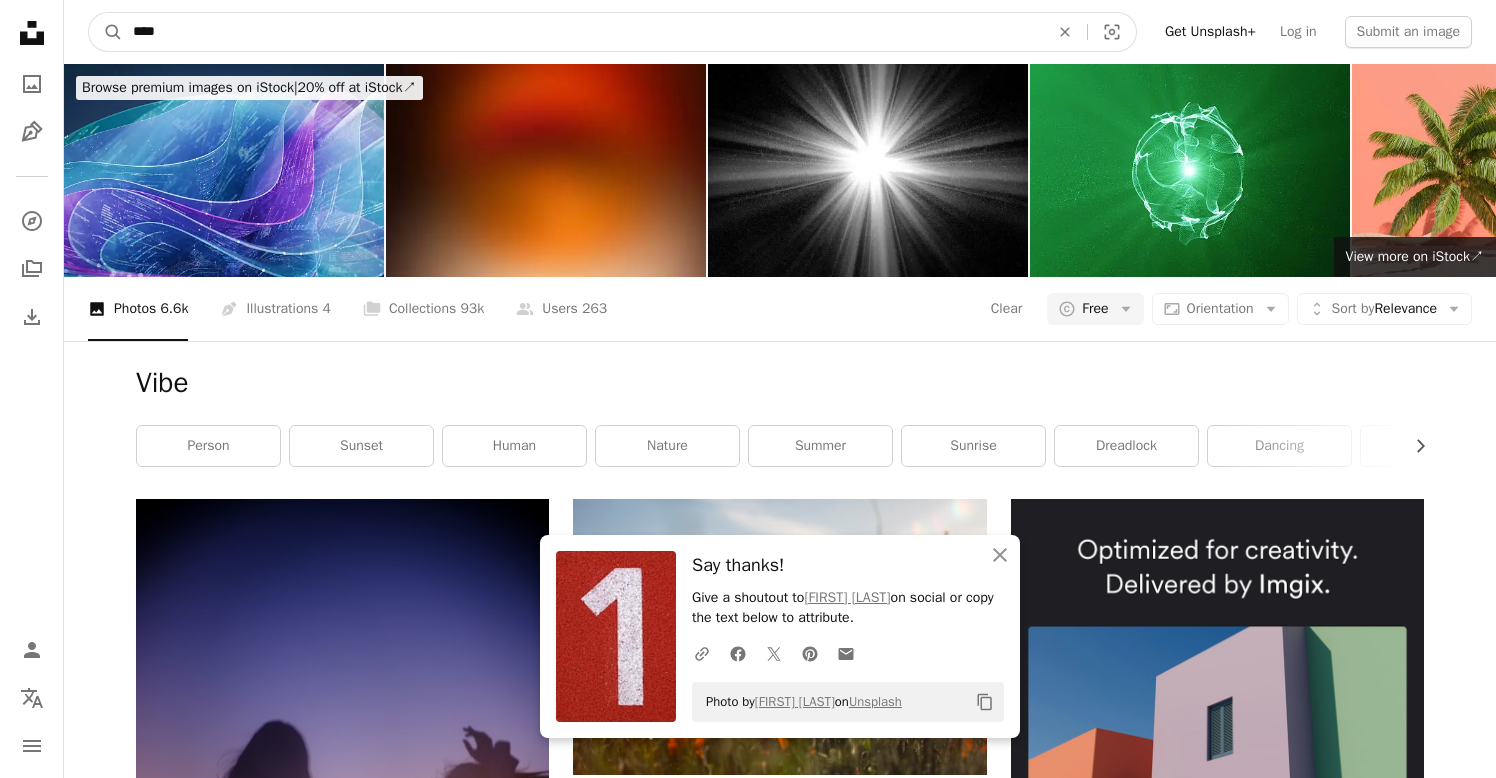 click on "****" at bounding box center (583, 32) 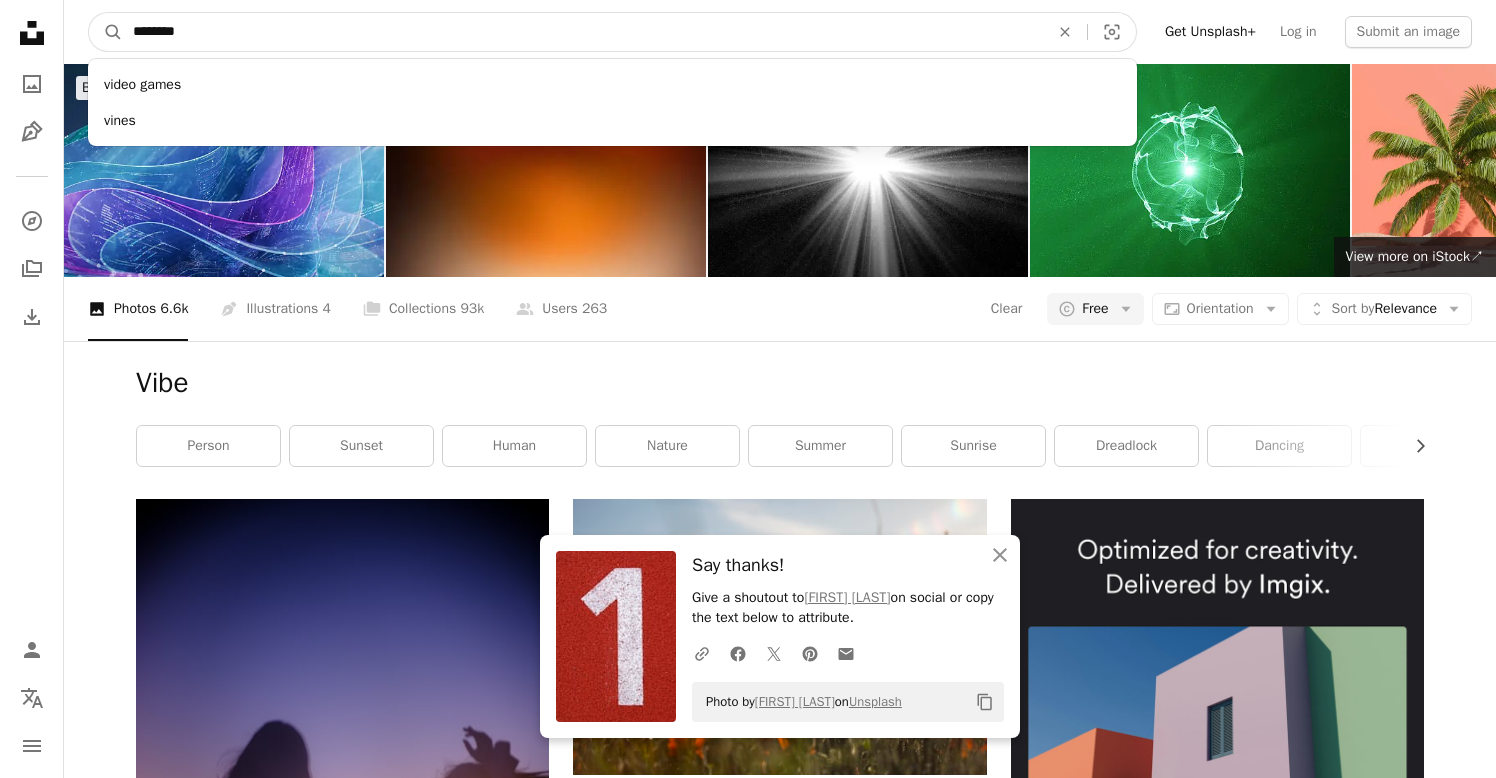 type on "*********" 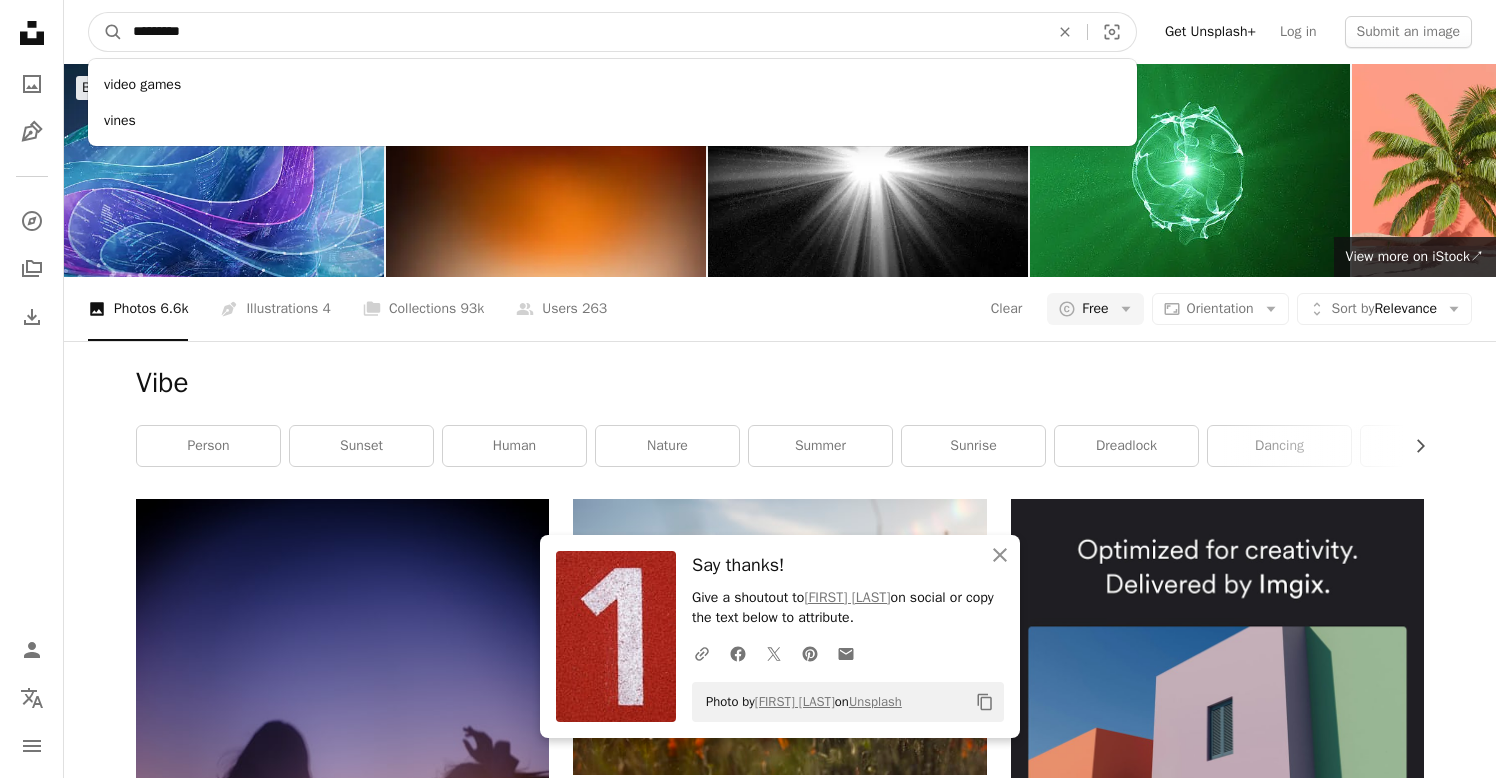 click on "A magnifying glass" at bounding box center [106, 32] 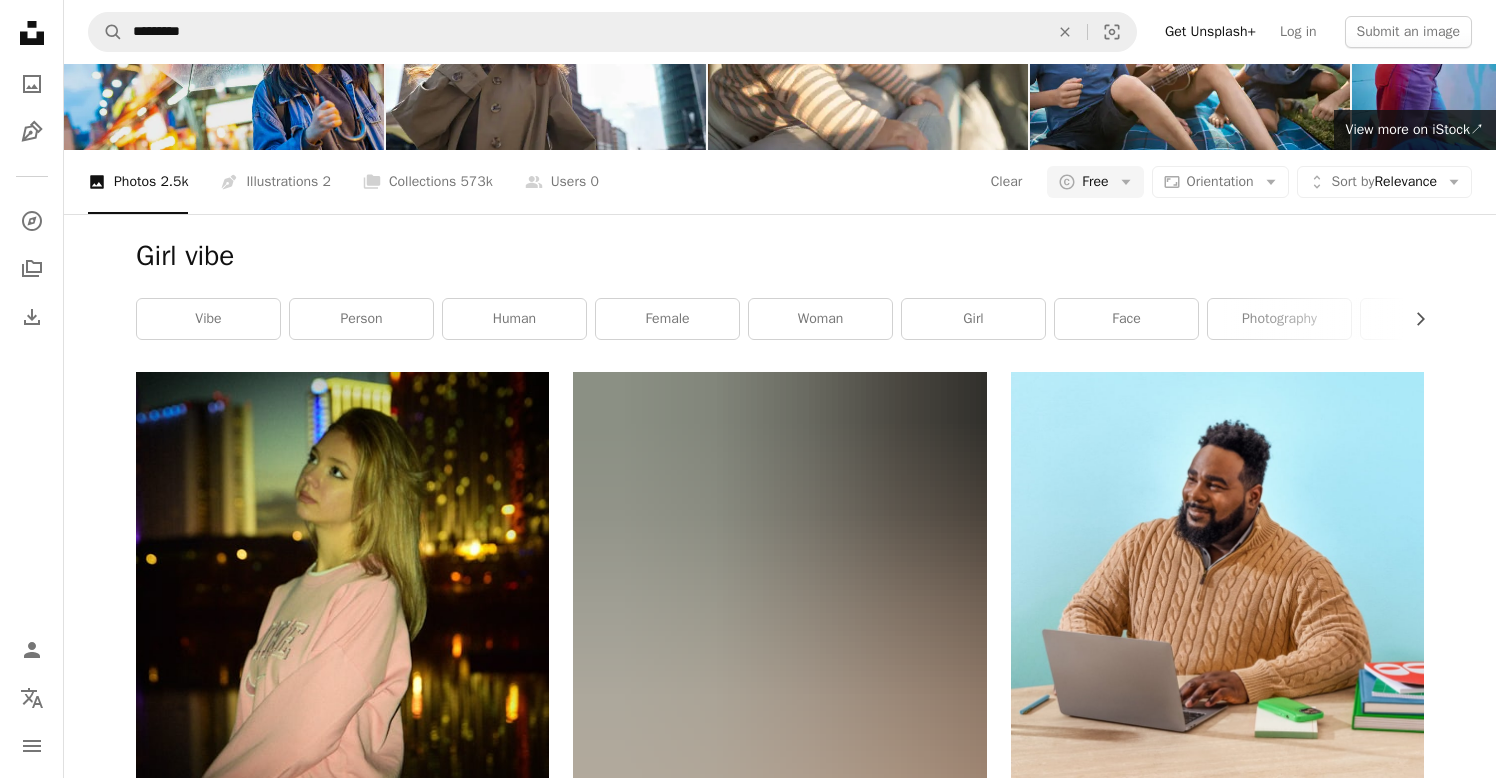scroll, scrollTop: 0, scrollLeft: 0, axis: both 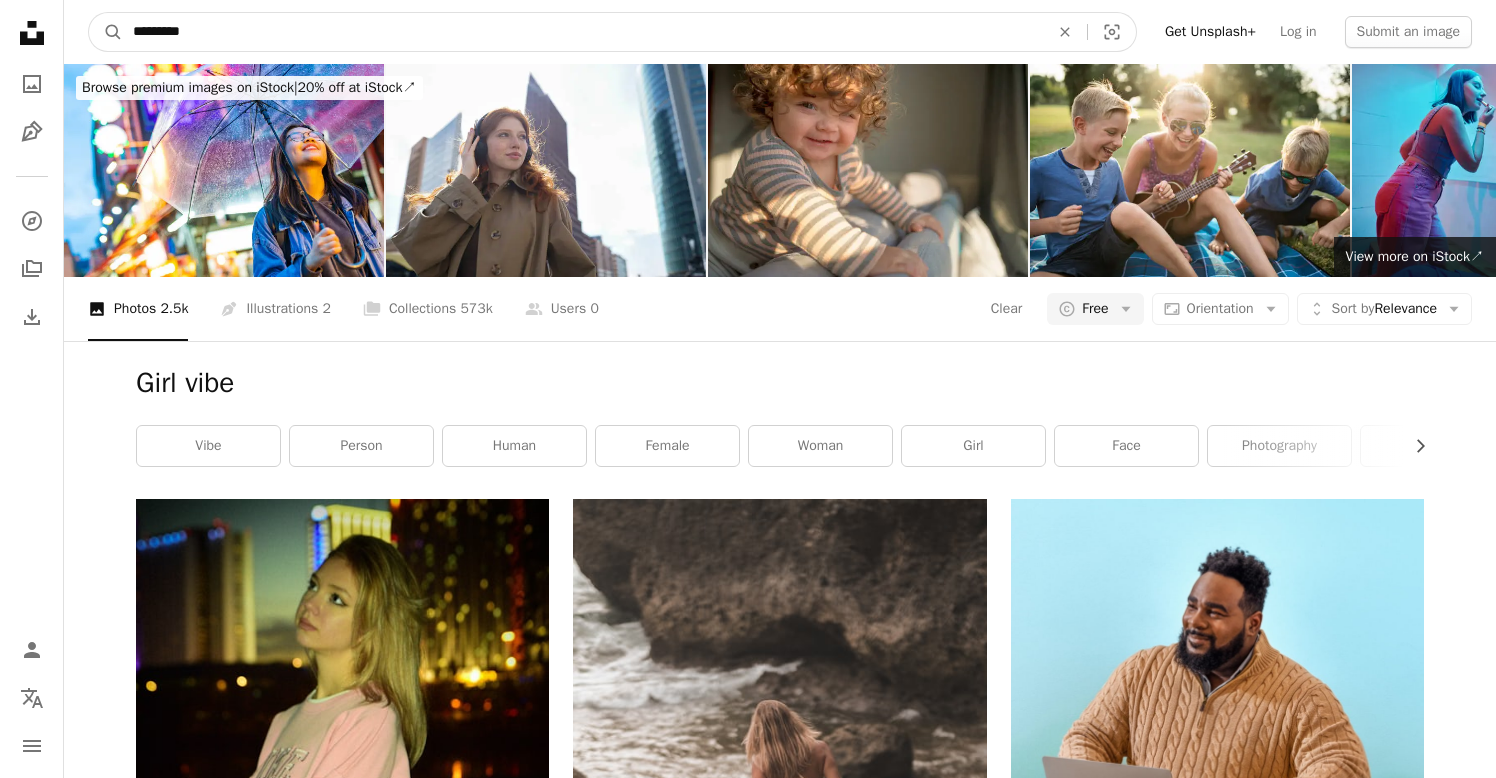 drag, startPoint x: 210, startPoint y: 37, endPoint x: 9, endPoint y: 21, distance: 201.6358 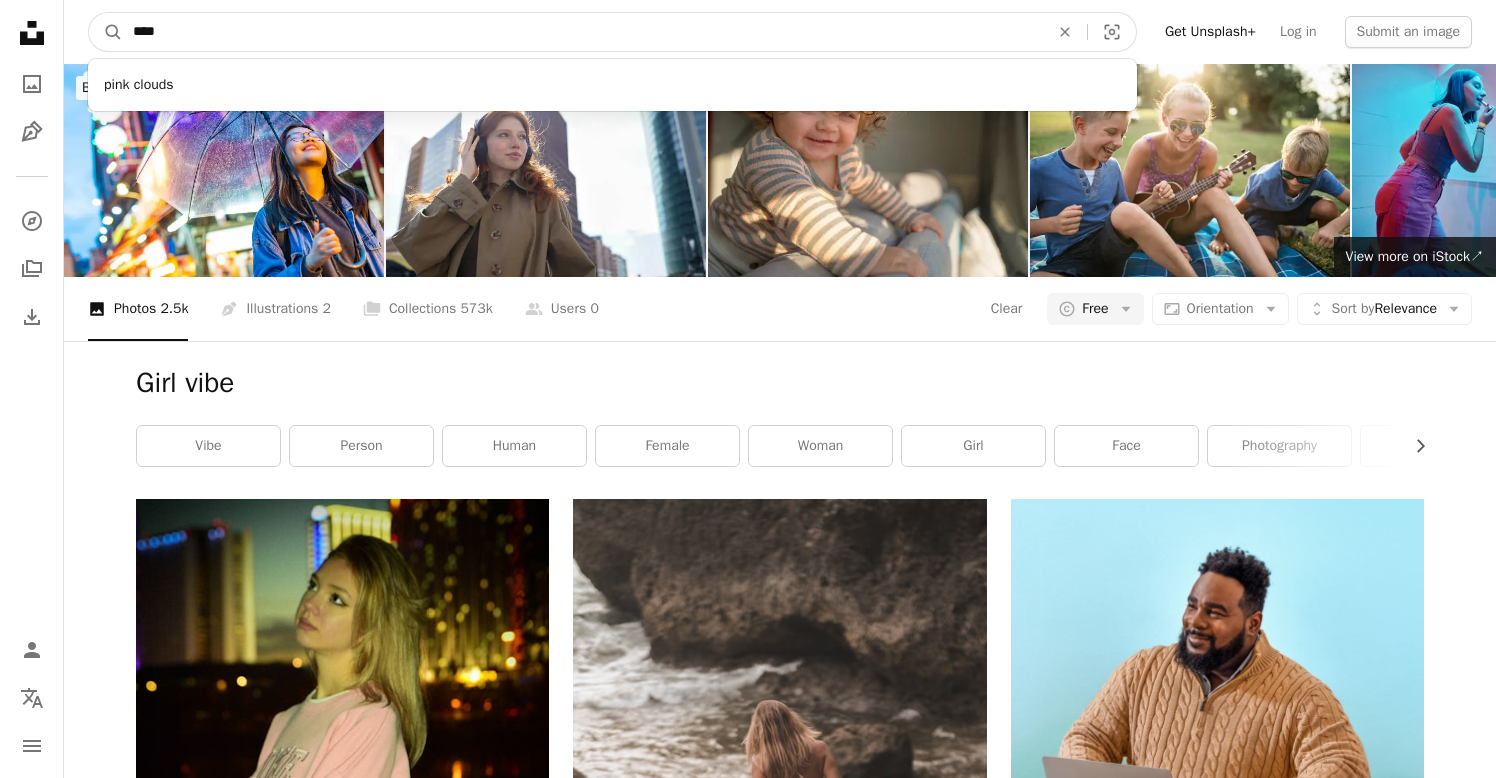 type on "****" 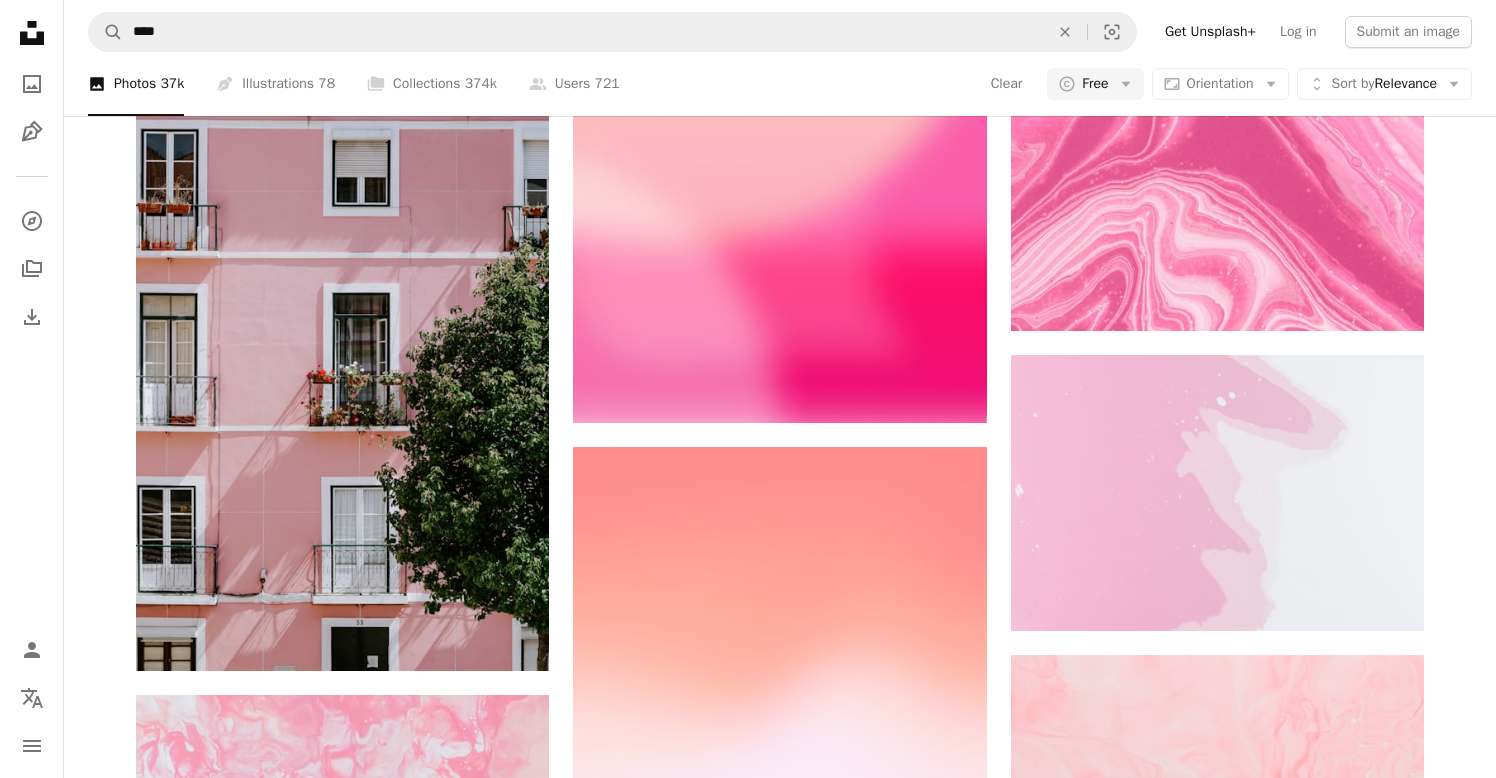 scroll, scrollTop: 1433, scrollLeft: 0, axis: vertical 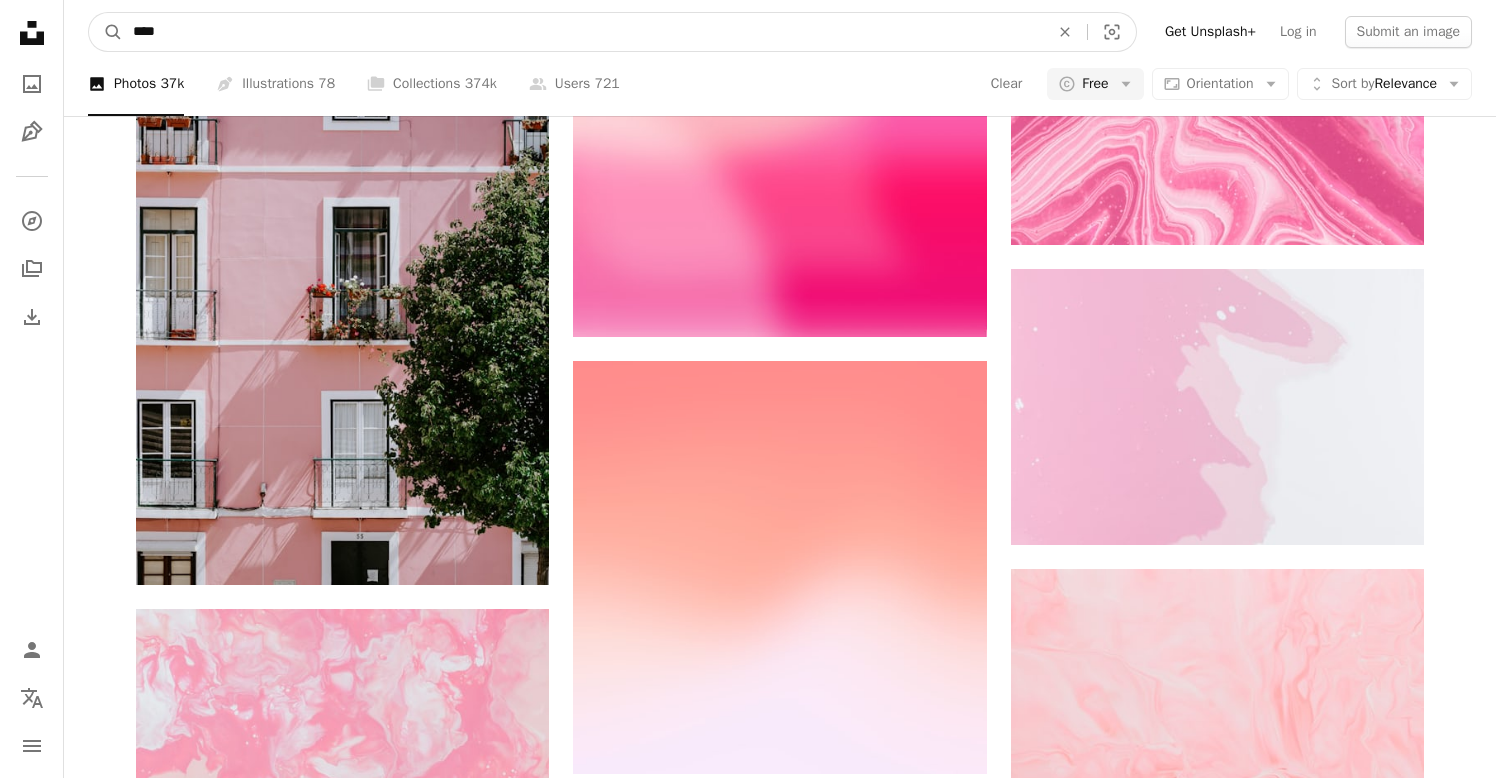 click on "****" at bounding box center (583, 32) 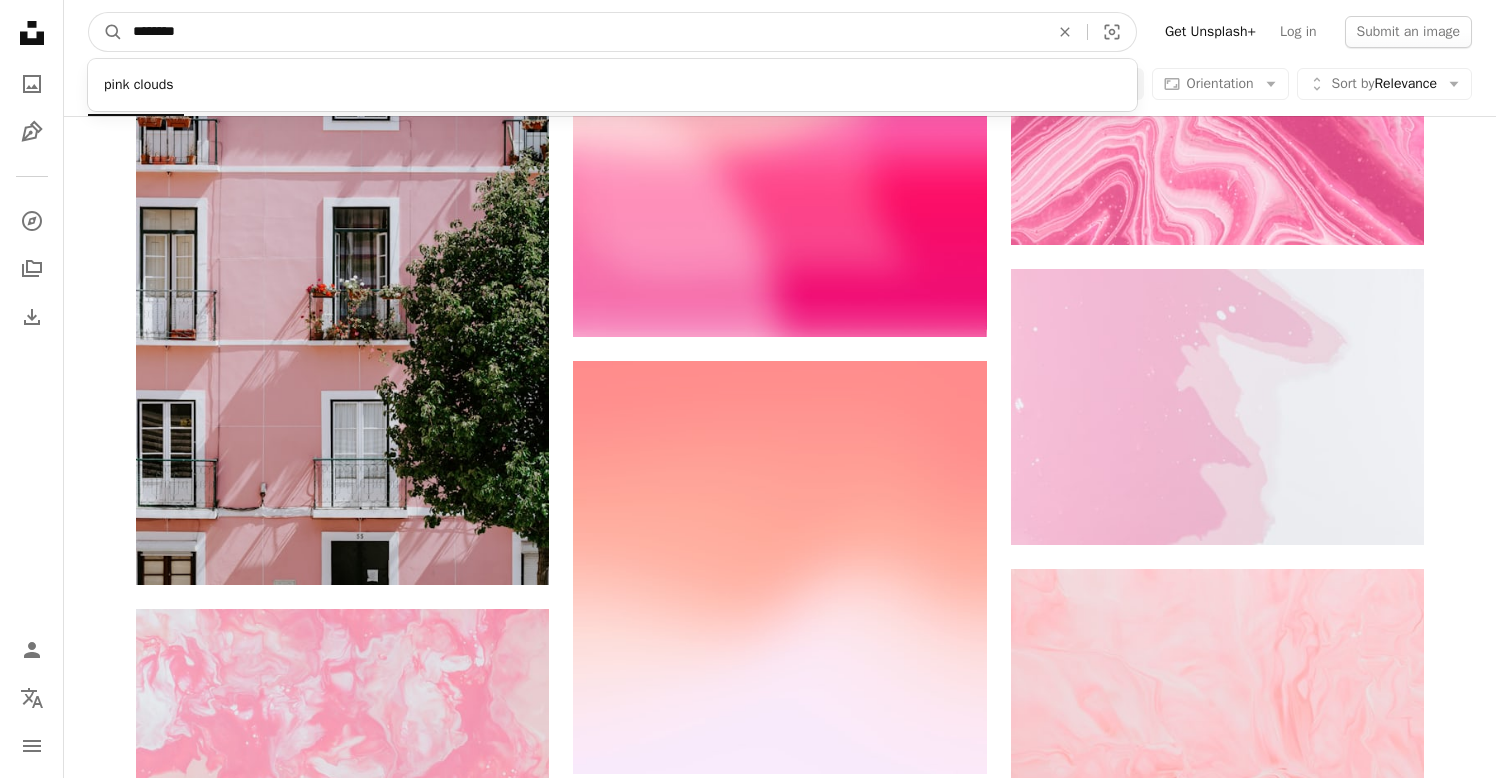 type on "*********" 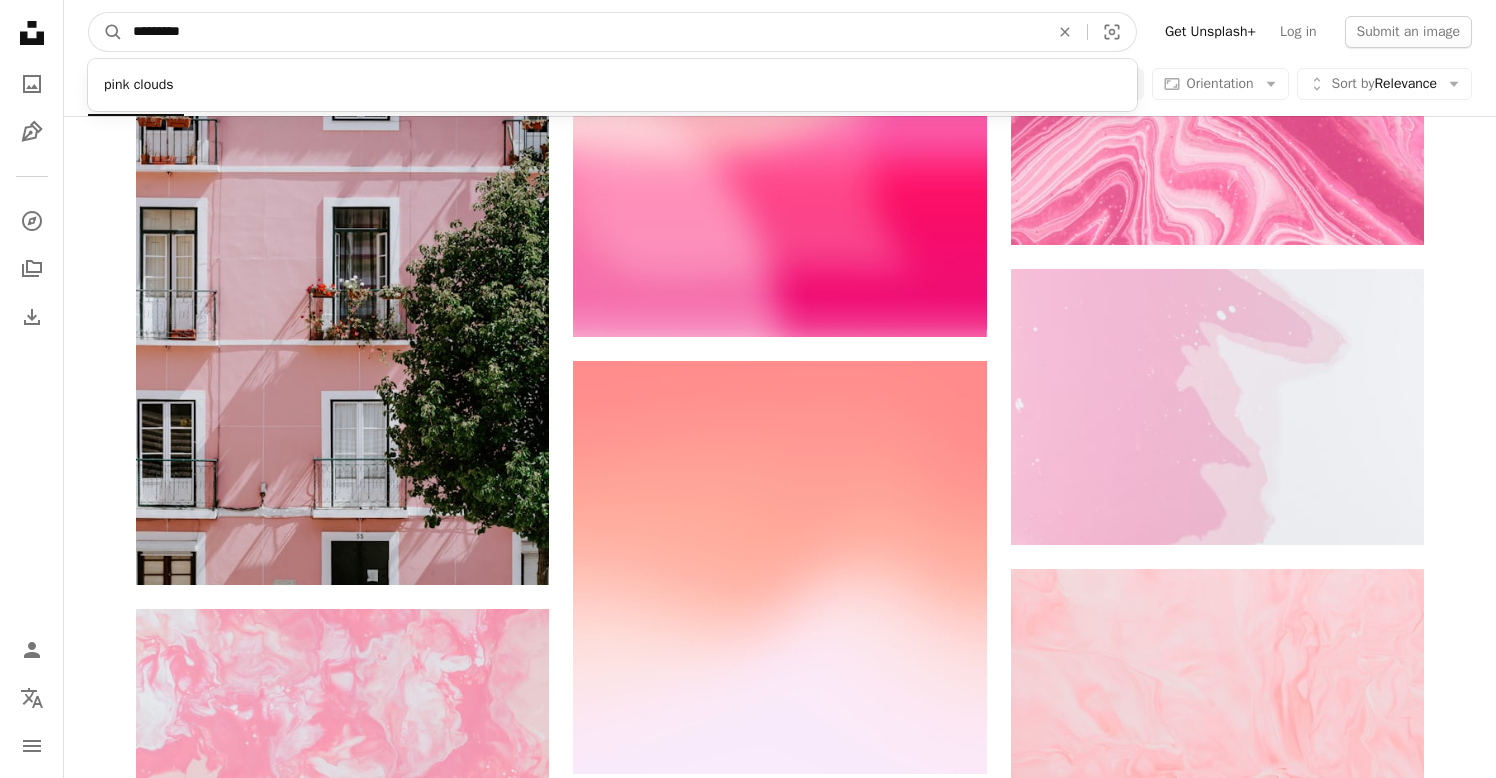 click on "A magnifying glass" at bounding box center (106, 32) 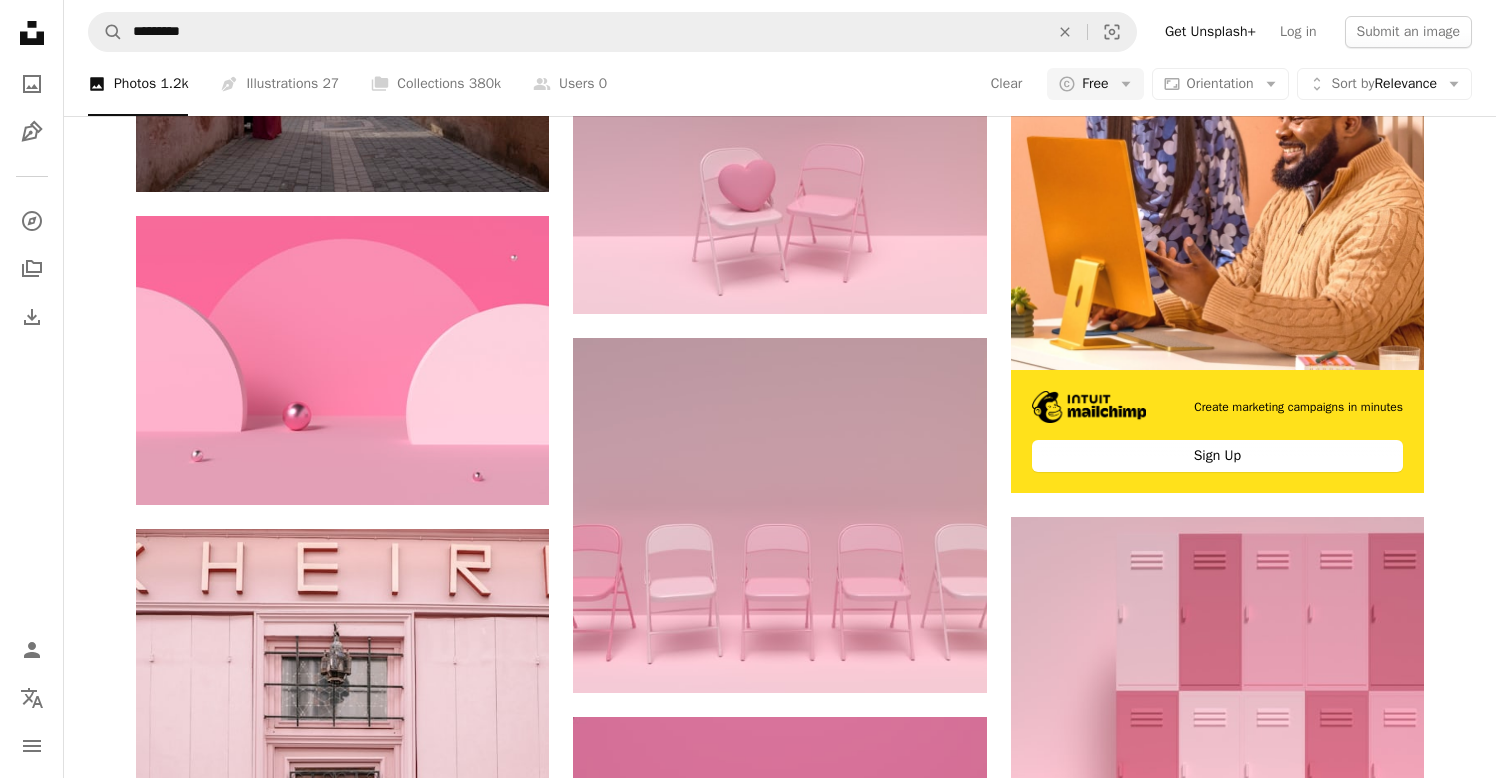 scroll, scrollTop: 448, scrollLeft: 0, axis: vertical 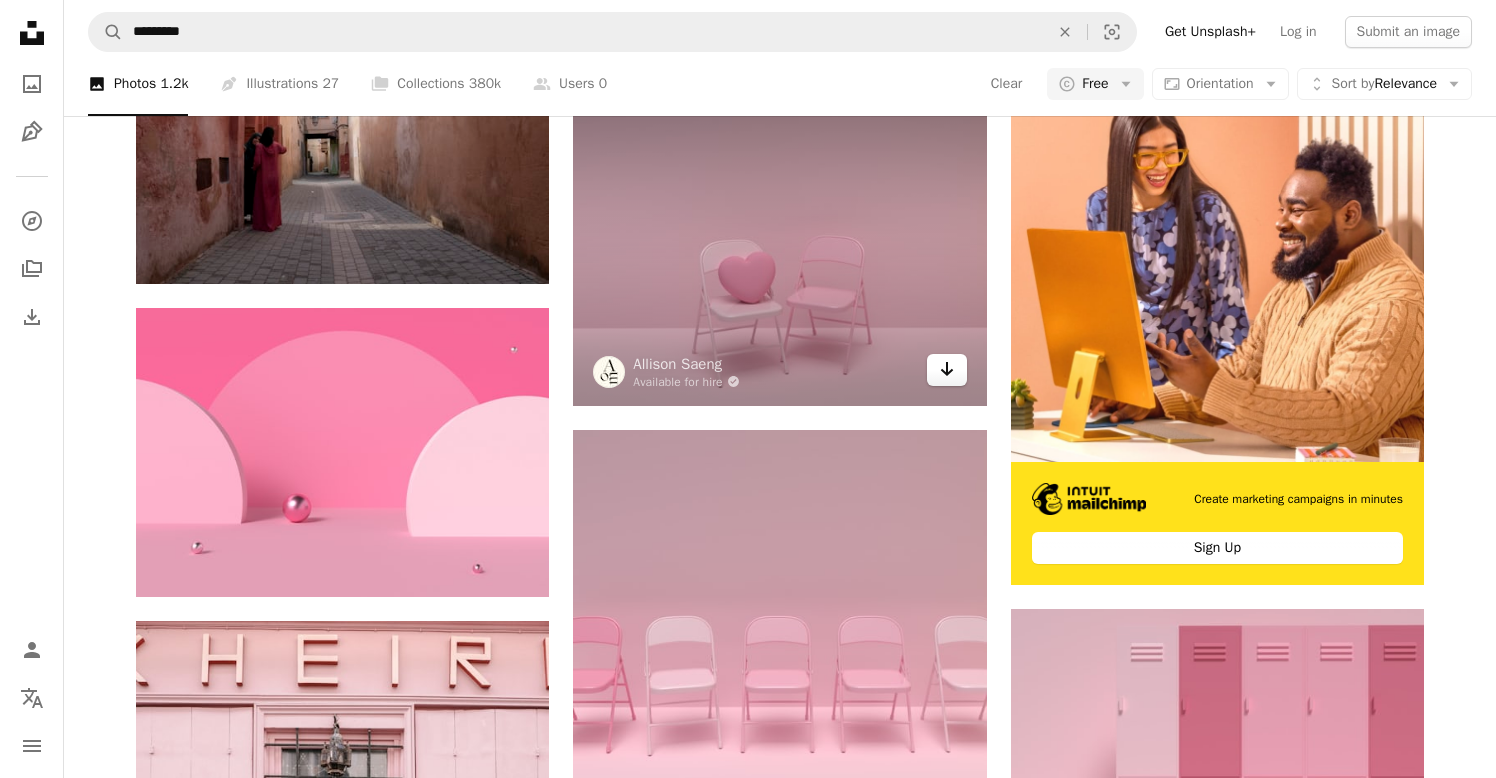 click on "Arrow pointing down" at bounding box center (947, 370) 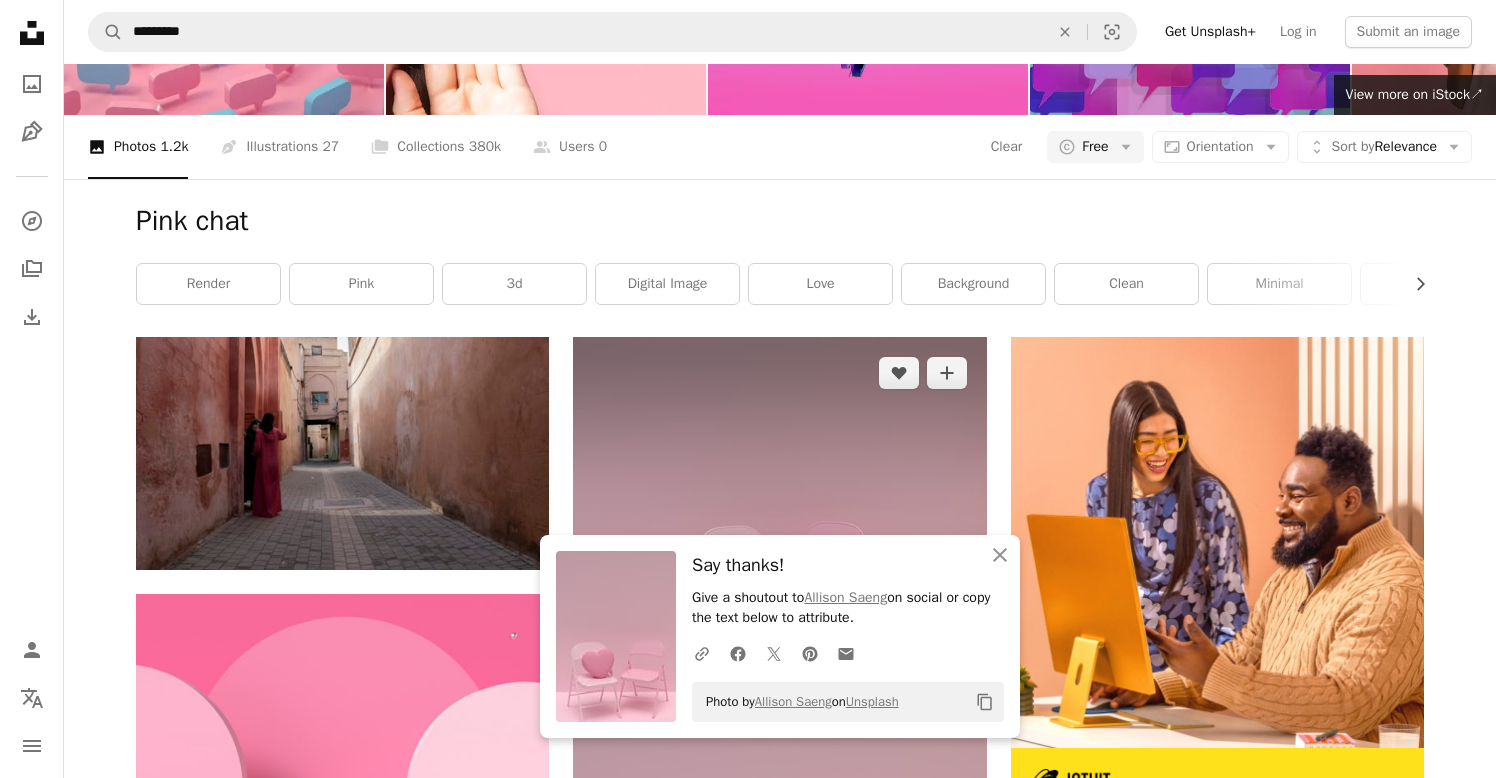 scroll, scrollTop: 79, scrollLeft: 0, axis: vertical 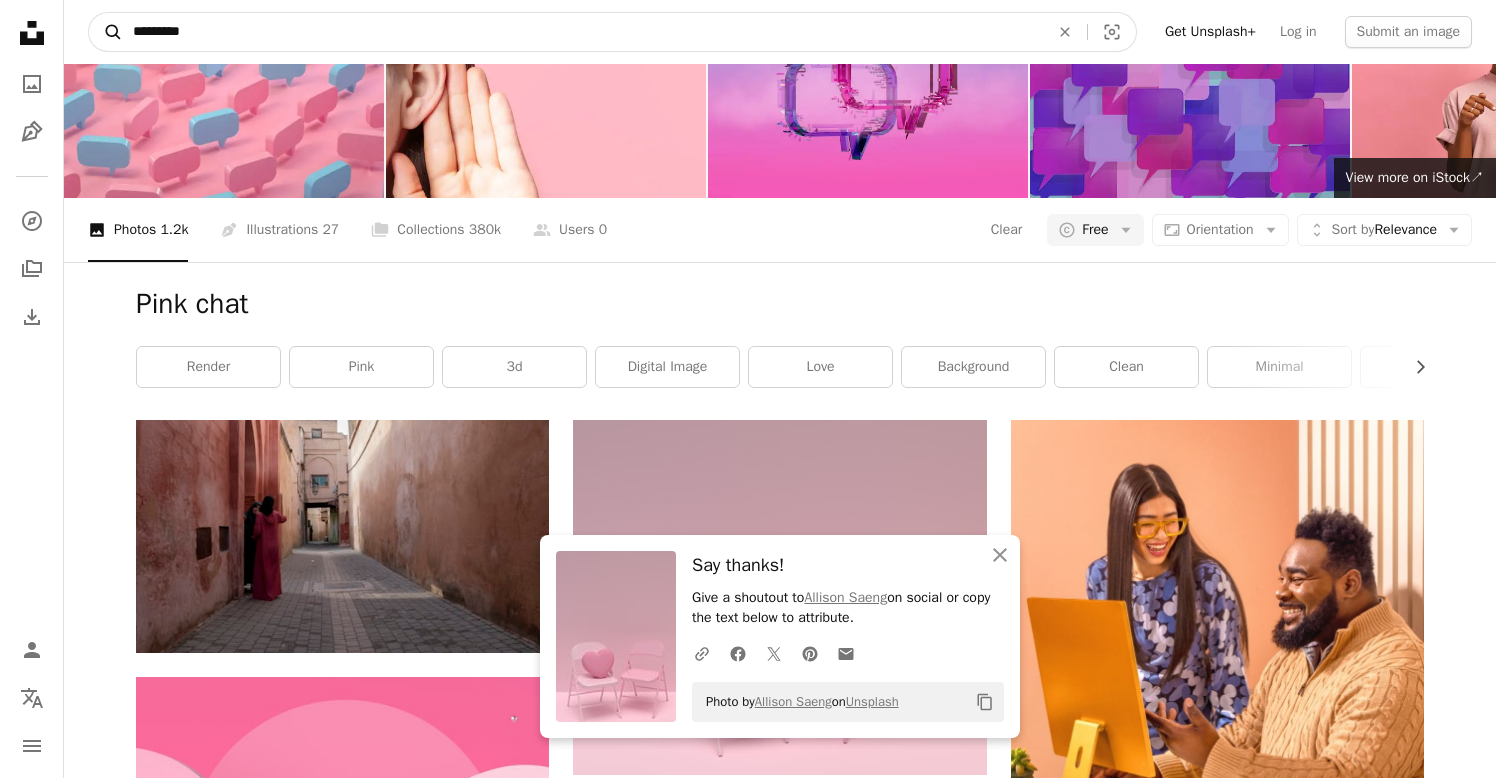 drag, startPoint x: 249, startPoint y: 36, endPoint x: 122, endPoint y: 37, distance: 127.00394 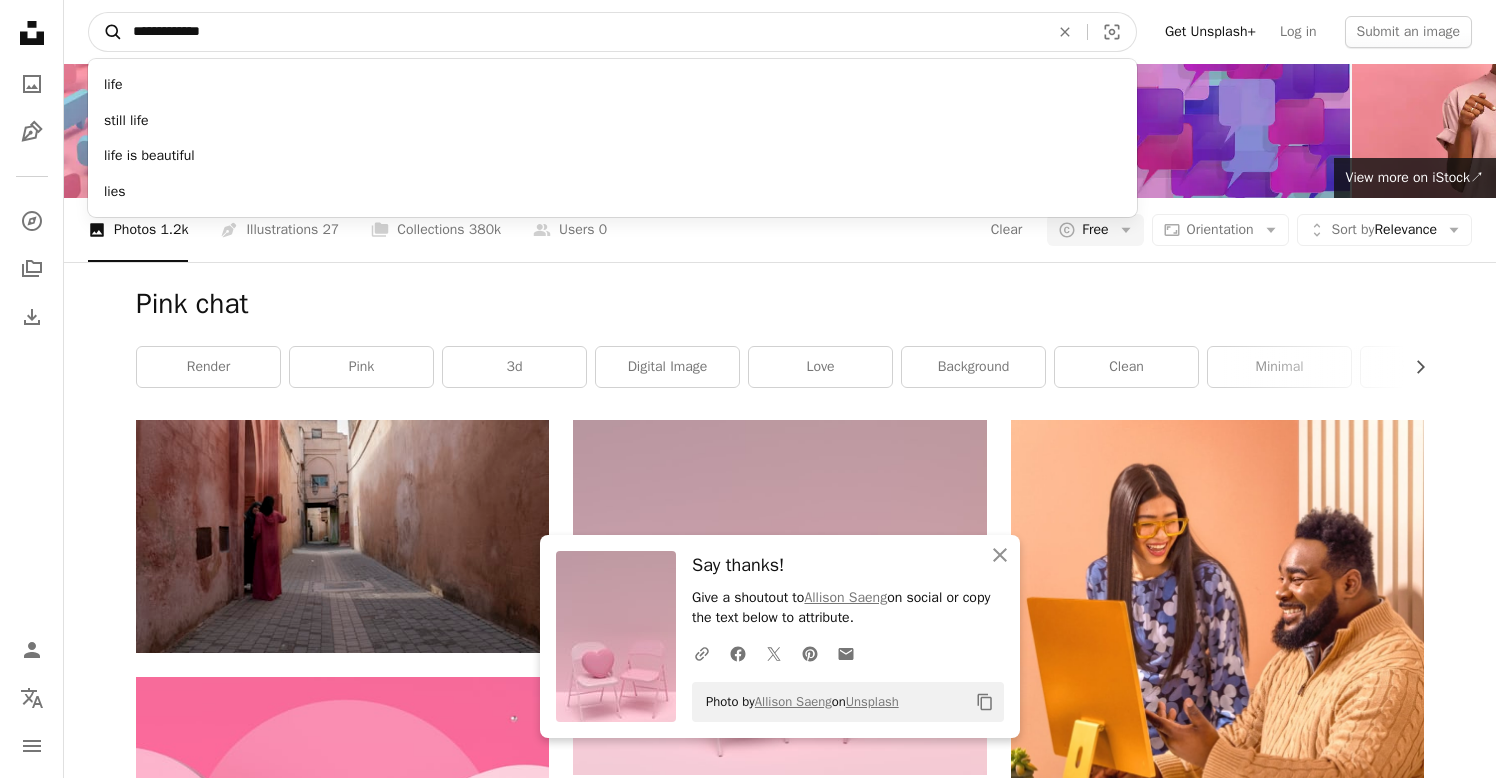 type on "**********" 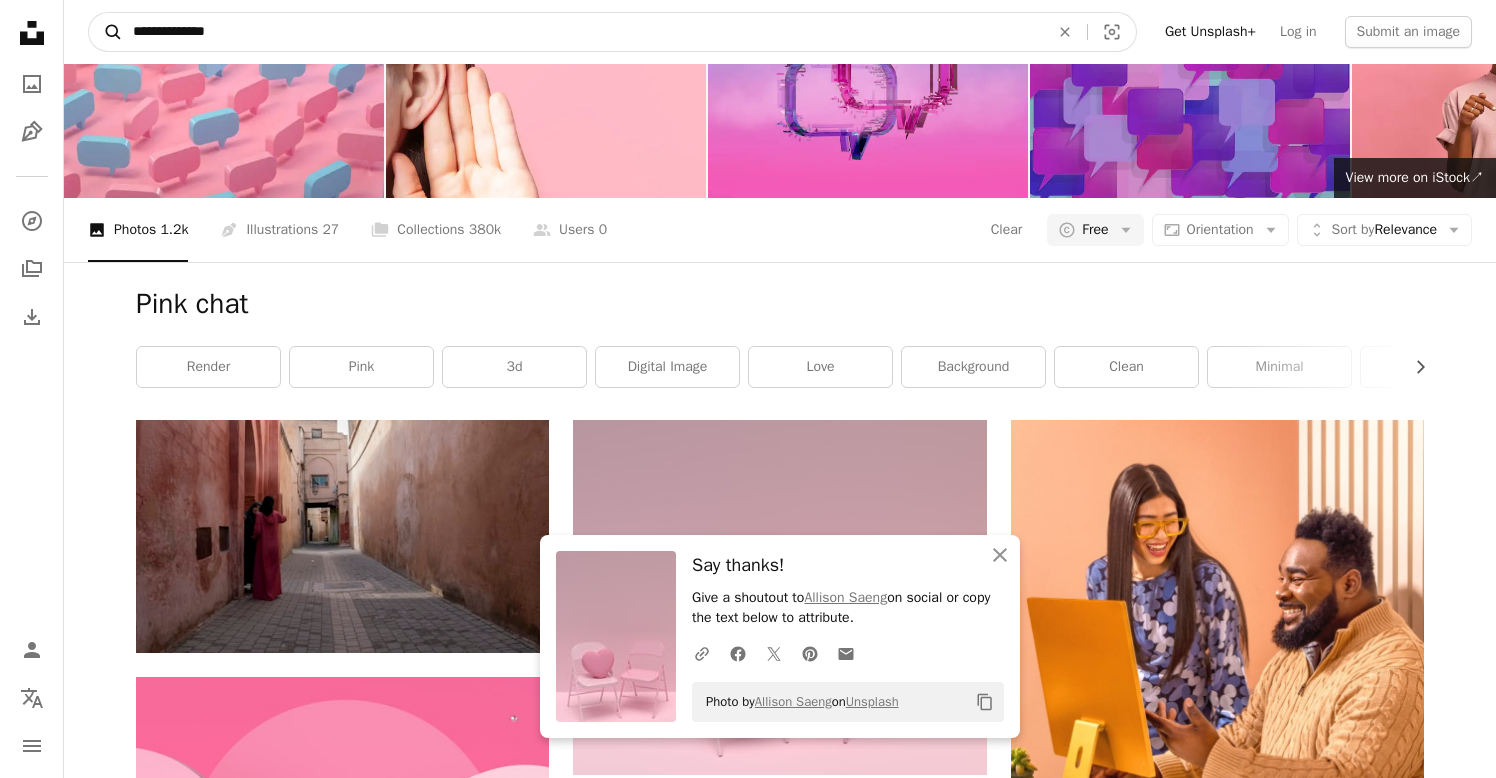 click on "A magnifying glass" at bounding box center (106, 32) 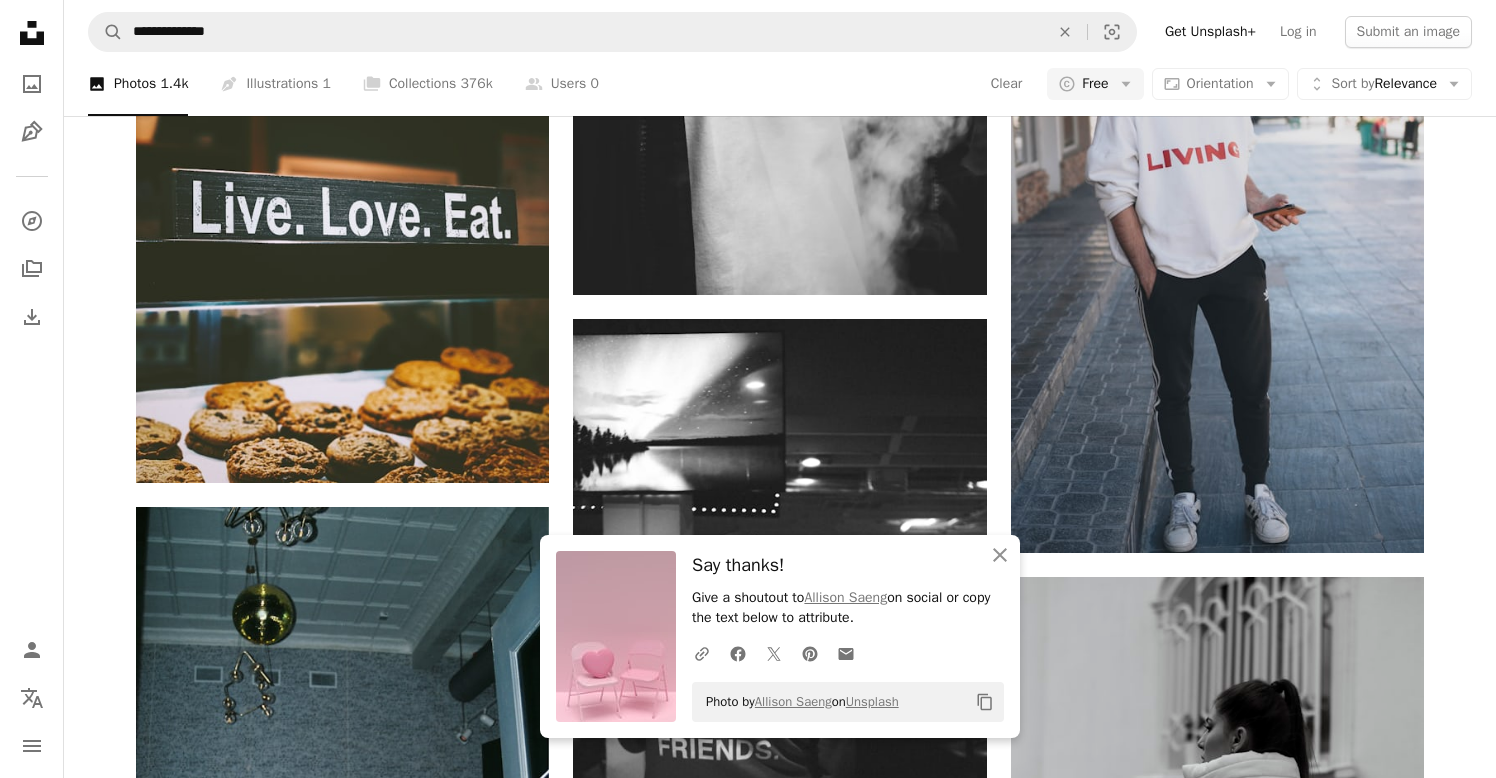 scroll, scrollTop: 1145, scrollLeft: 0, axis: vertical 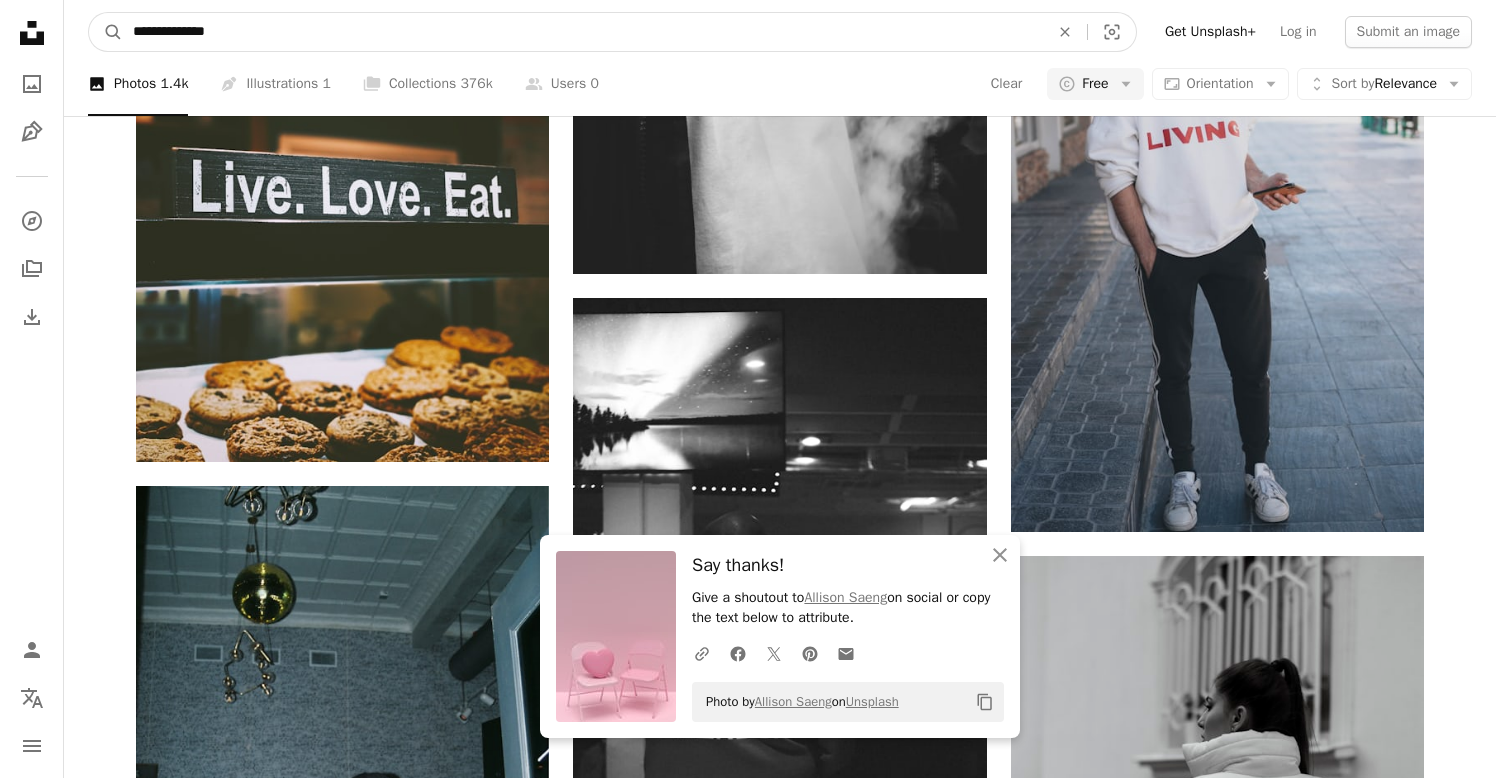 click on "**********" at bounding box center (583, 32) 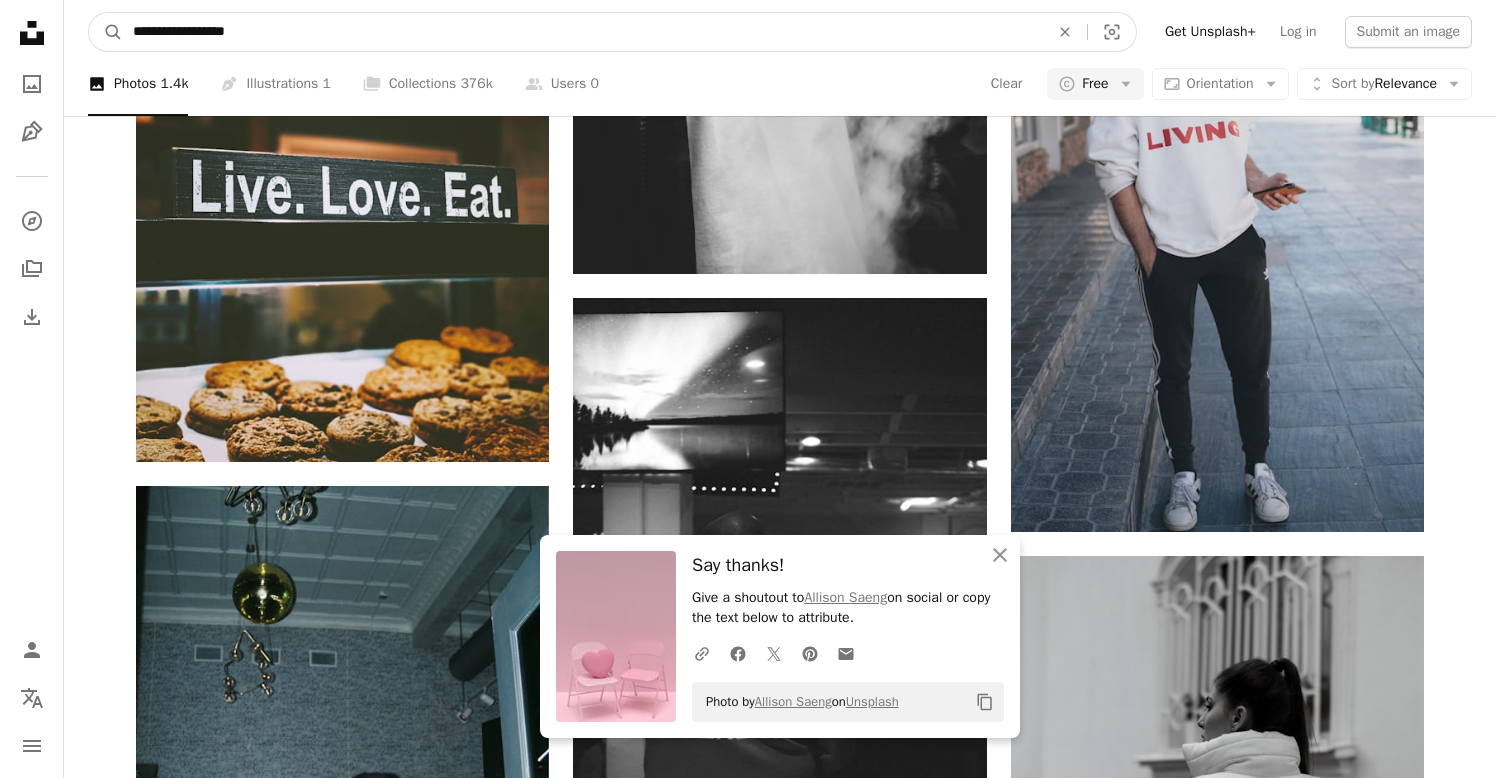 type on "**********" 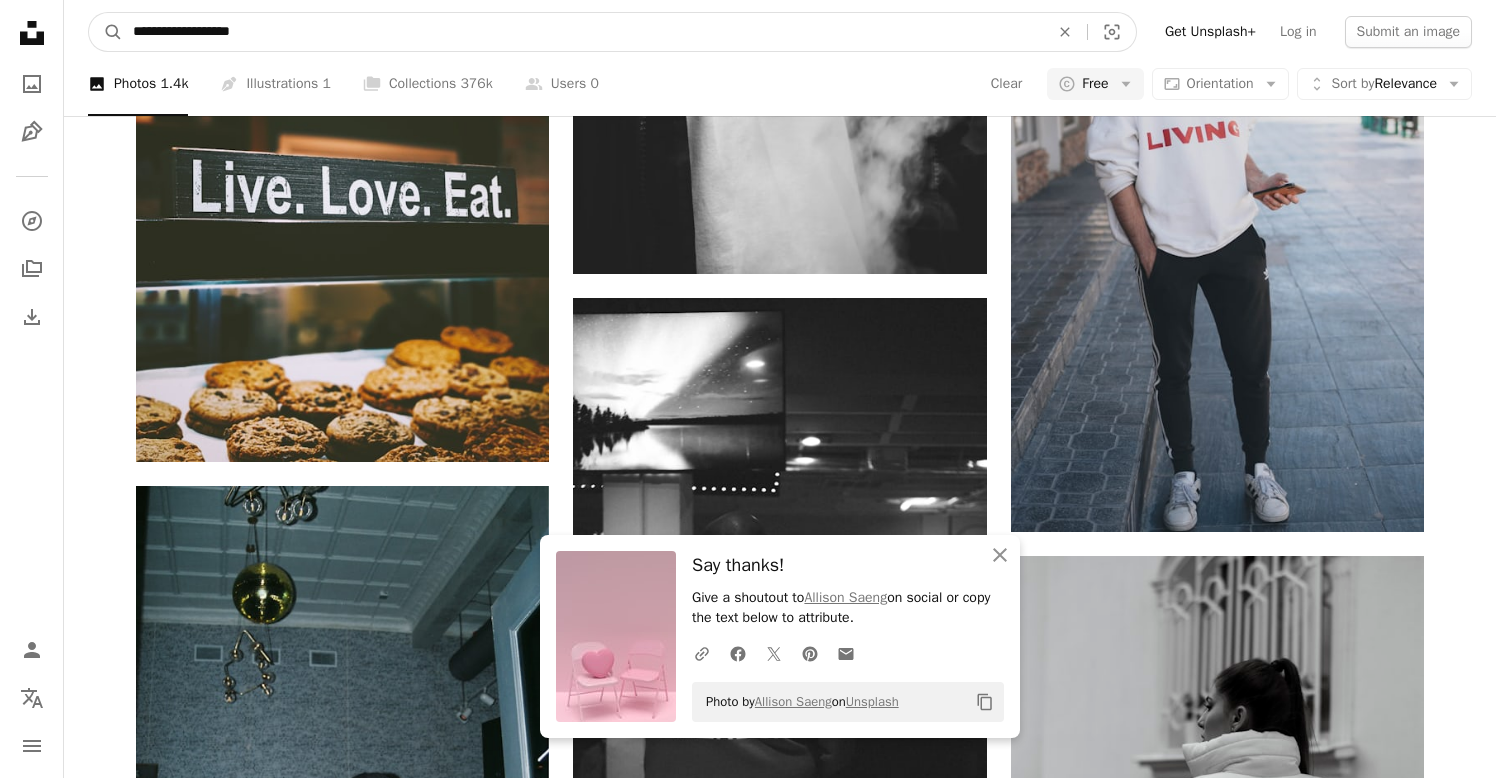 click on "A magnifying glass" at bounding box center [106, 32] 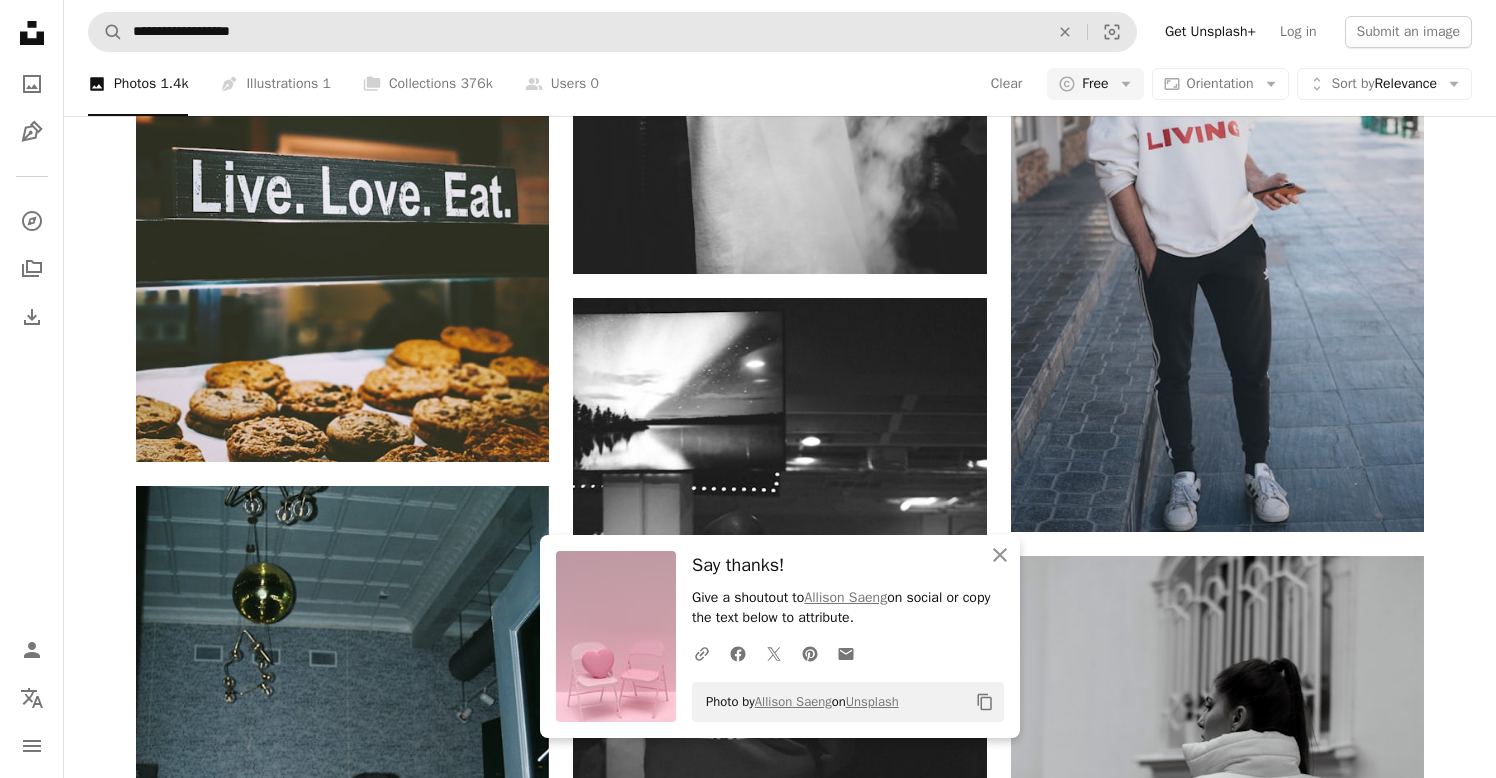 scroll, scrollTop: 0, scrollLeft: 0, axis: both 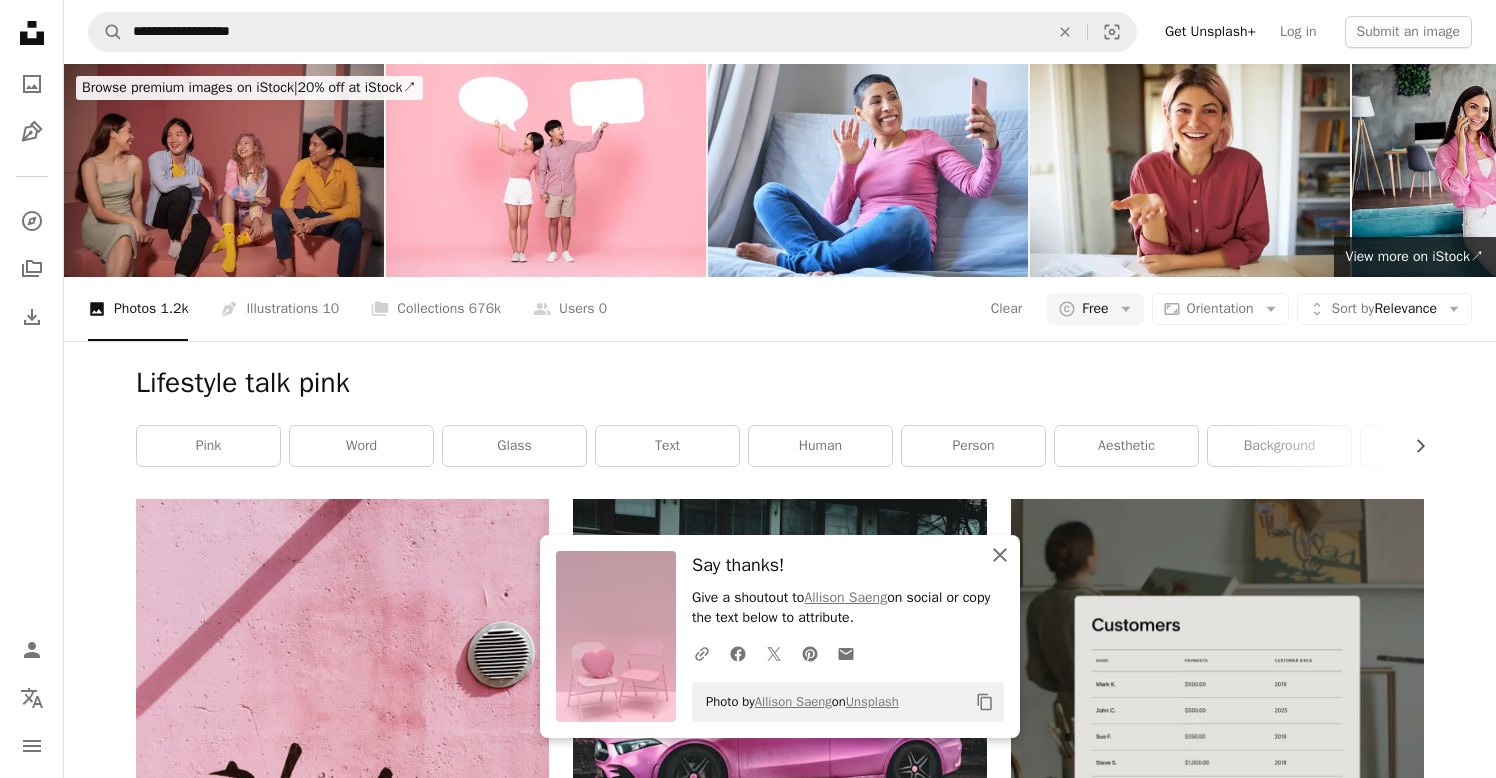 click on "An X shape" 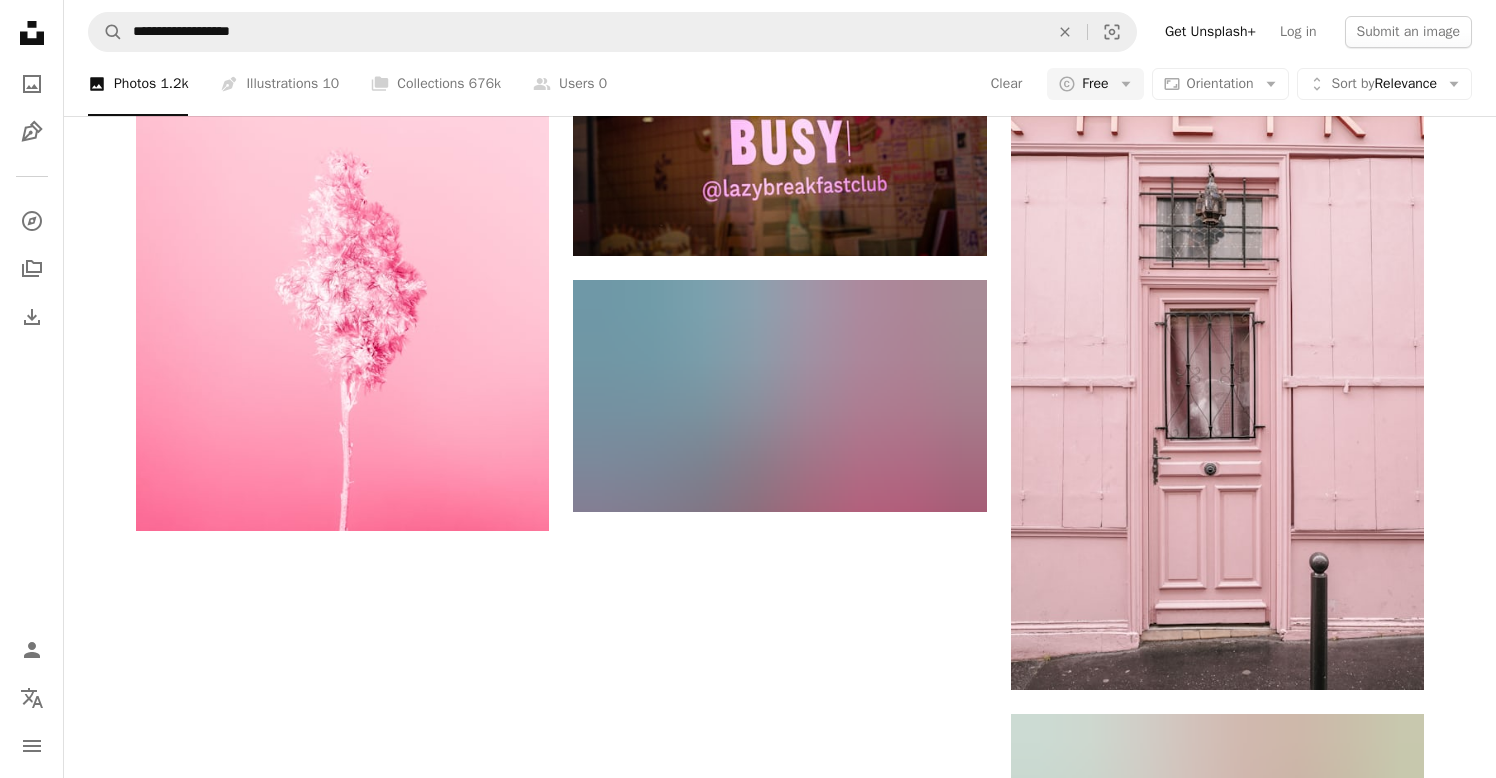 scroll, scrollTop: 3178, scrollLeft: 0, axis: vertical 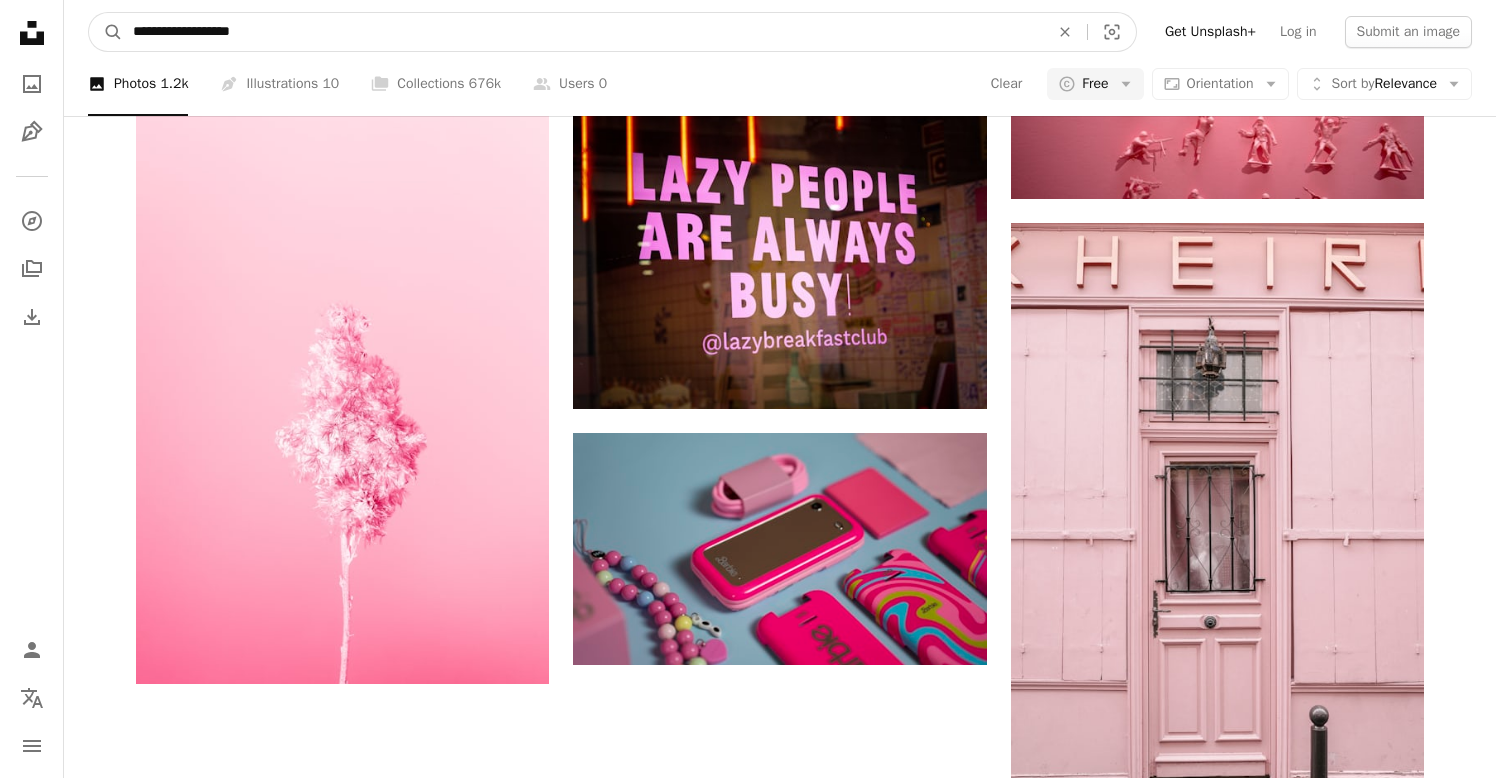 drag, startPoint x: 214, startPoint y: 35, endPoint x: 280, endPoint y: 45, distance: 66.75328 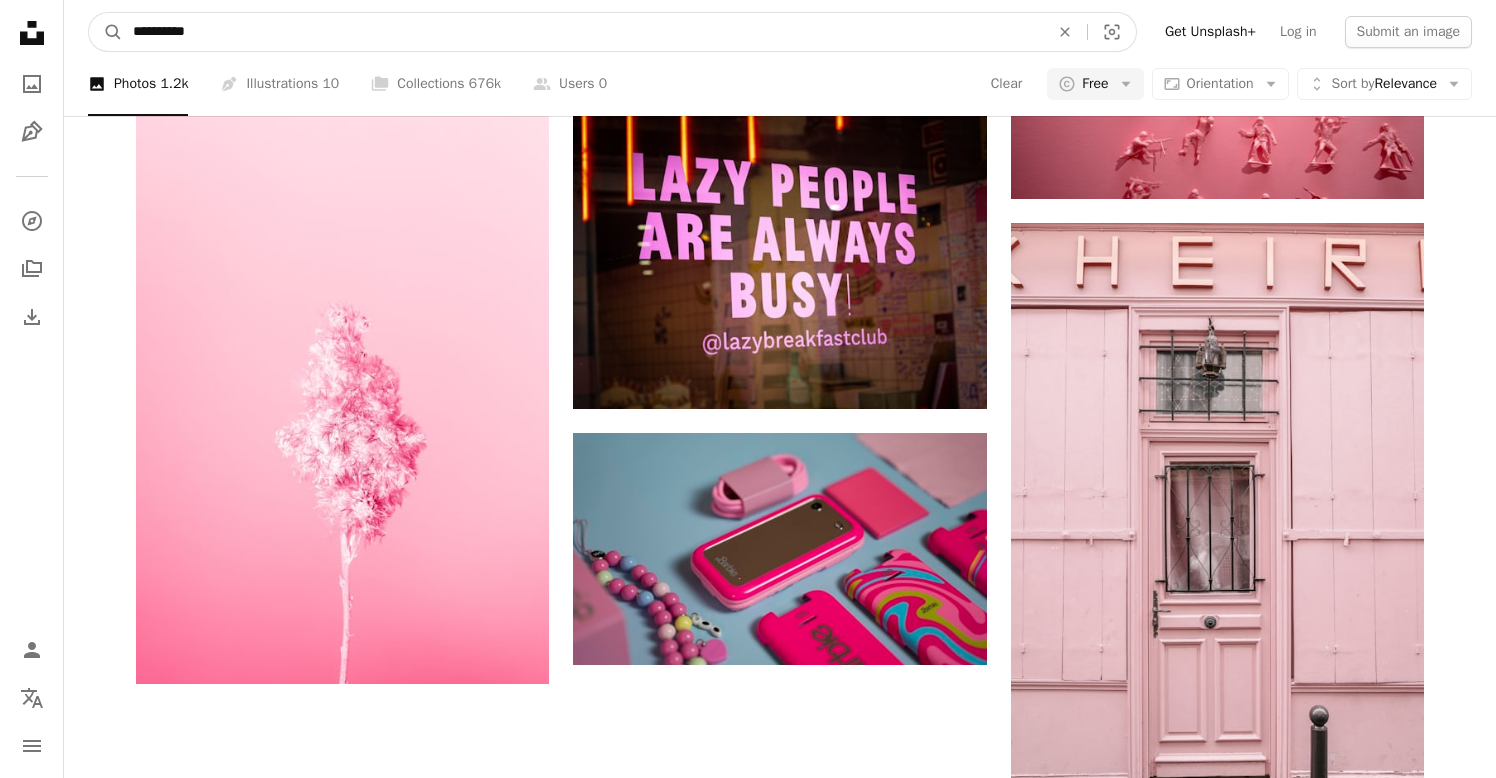 click on "A magnifying glass" at bounding box center (106, 32) 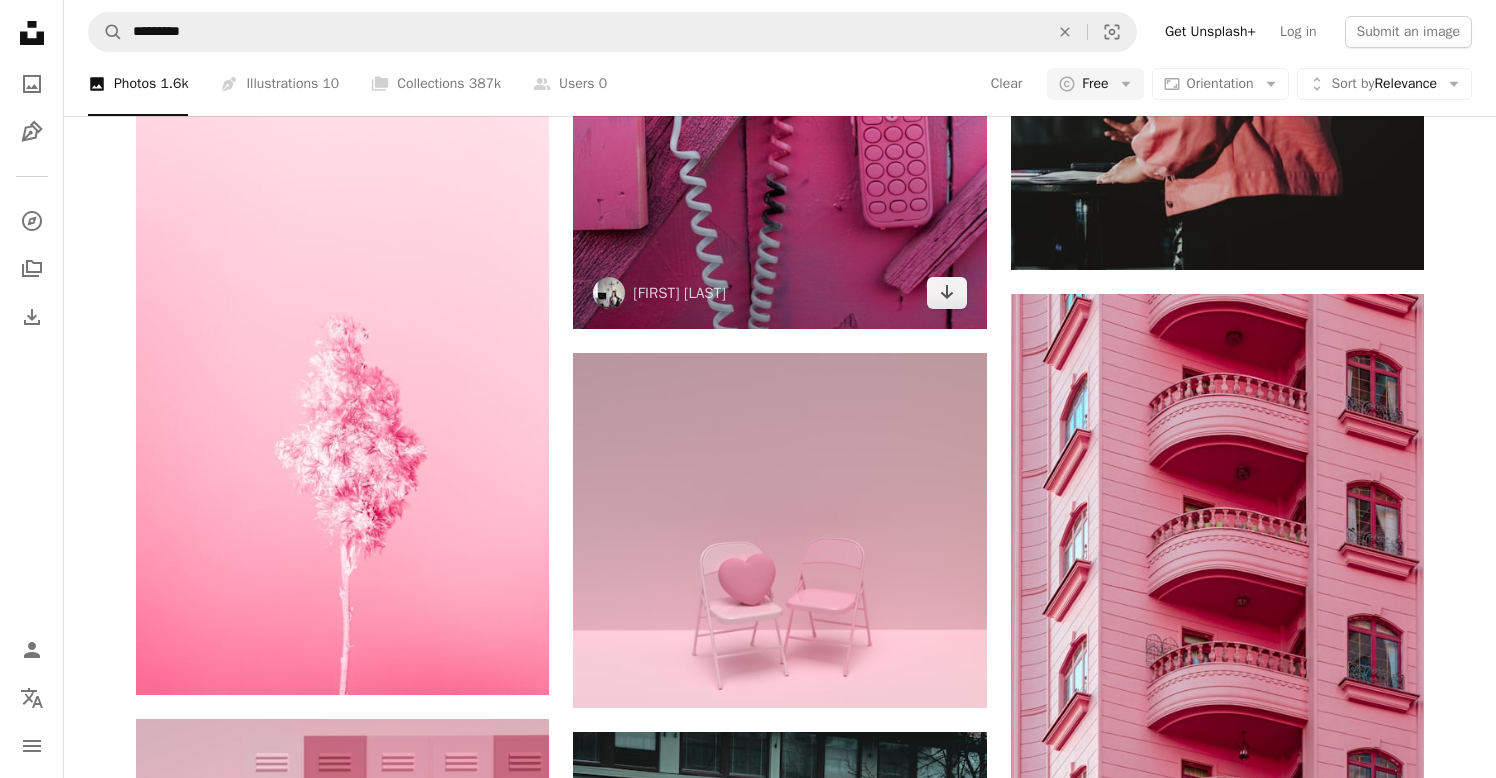 scroll, scrollTop: 1283, scrollLeft: 0, axis: vertical 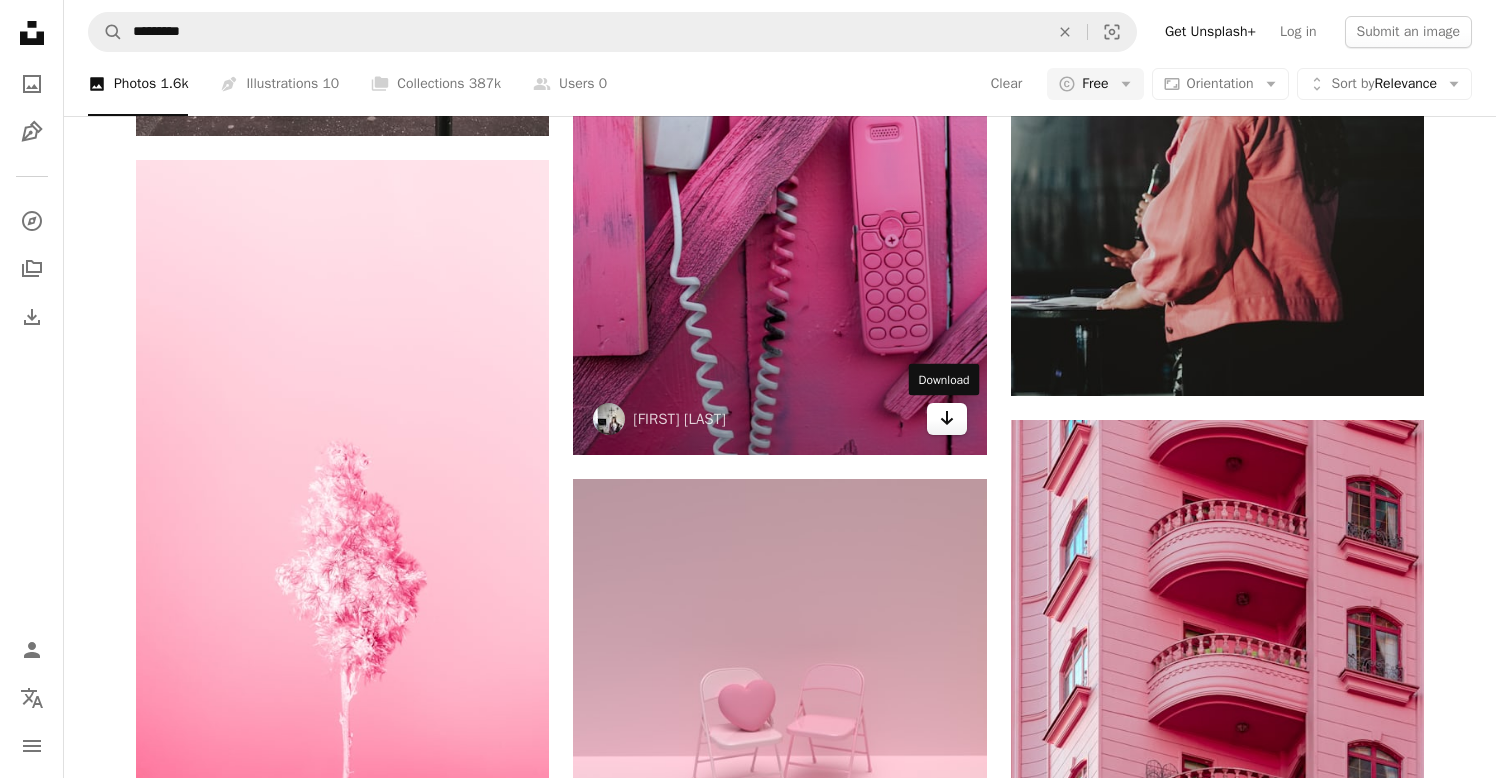 click on "Arrow pointing down" at bounding box center (947, 419) 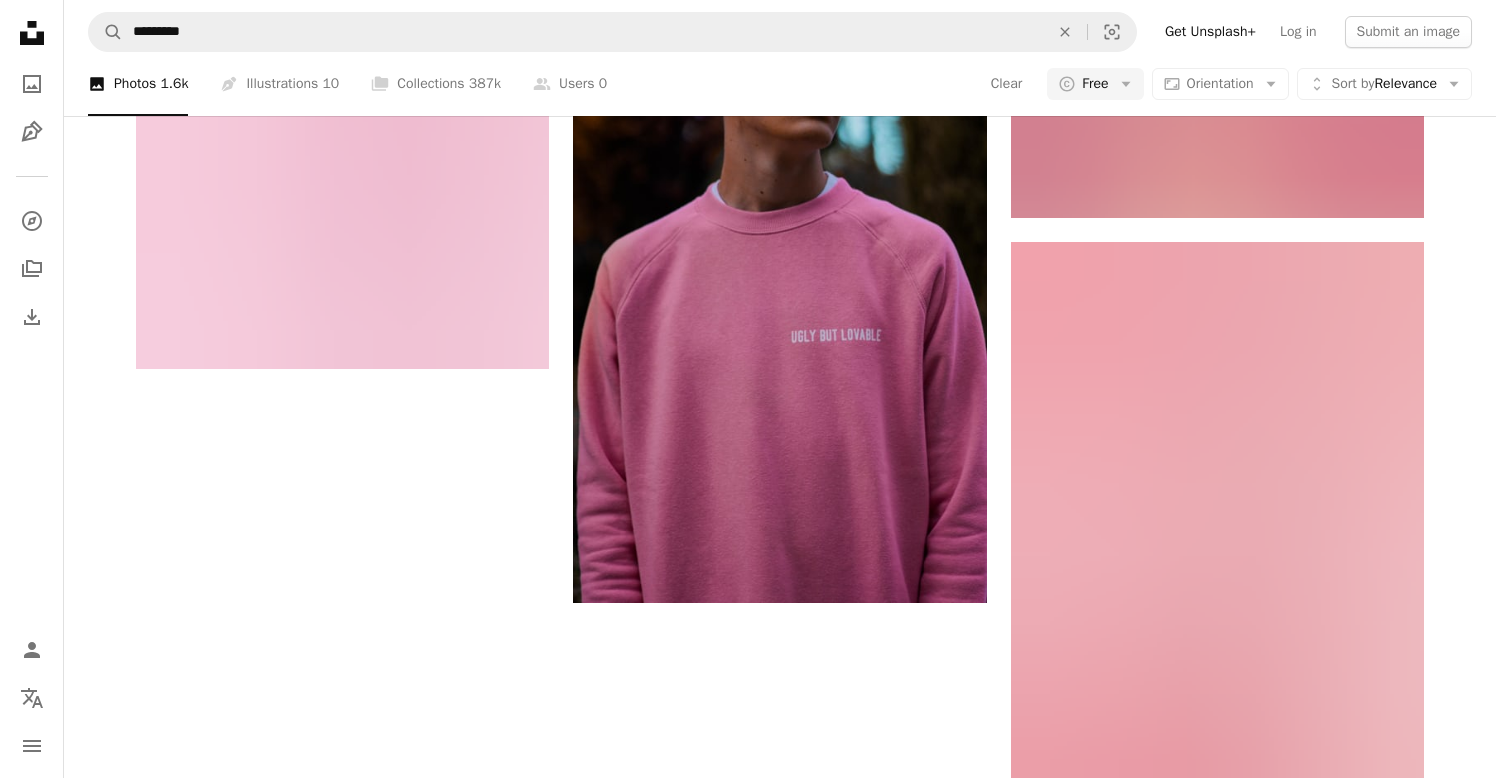 scroll, scrollTop: 3459, scrollLeft: 0, axis: vertical 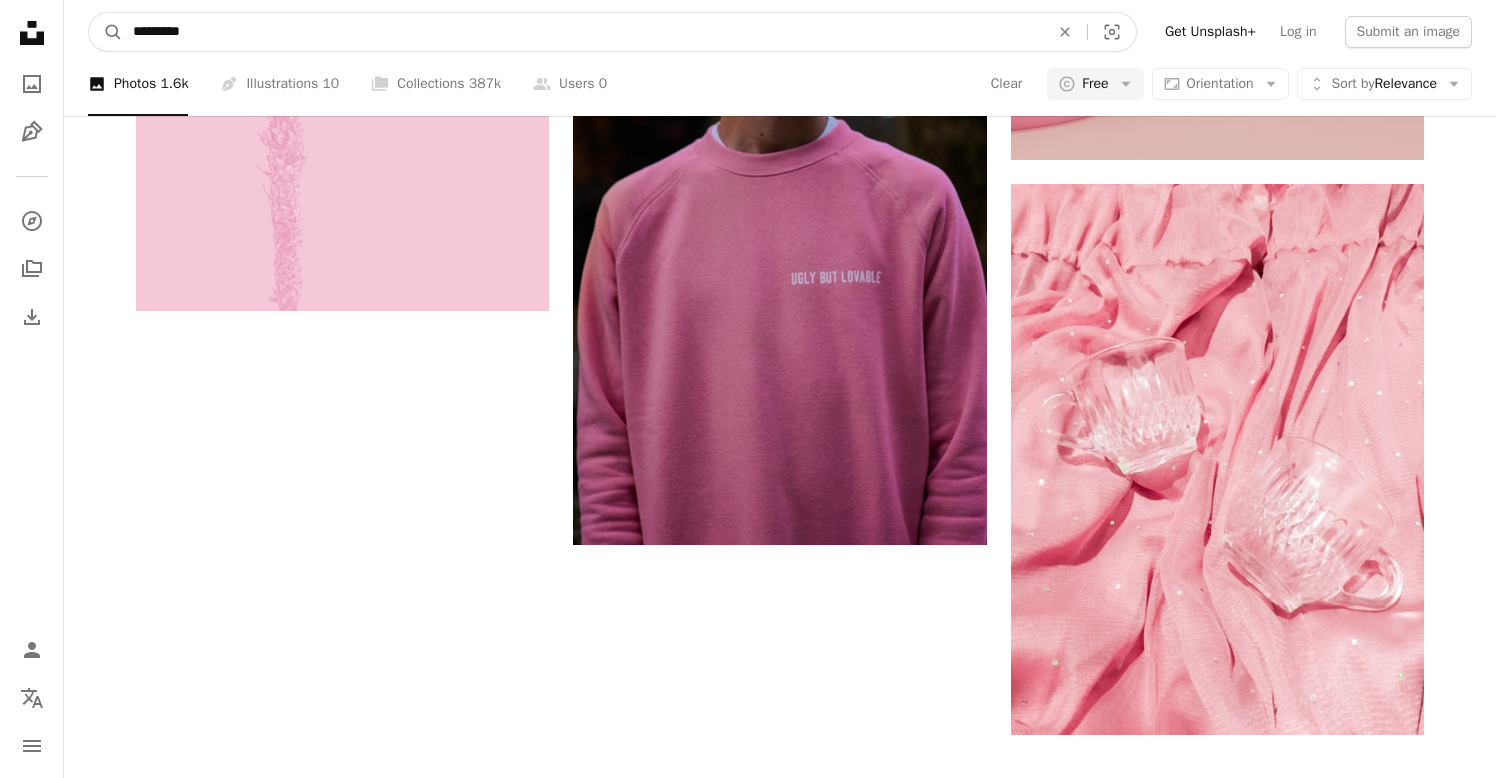 drag, startPoint x: 258, startPoint y: 34, endPoint x: 30, endPoint y: 14, distance: 228.87552 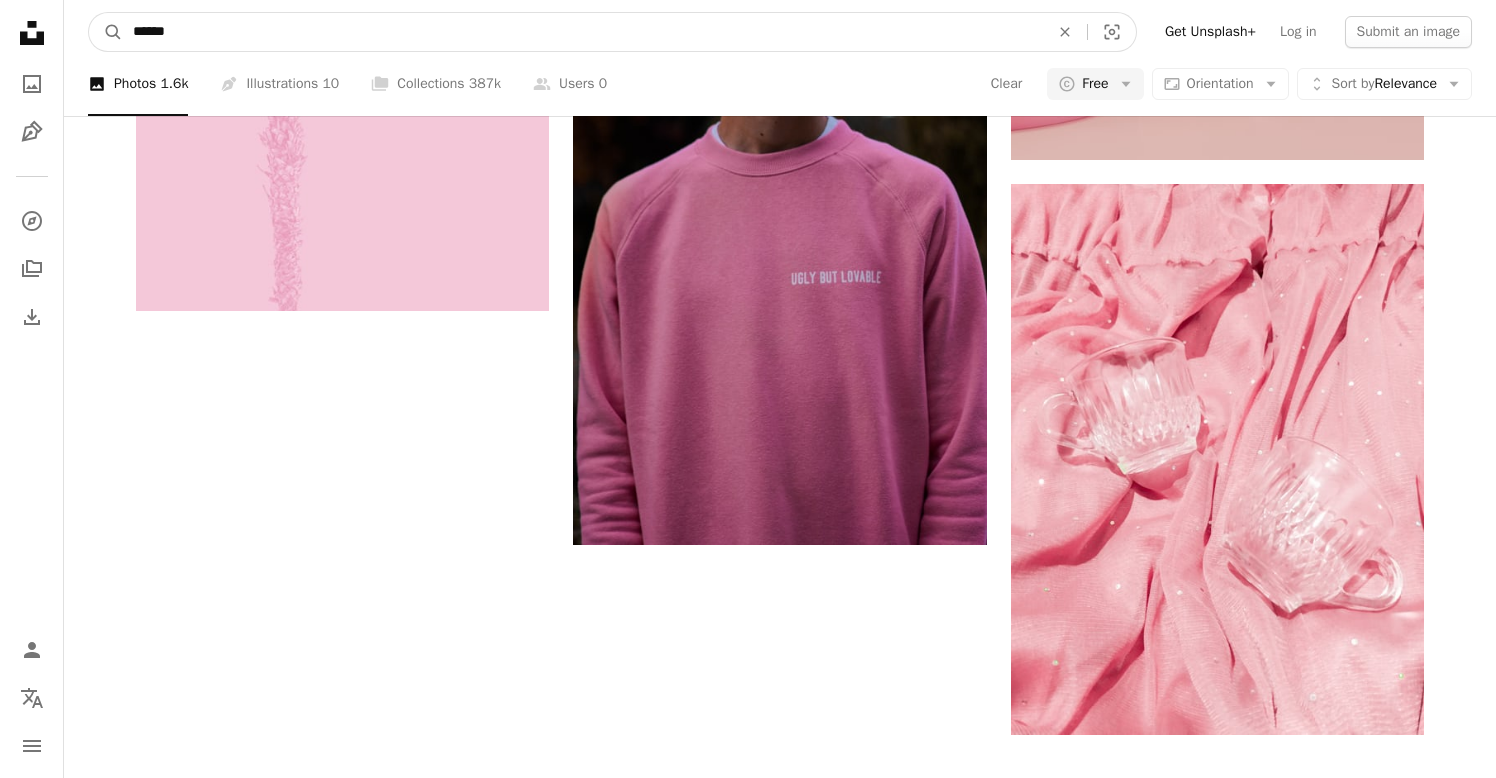type on "*******" 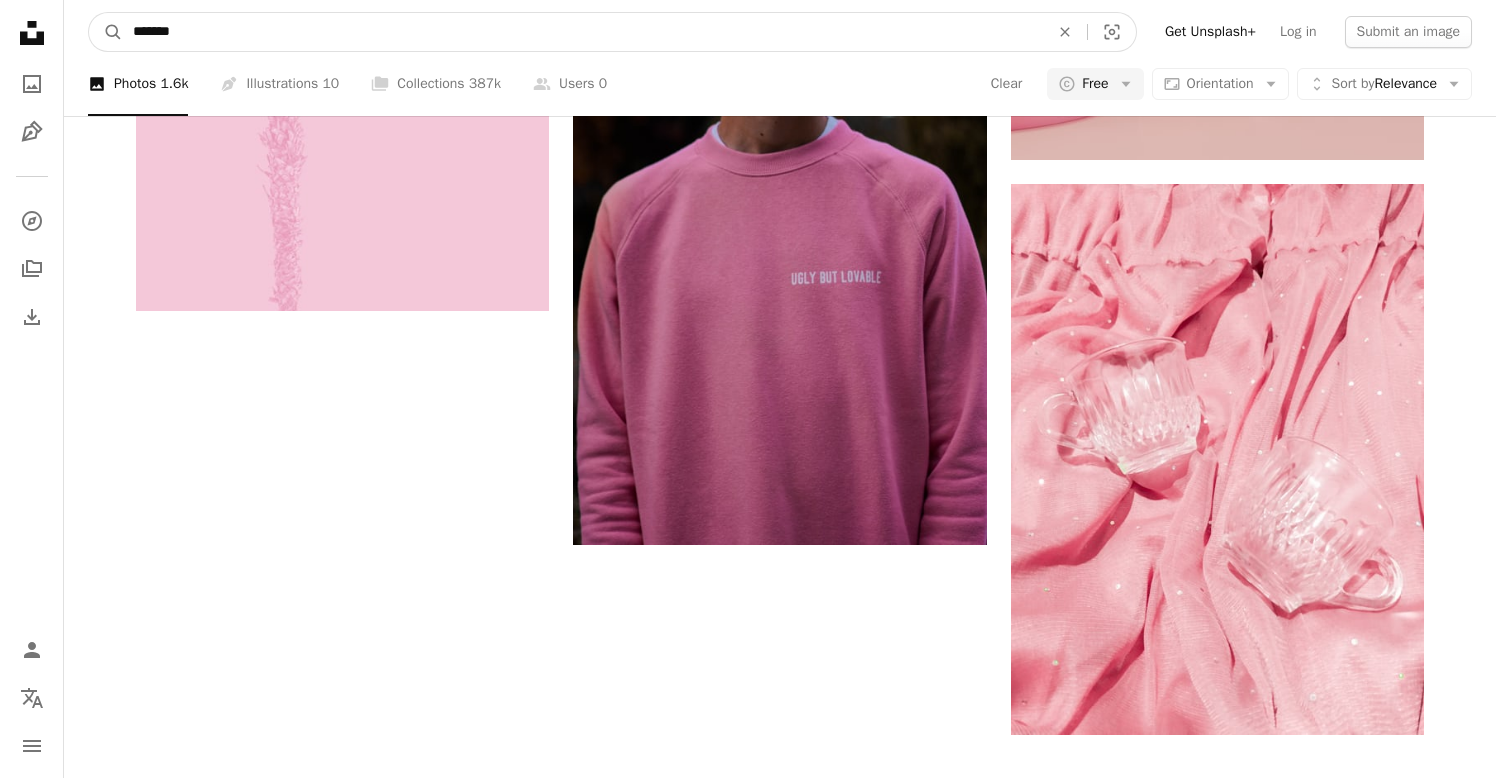 click on "A magnifying glass" at bounding box center (106, 32) 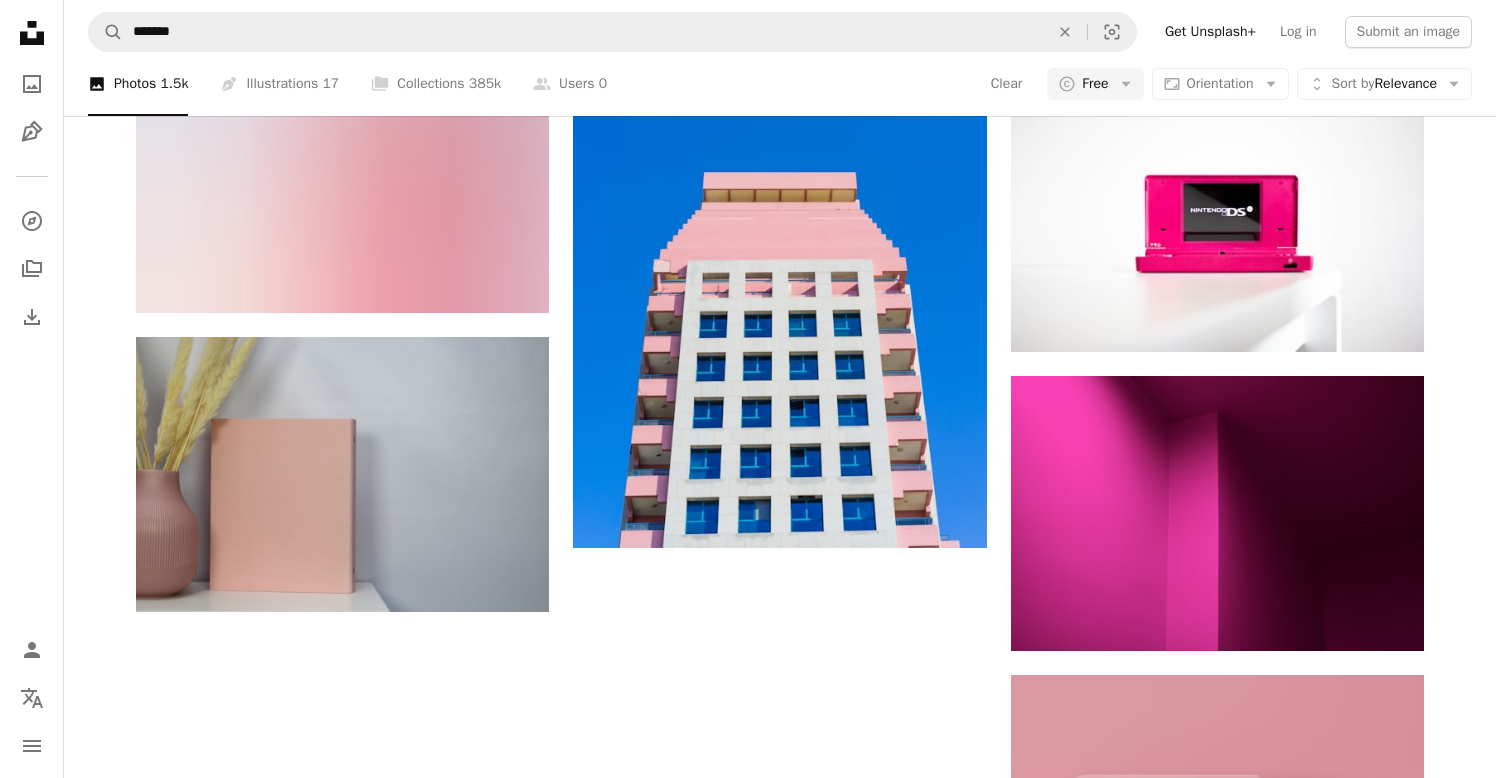 scroll, scrollTop: 3449, scrollLeft: 0, axis: vertical 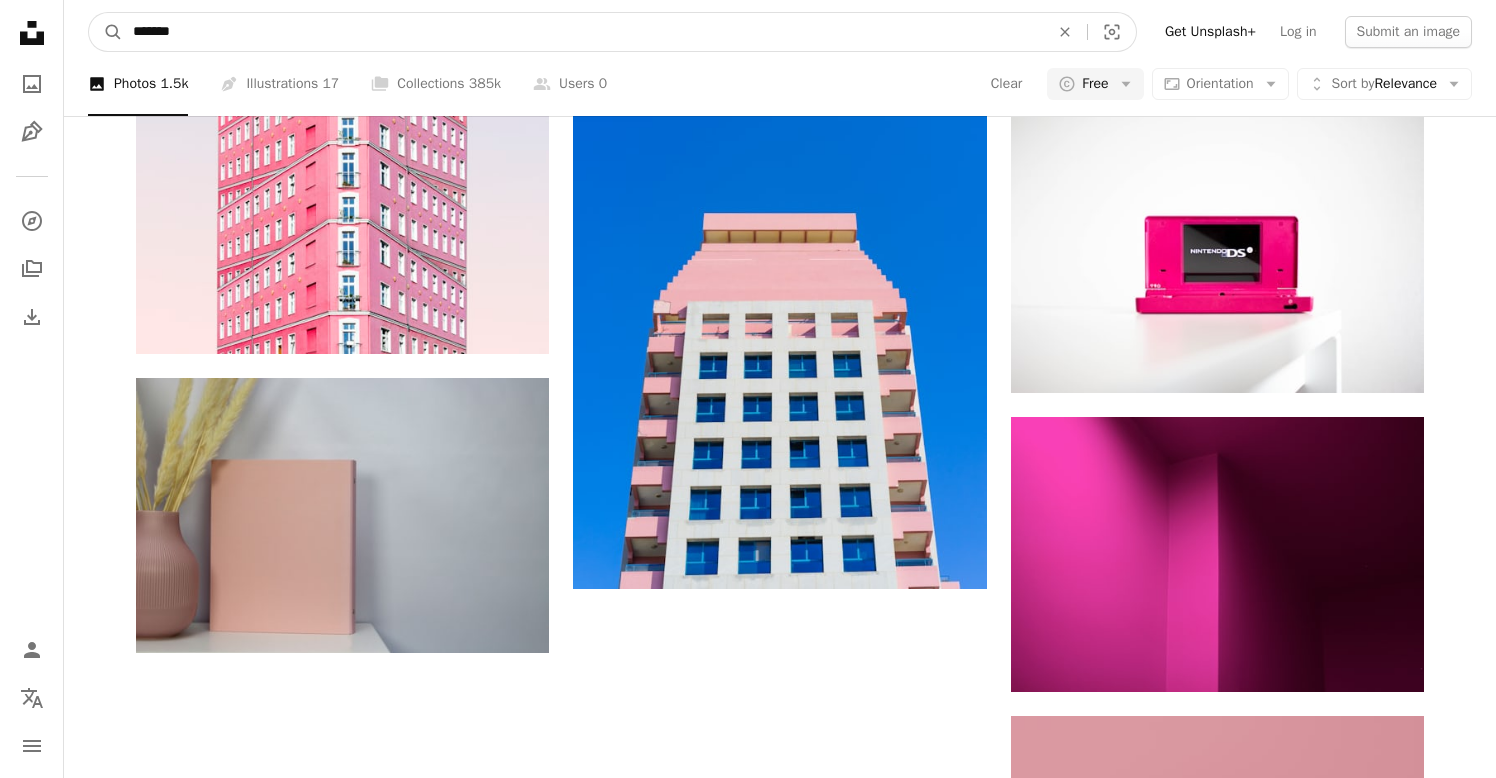 click on "*******" at bounding box center (583, 32) 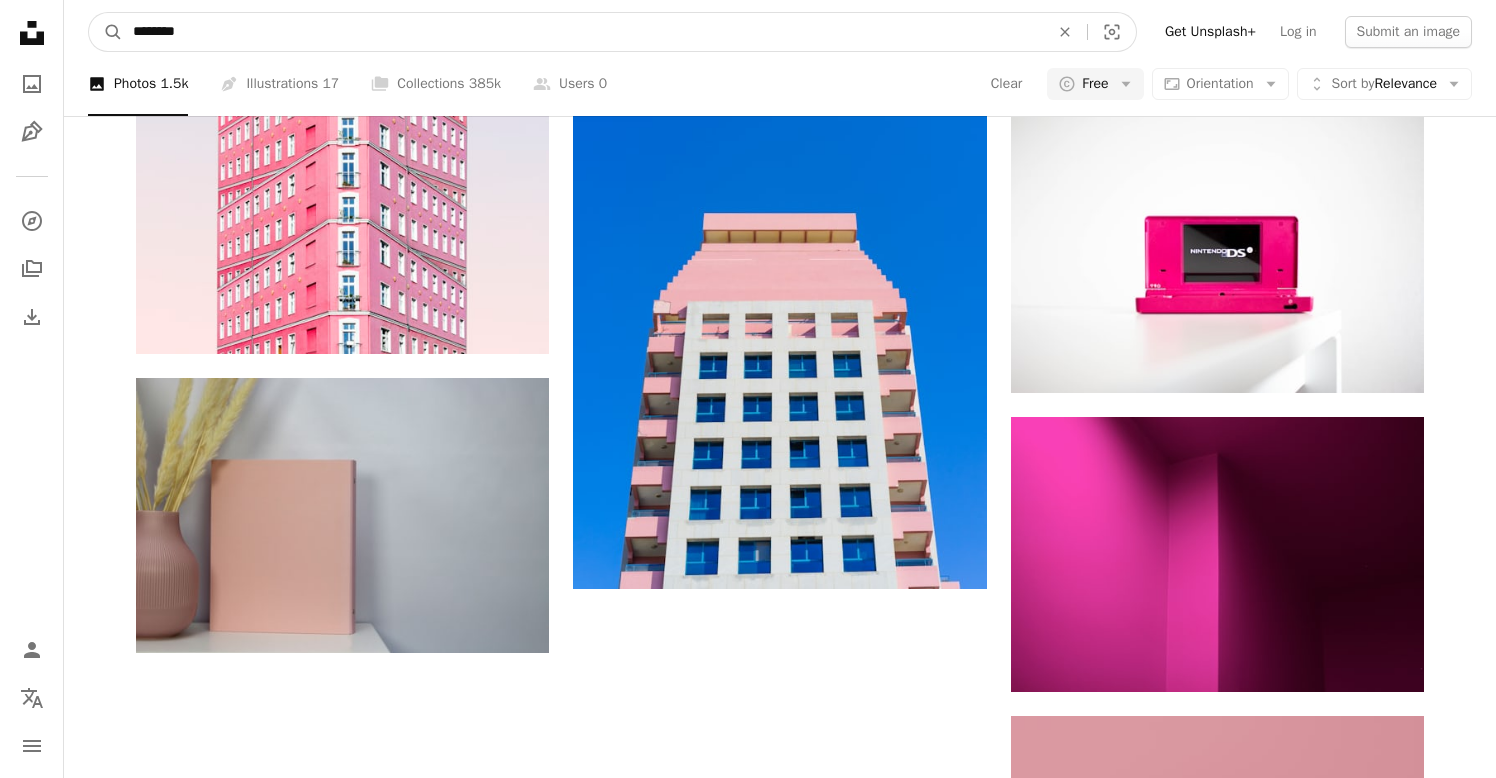 click on "A magnifying glass" at bounding box center (106, 32) 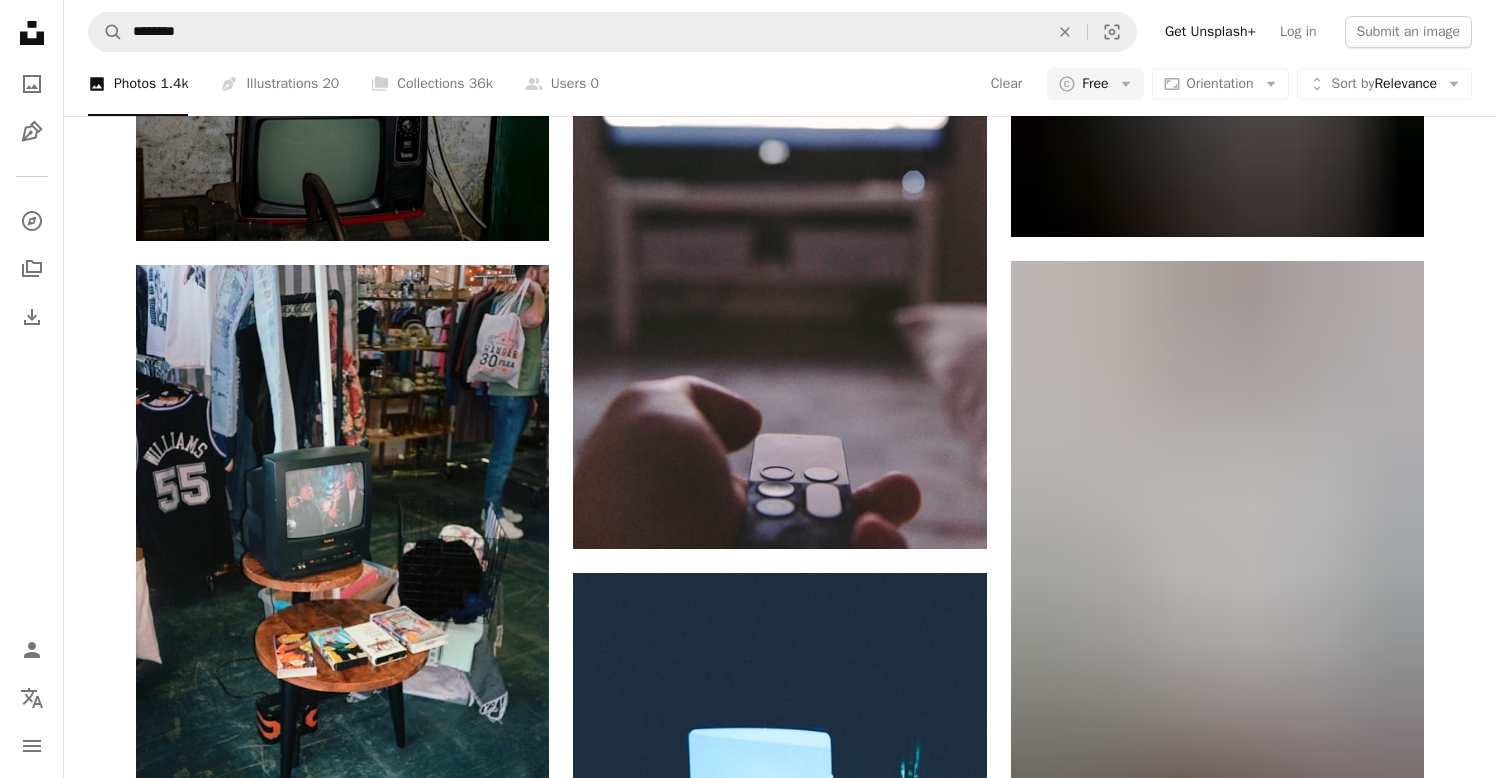 scroll, scrollTop: 2635, scrollLeft: 0, axis: vertical 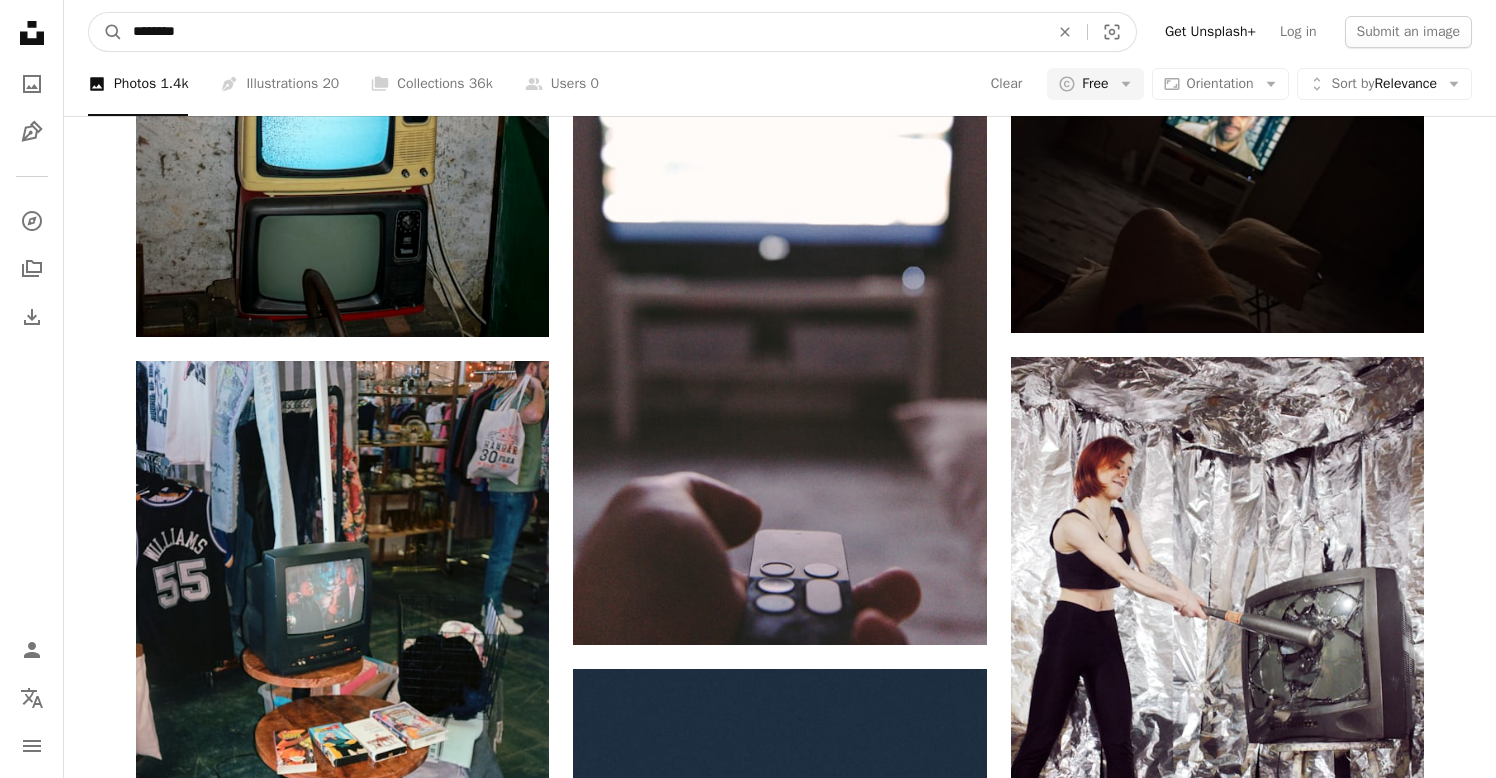 click on "********" at bounding box center [583, 32] 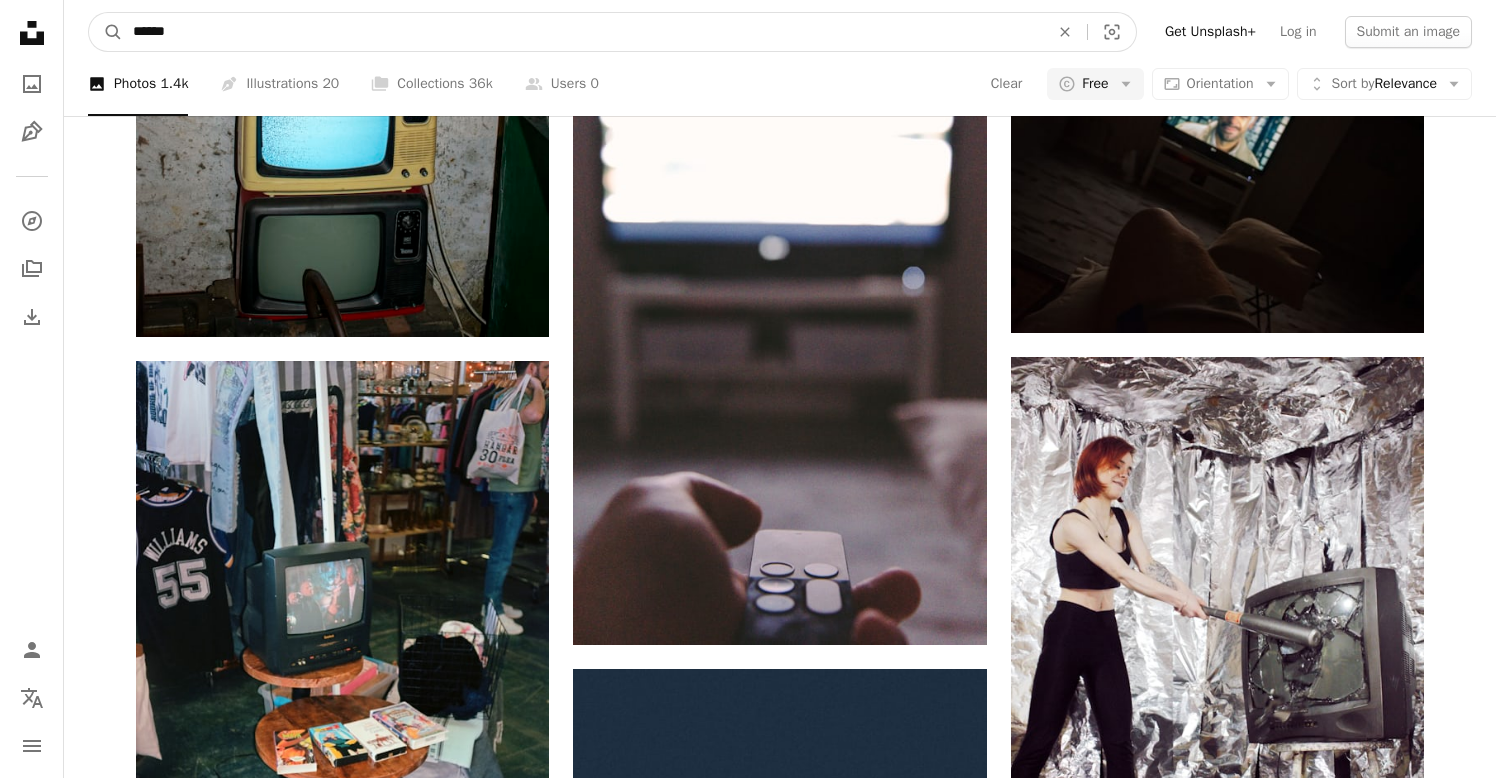 type on "*******" 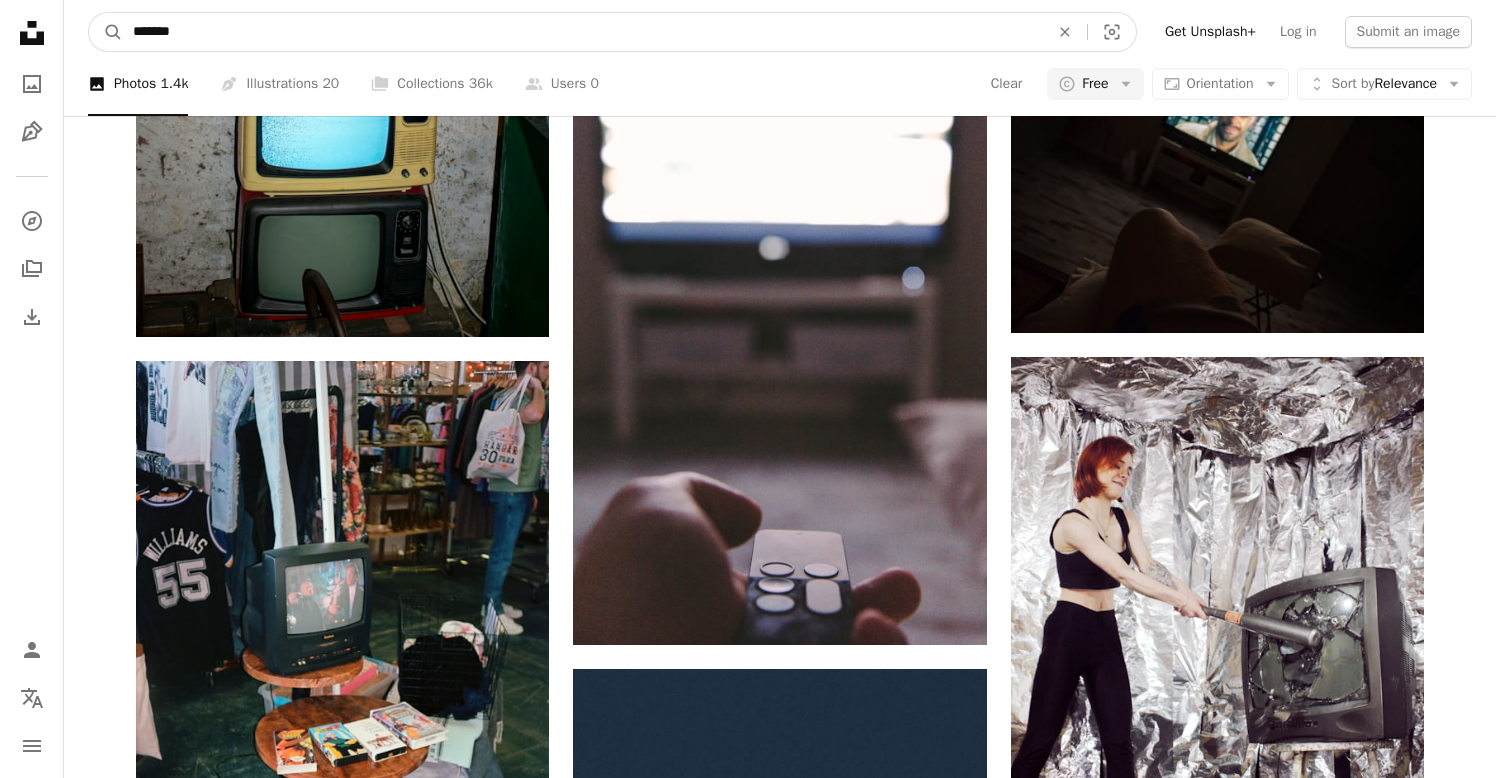 click on "A magnifying glass" at bounding box center (106, 32) 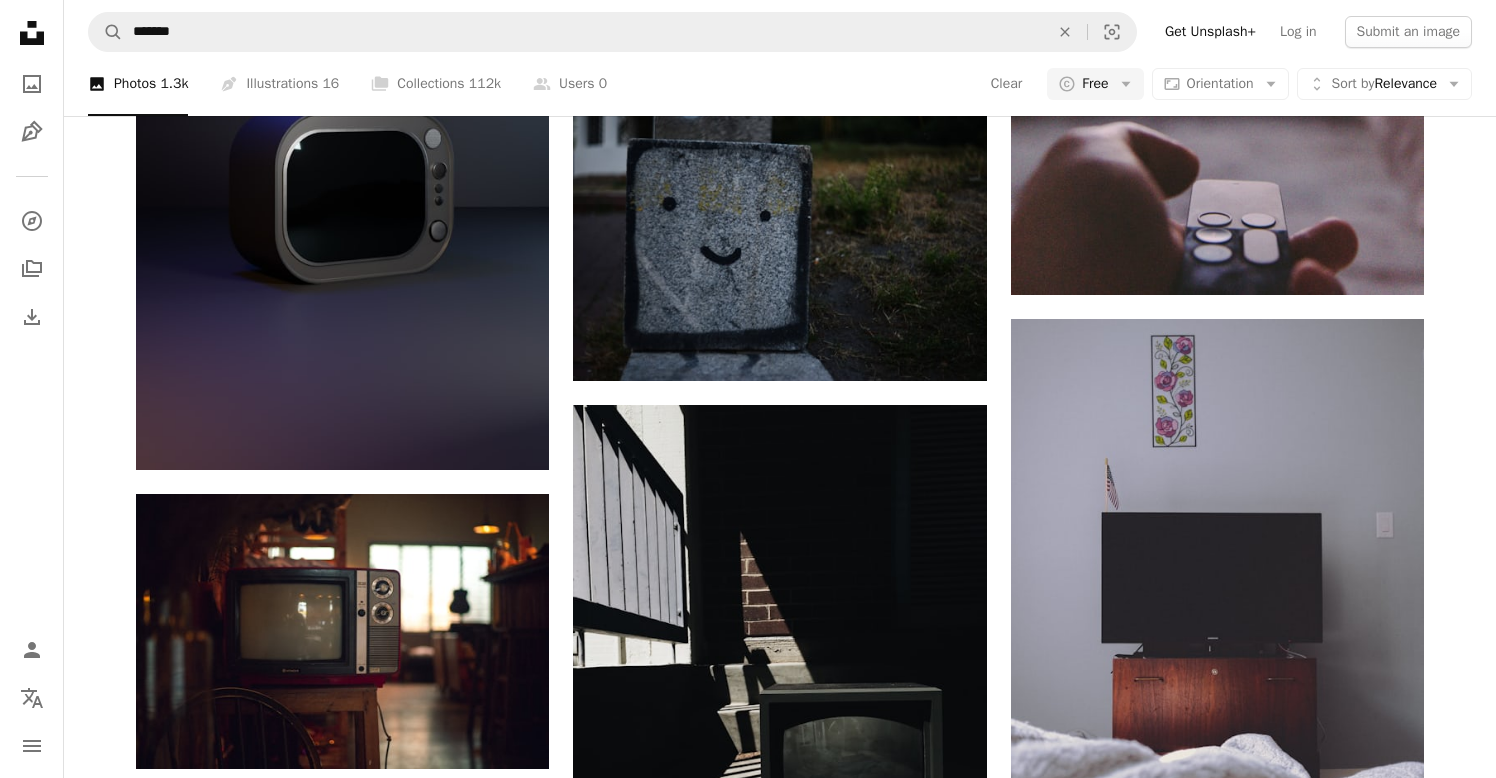 scroll, scrollTop: 1373, scrollLeft: 0, axis: vertical 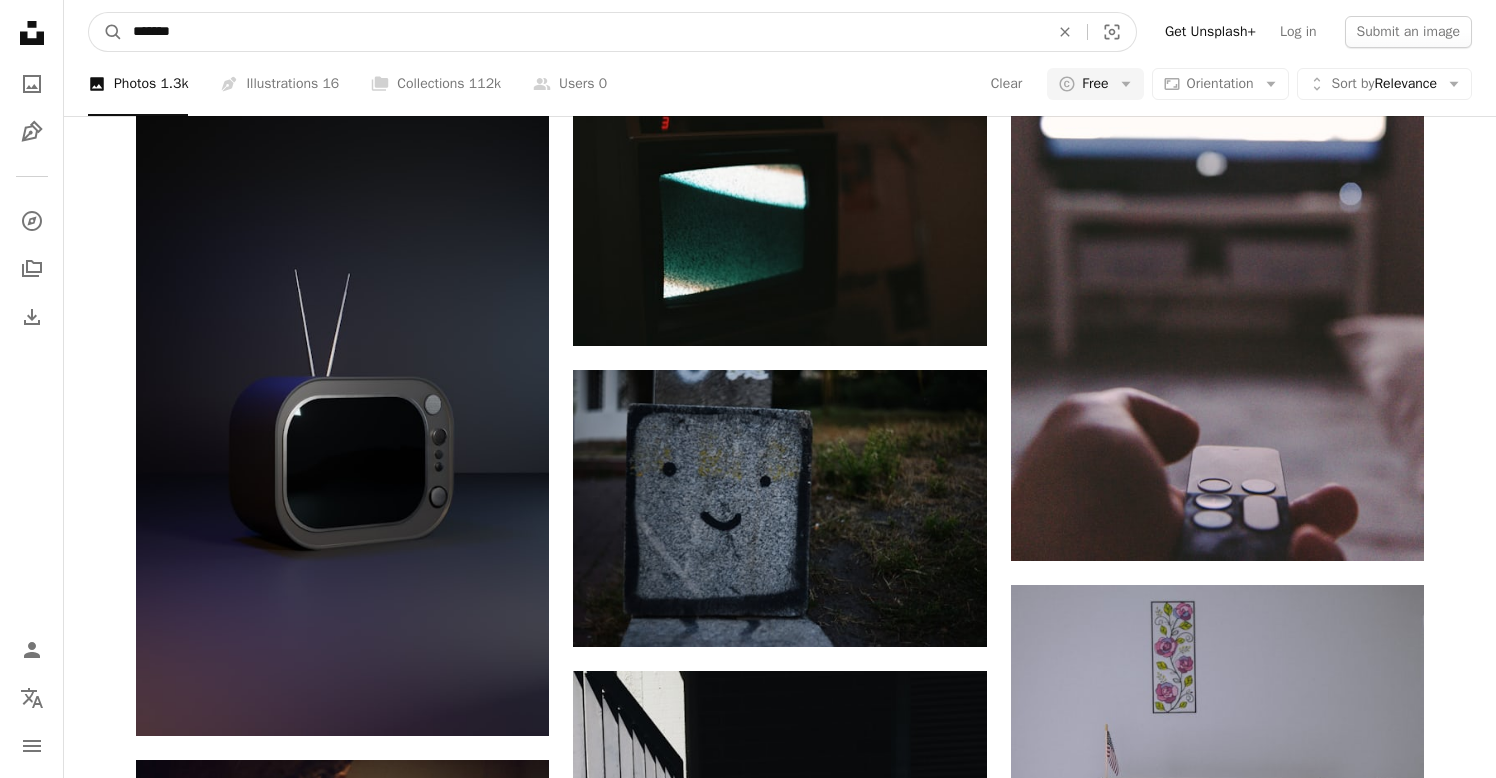 drag, startPoint x: 164, startPoint y: 41, endPoint x: 87, endPoint y: 30, distance: 77.781746 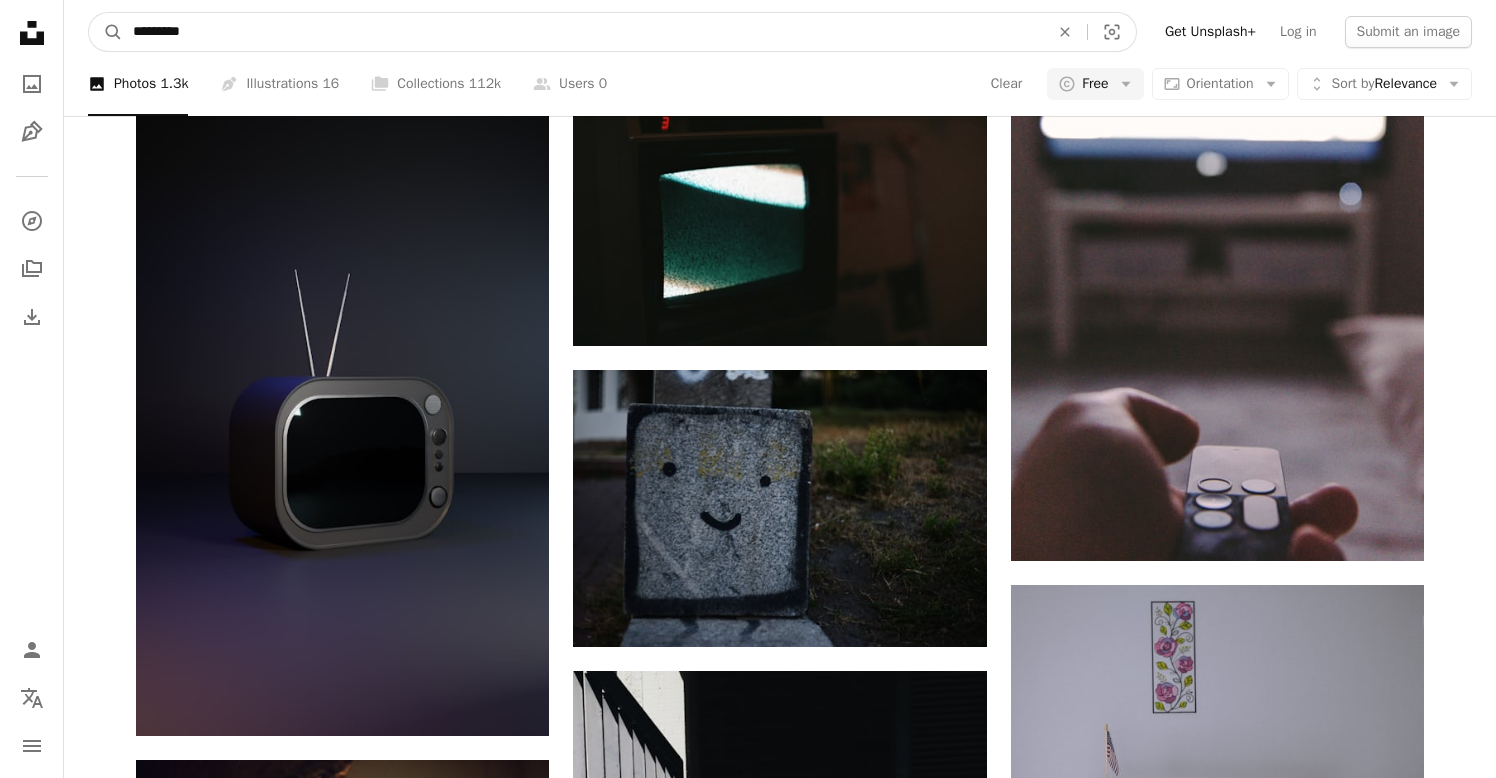 type on "**********" 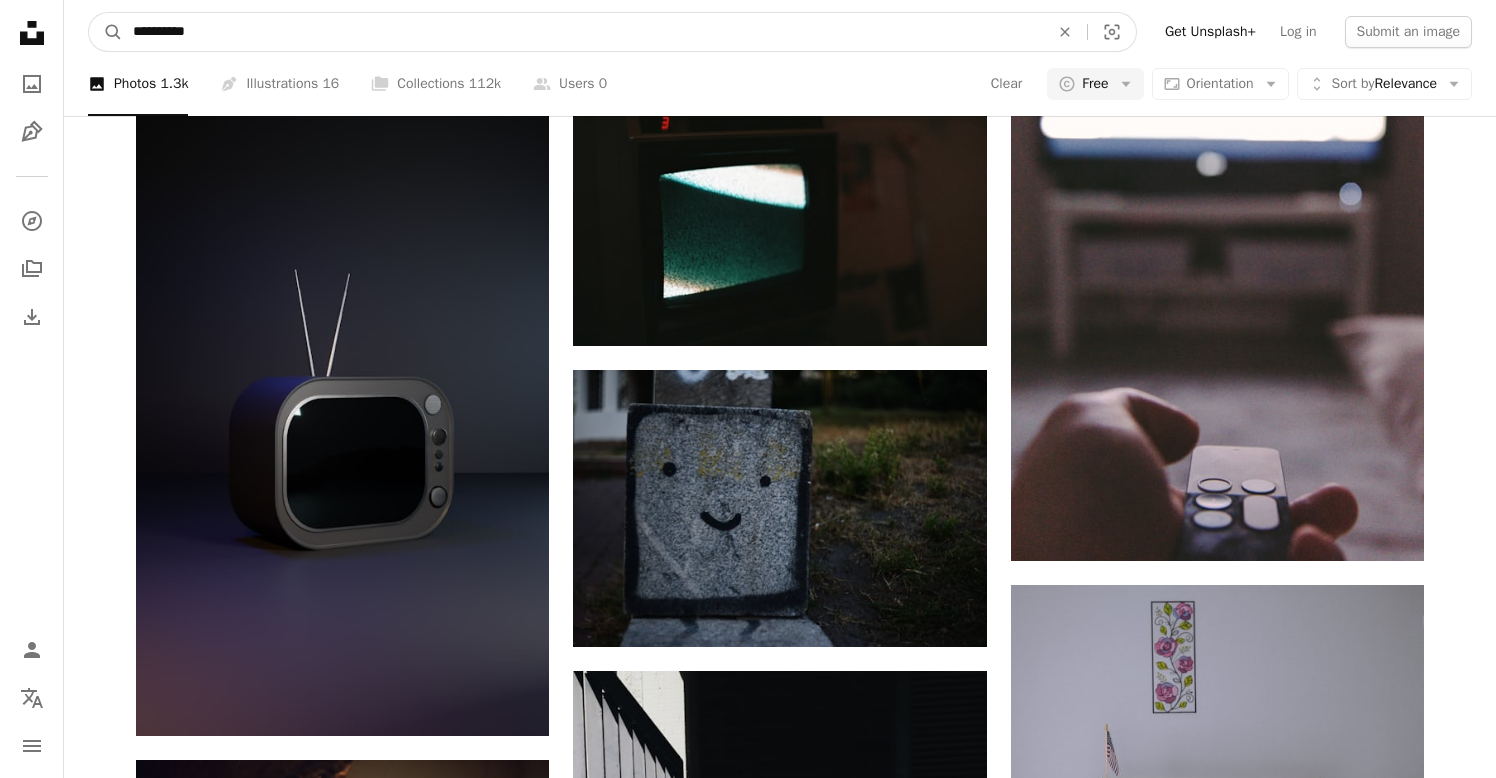 click on "A magnifying glass" at bounding box center (106, 32) 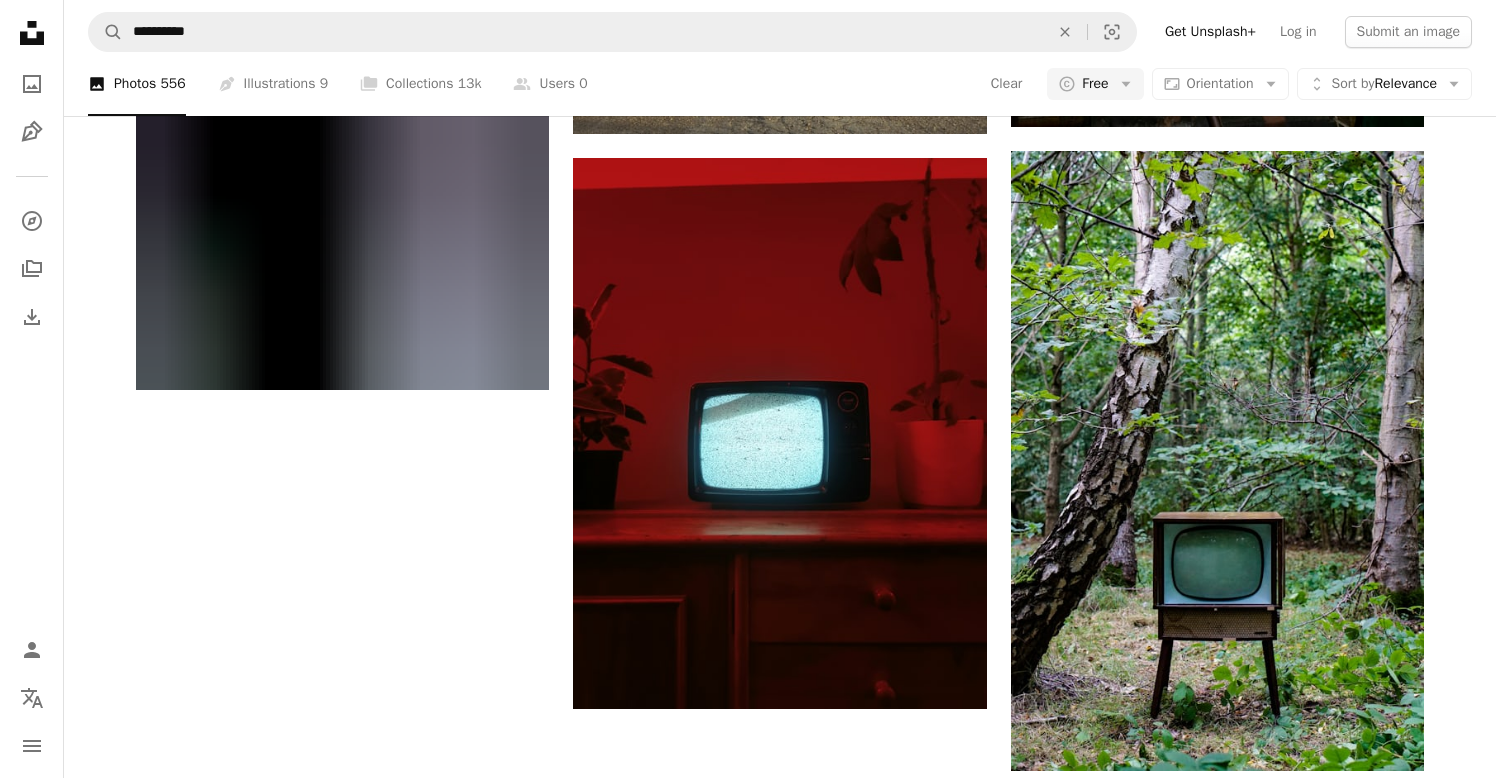 scroll, scrollTop: 3137, scrollLeft: 0, axis: vertical 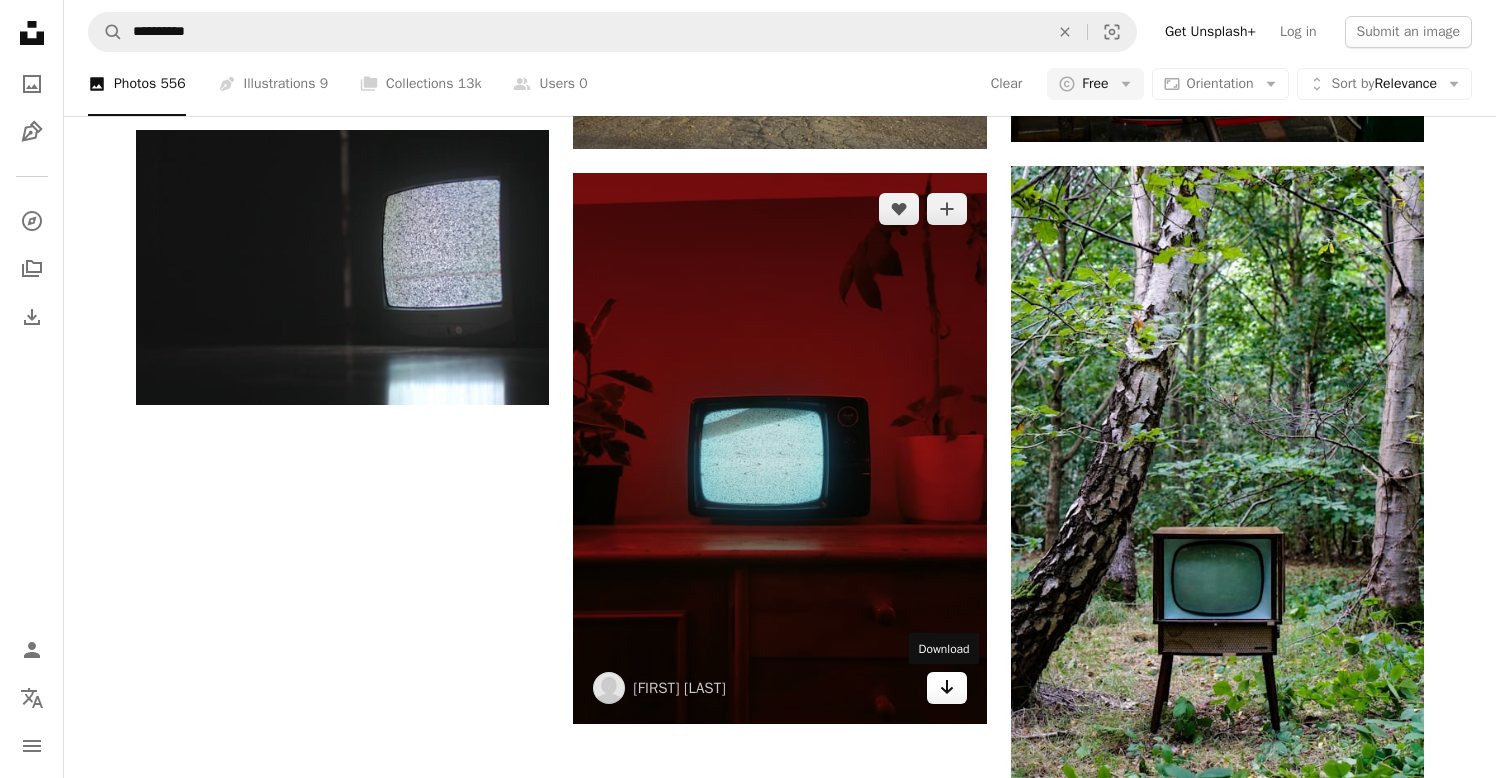 click on "Arrow pointing down" at bounding box center [947, 688] 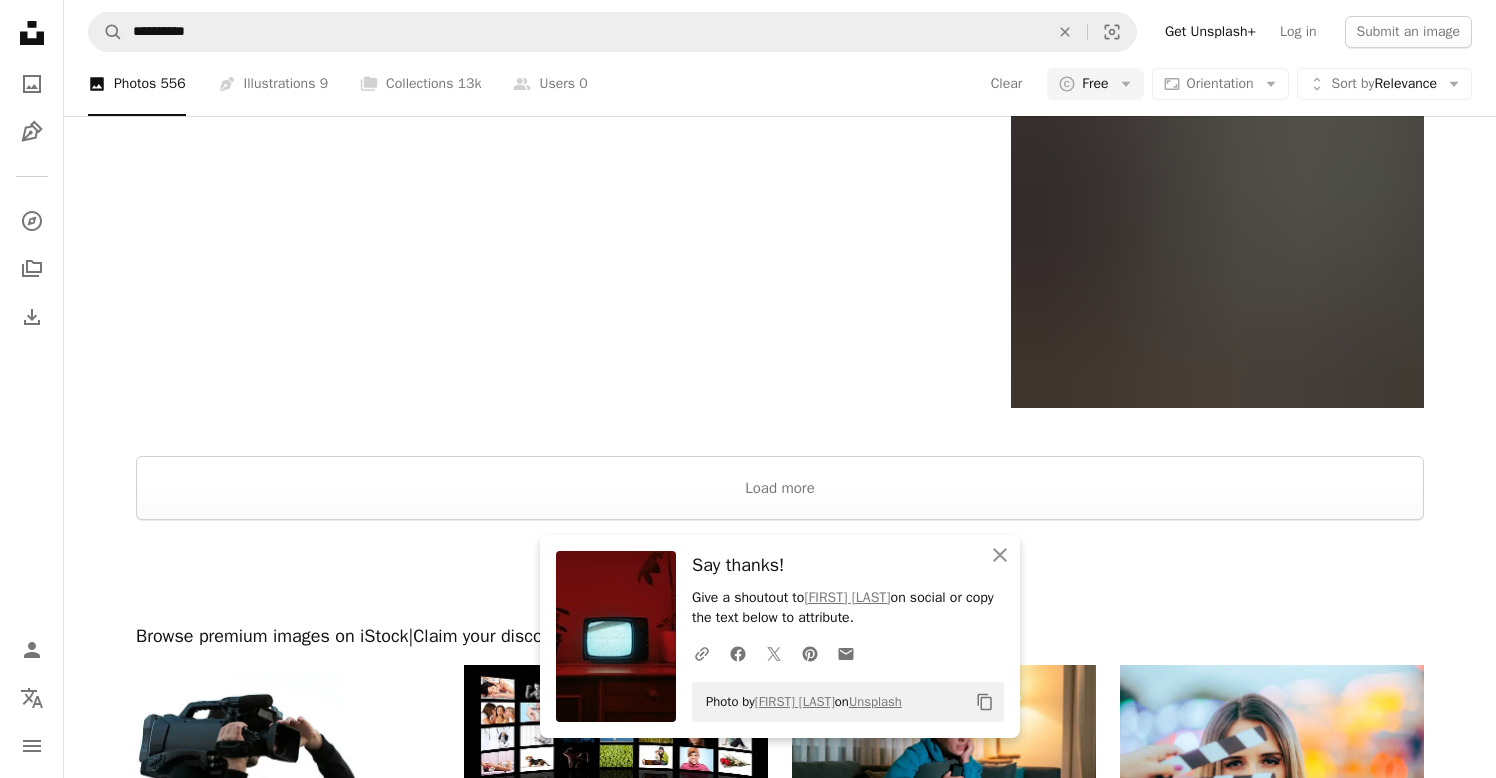 scroll, scrollTop: 4065, scrollLeft: 0, axis: vertical 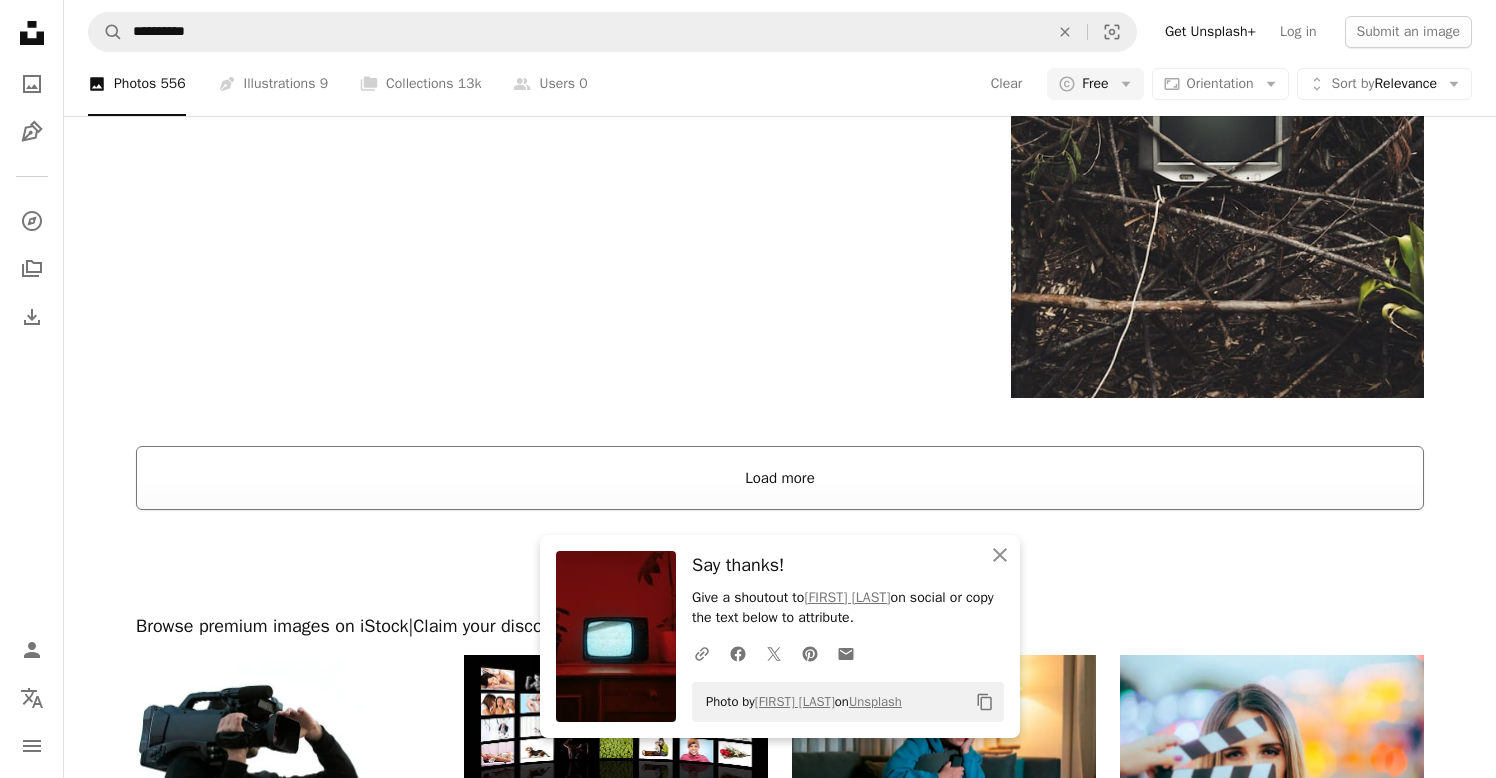 click on "Load more" at bounding box center (780, 478) 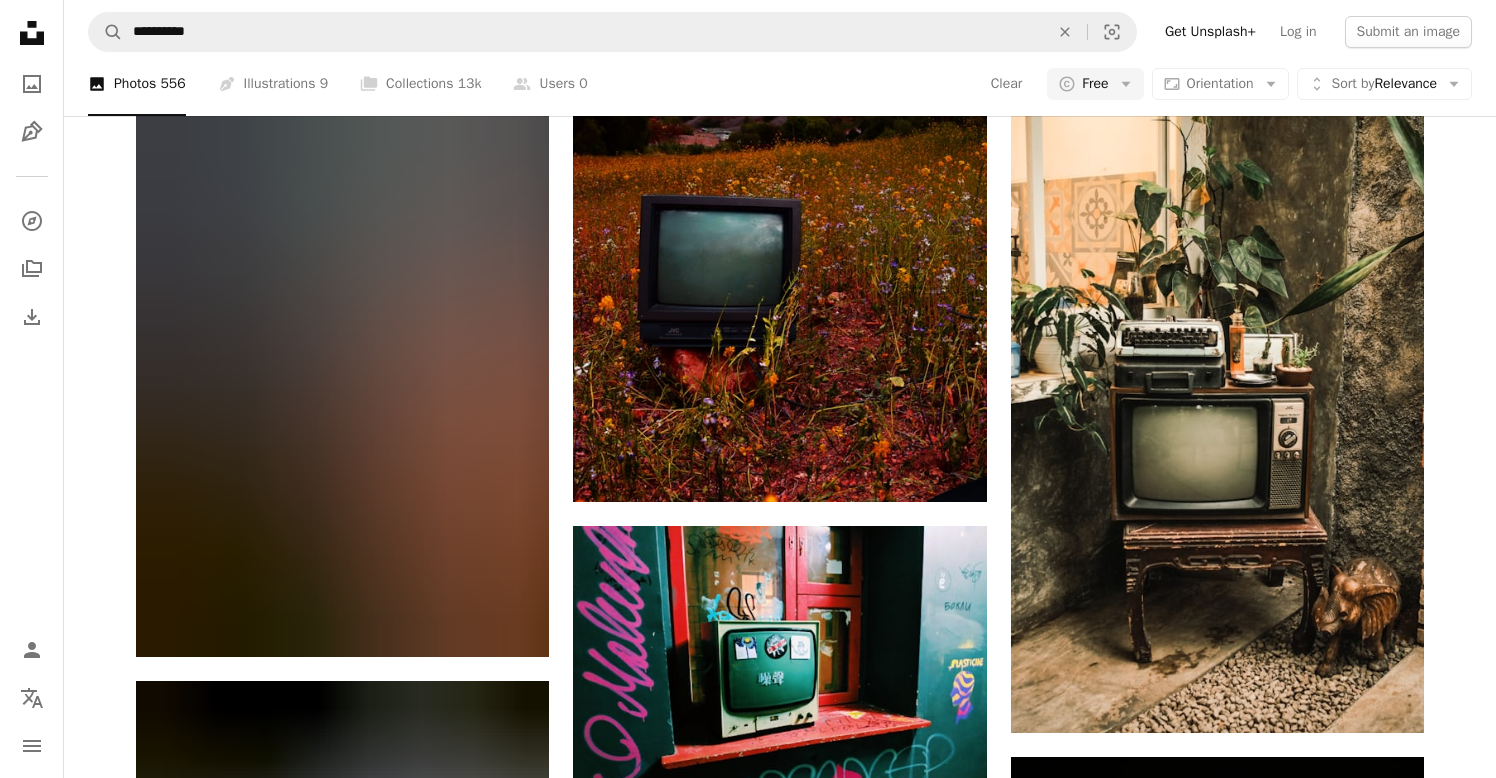 scroll, scrollTop: 8047, scrollLeft: 0, axis: vertical 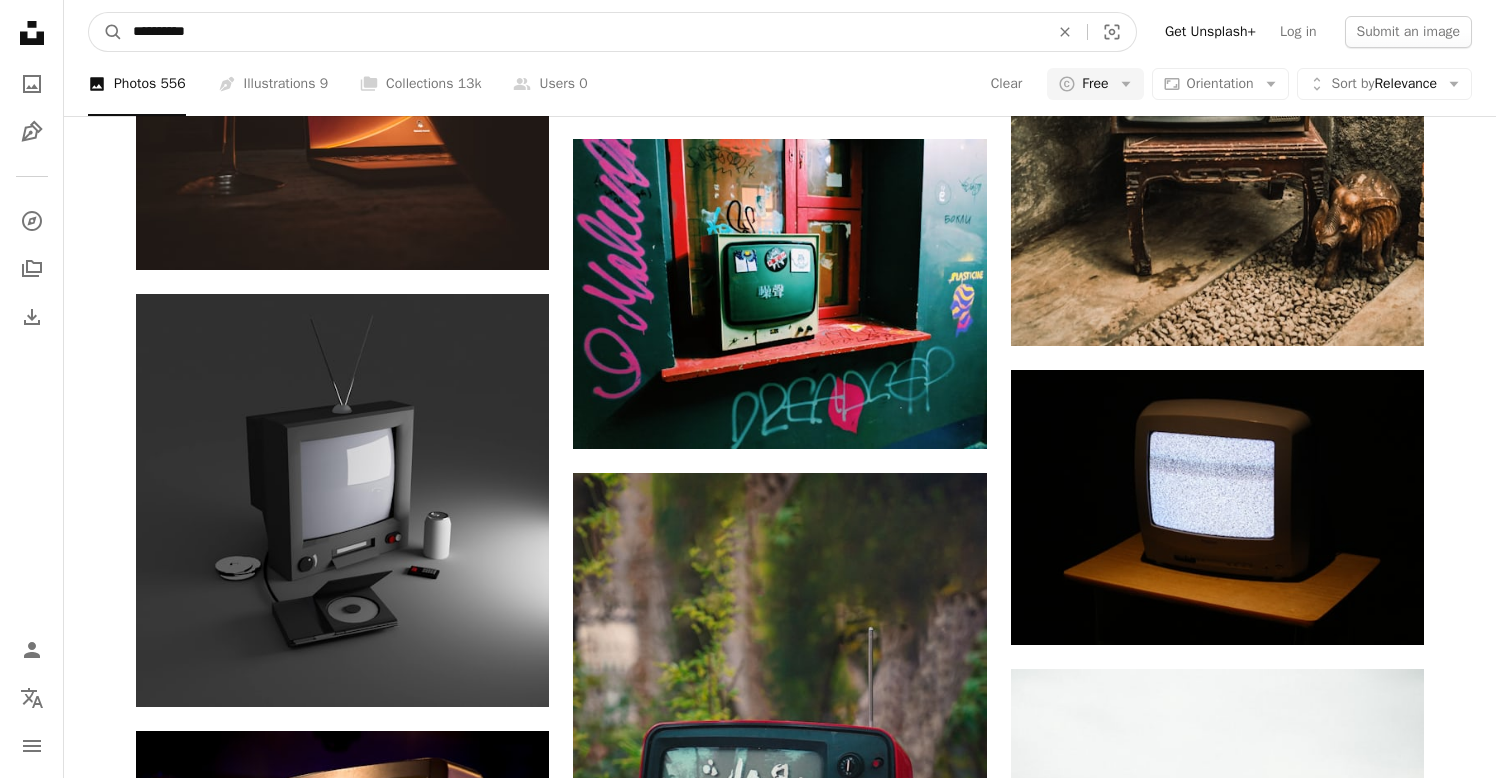 drag, startPoint x: 171, startPoint y: 35, endPoint x: -8, endPoint y: 24, distance: 179.33768 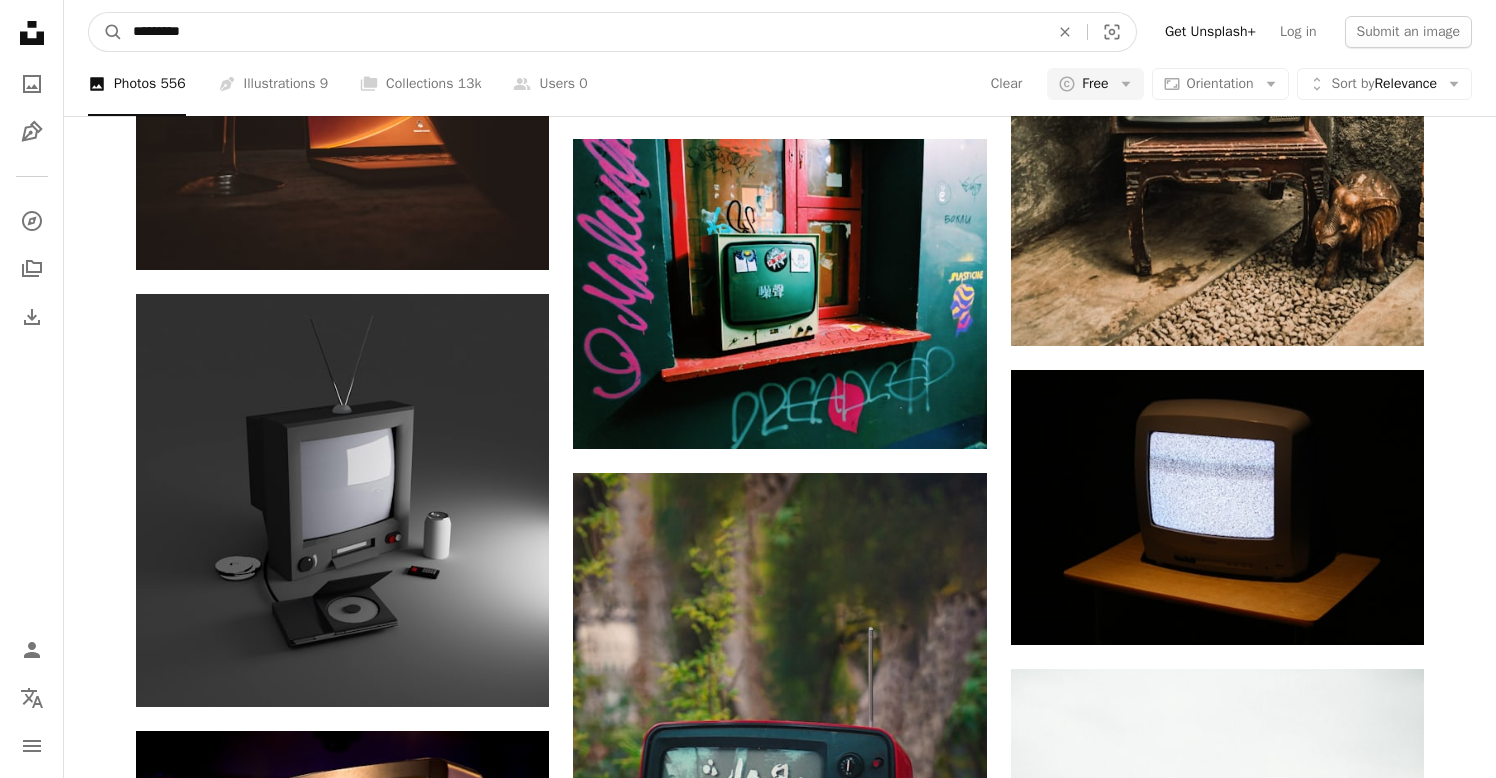 type on "**********" 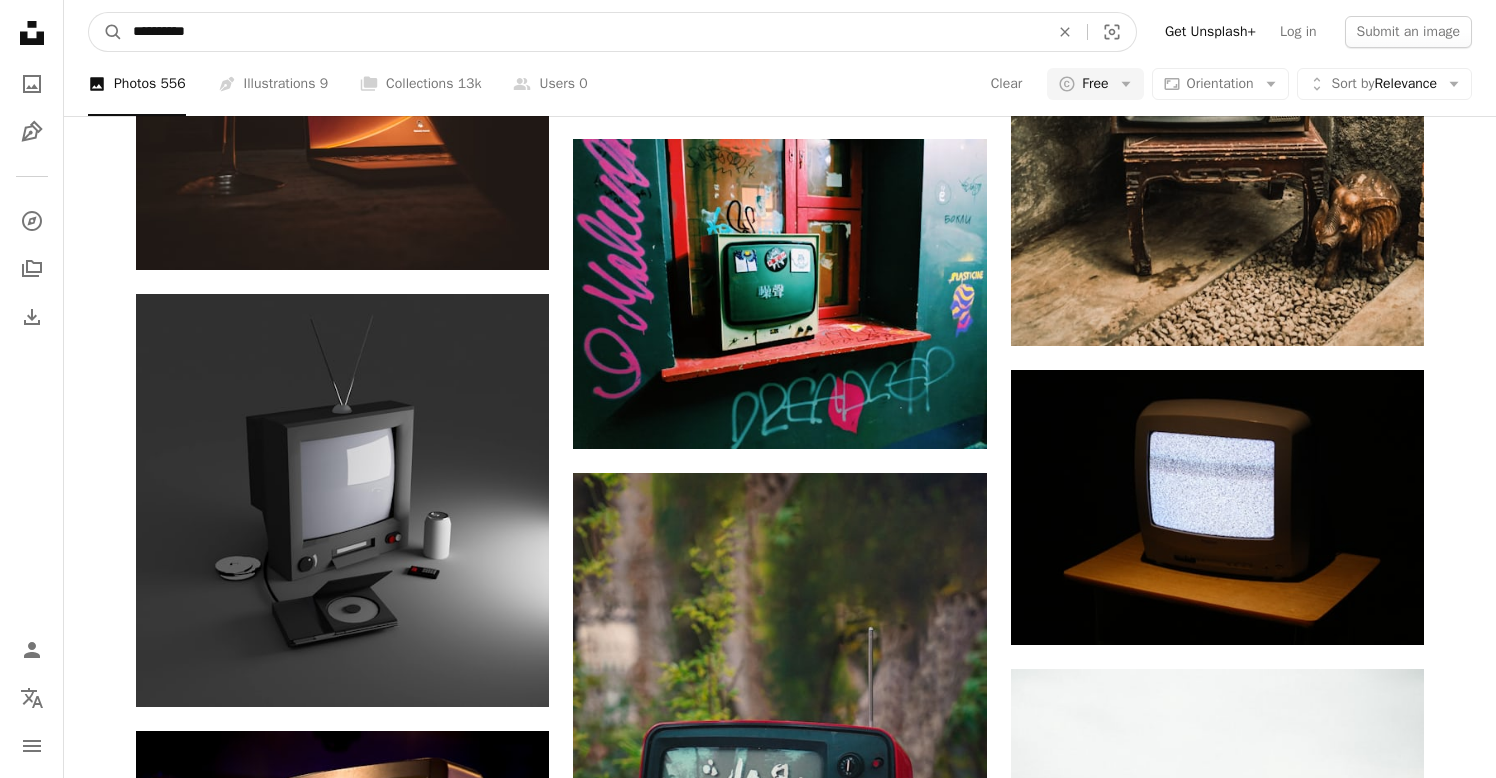 click on "A magnifying glass" at bounding box center (106, 32) 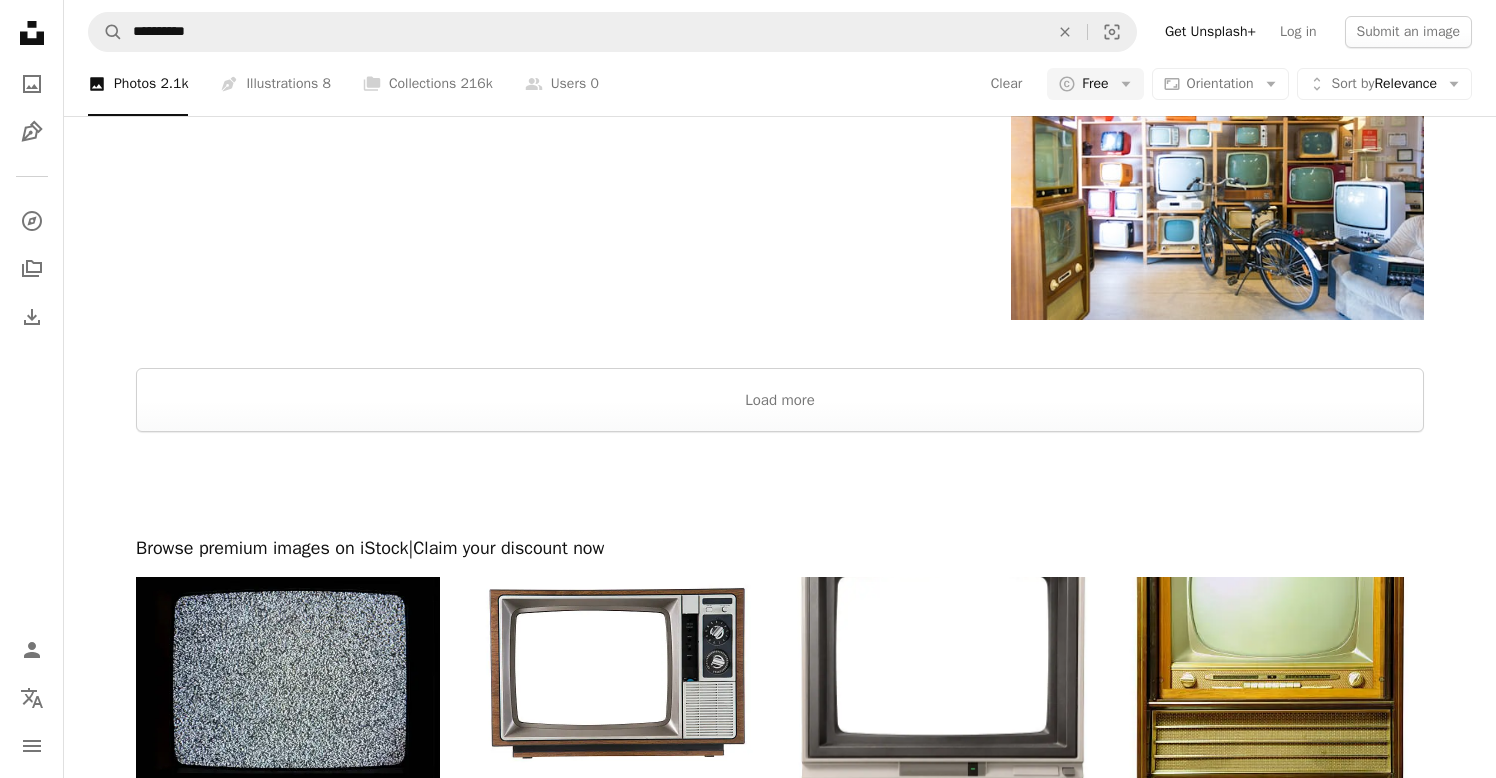 scroll, scrollTop: 3564, scrollLeft: 0, axis: vertical 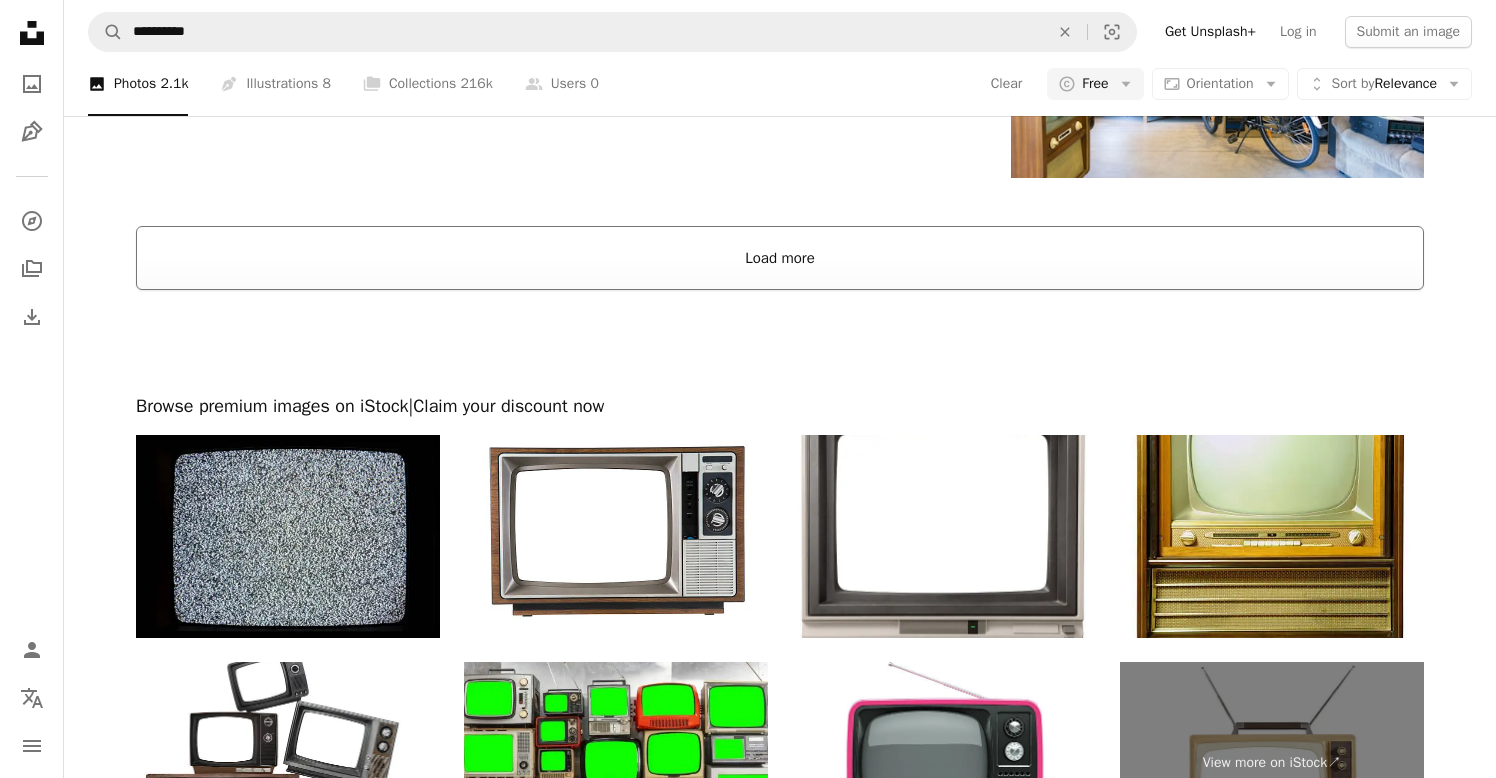 click on "Load more" at bounding box center (780, 258) 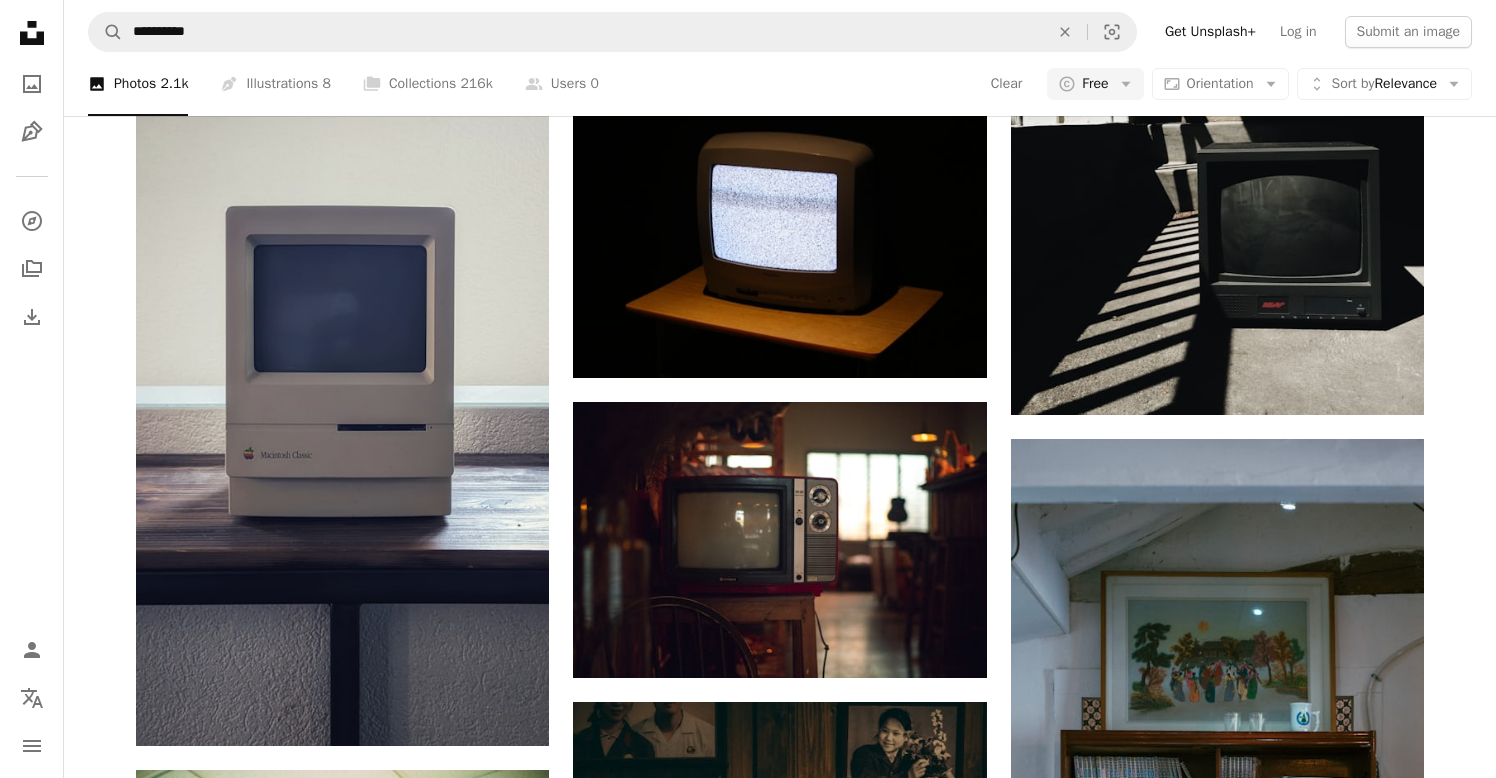 scroll, scrollTop: 6083, scrollLeft: 0, axis: vertical 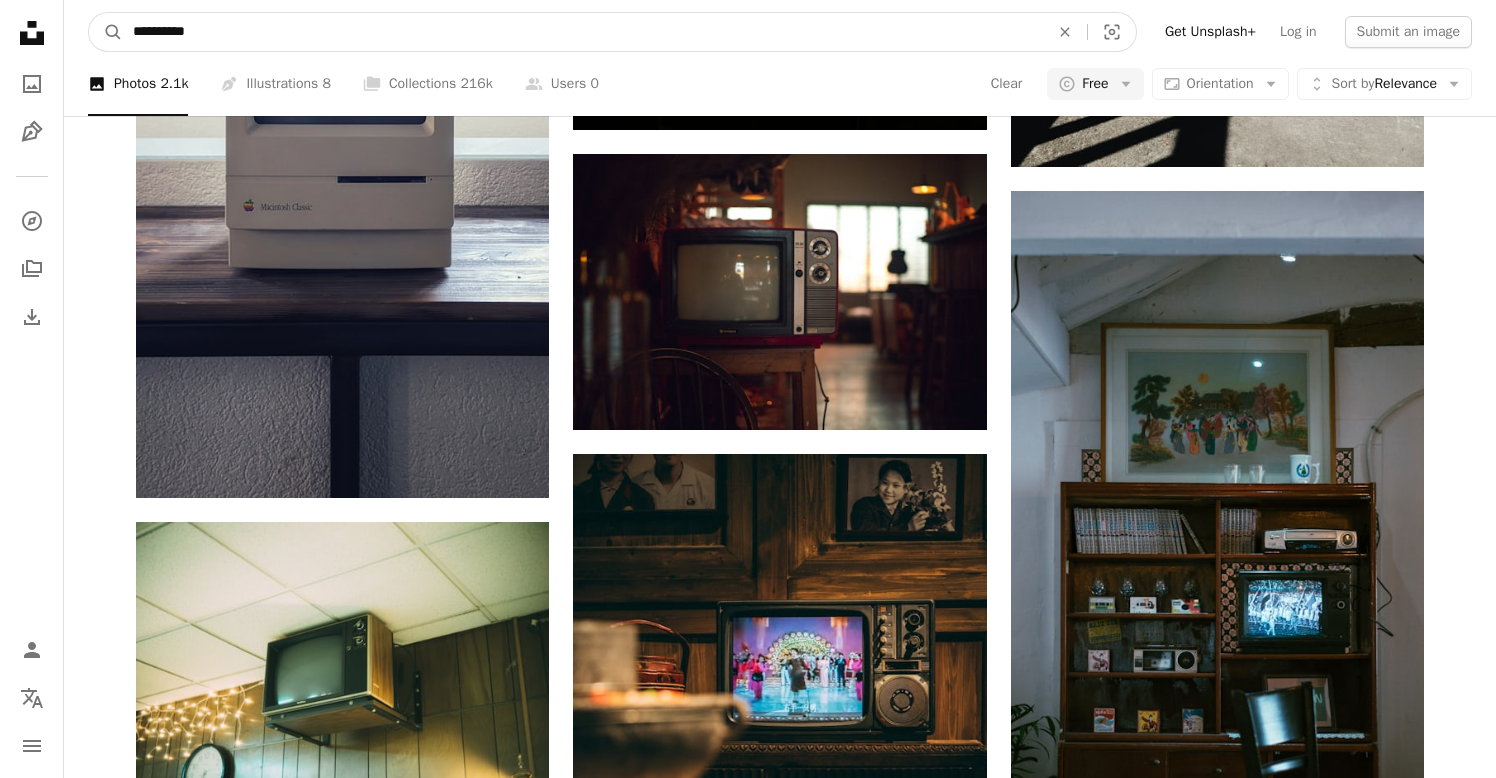 drag, startPoint x: 179, startPoint y: 34, endPoint x: 68, endPoint y: 29, distance: 111.11256 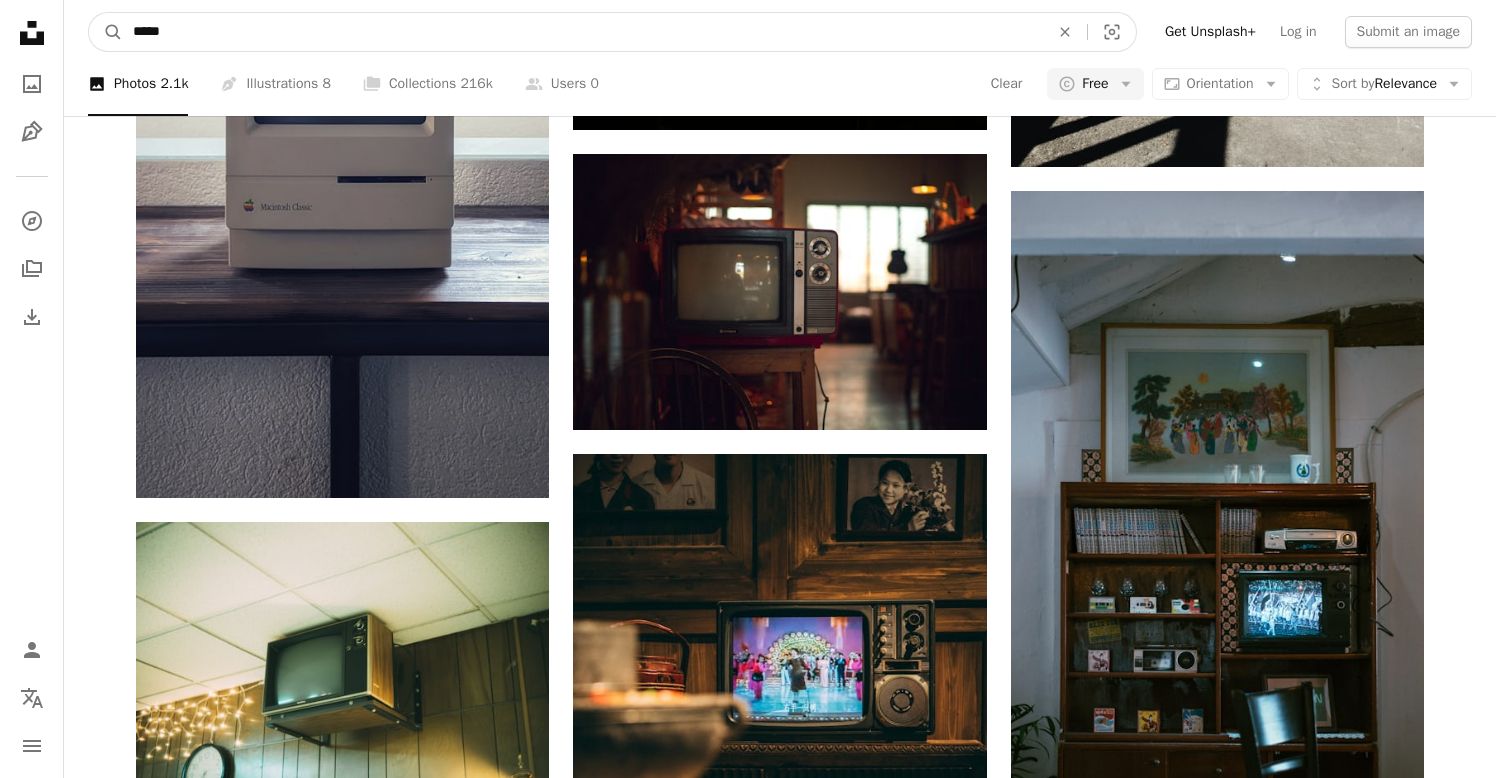 type on "******" 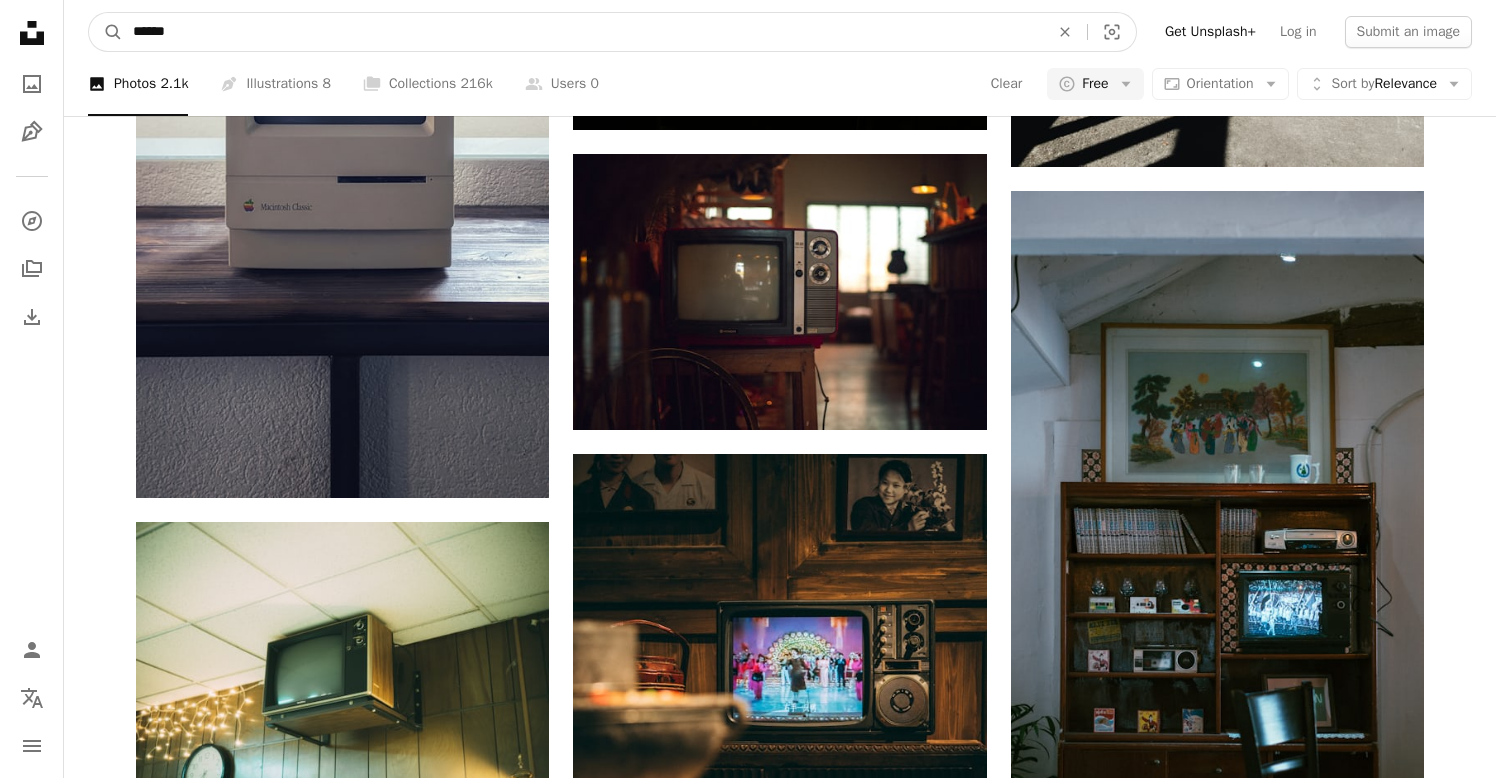 click on "A magnifying glass" at bounding box center [106, 32] 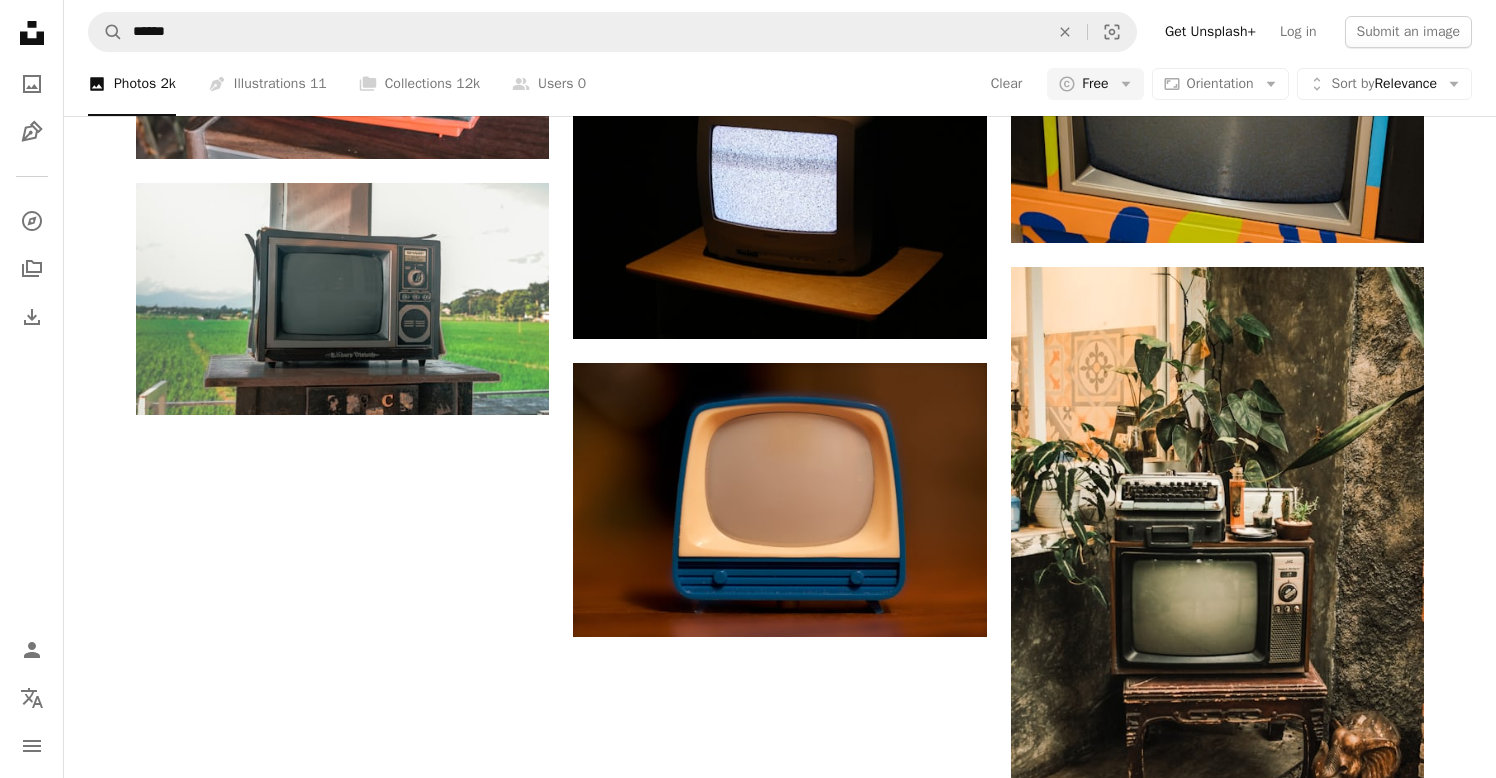 scroll, scrollTop: 2727, scrollLeft: 0, axis: vertical 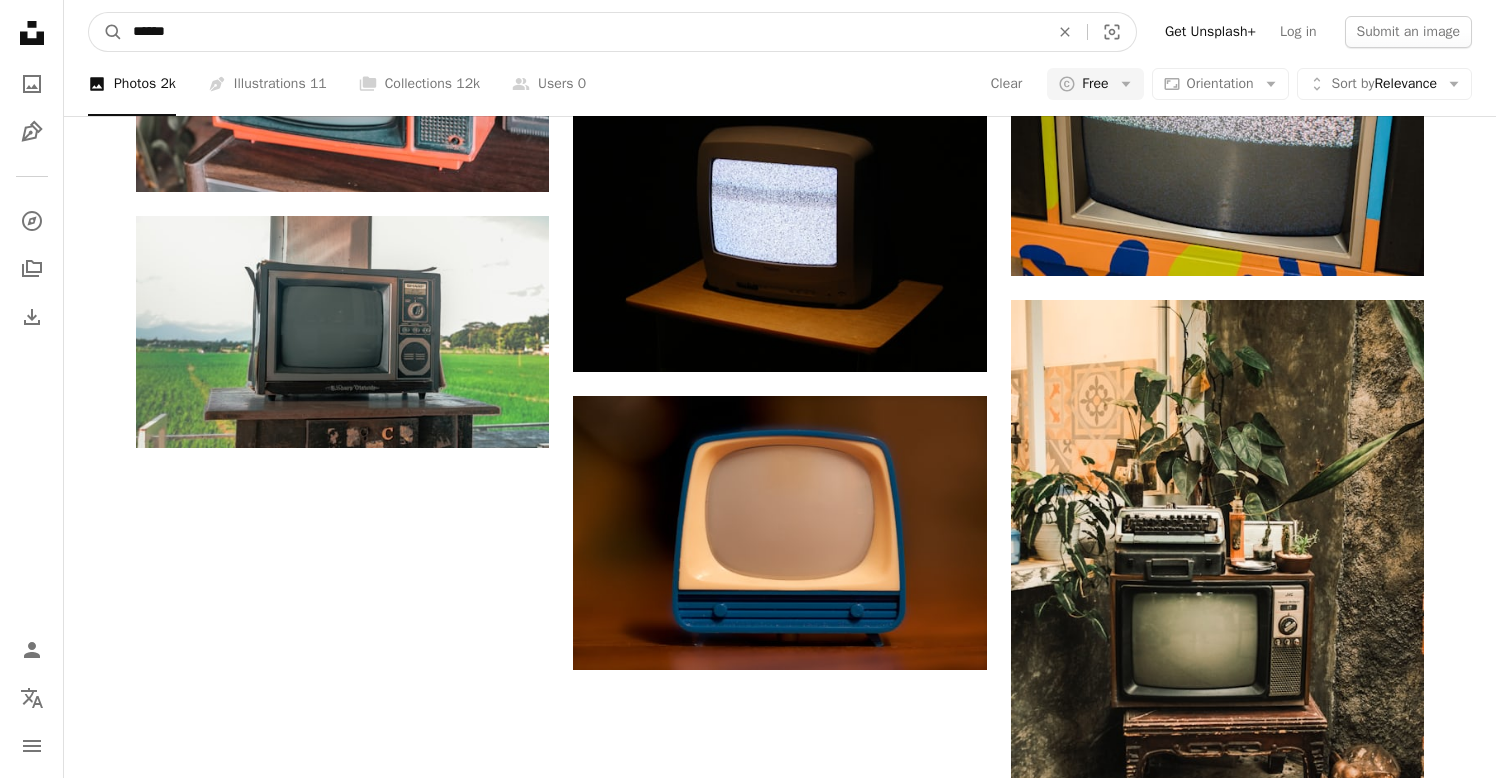 click on "******" at bounding box center (583, 32) 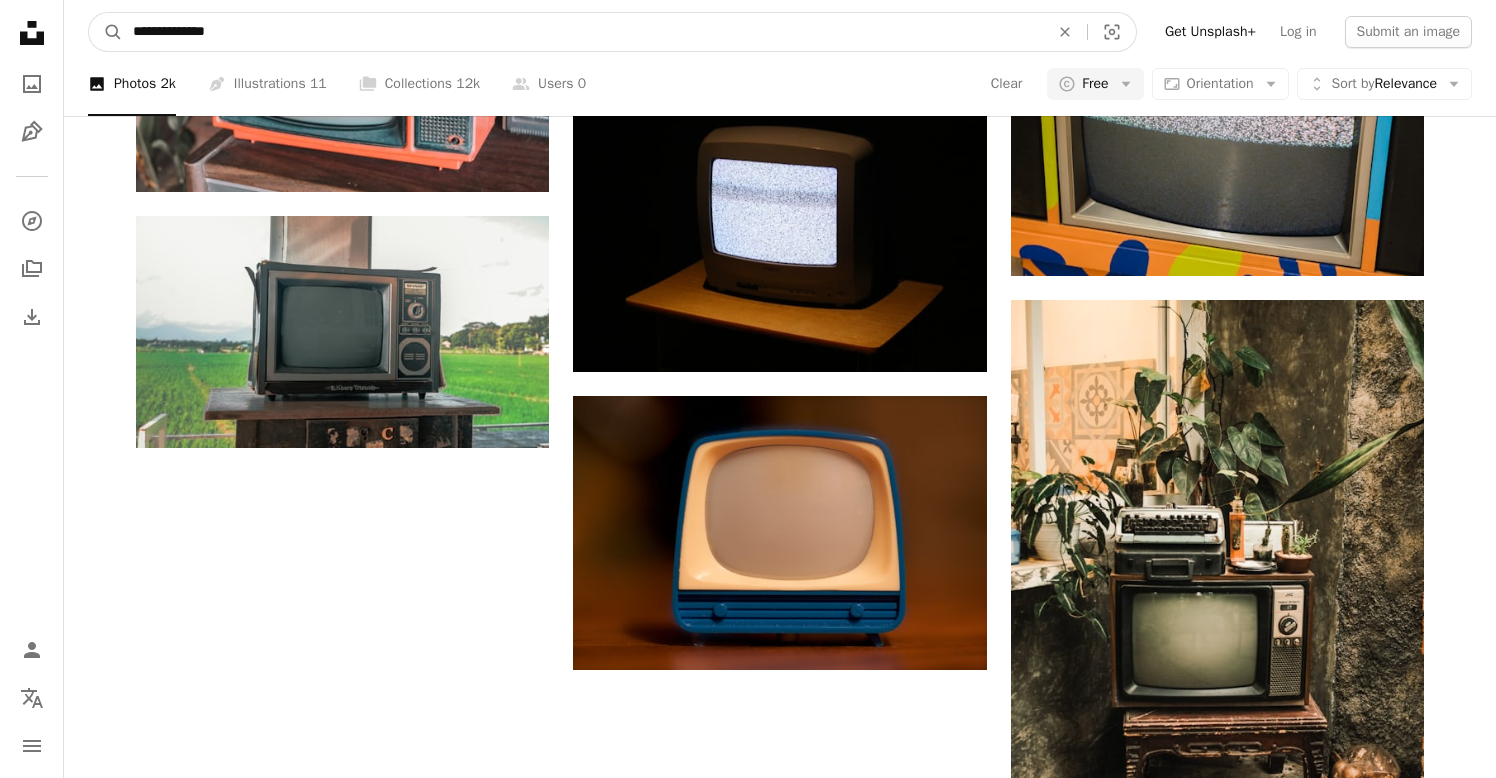 type on "**********" 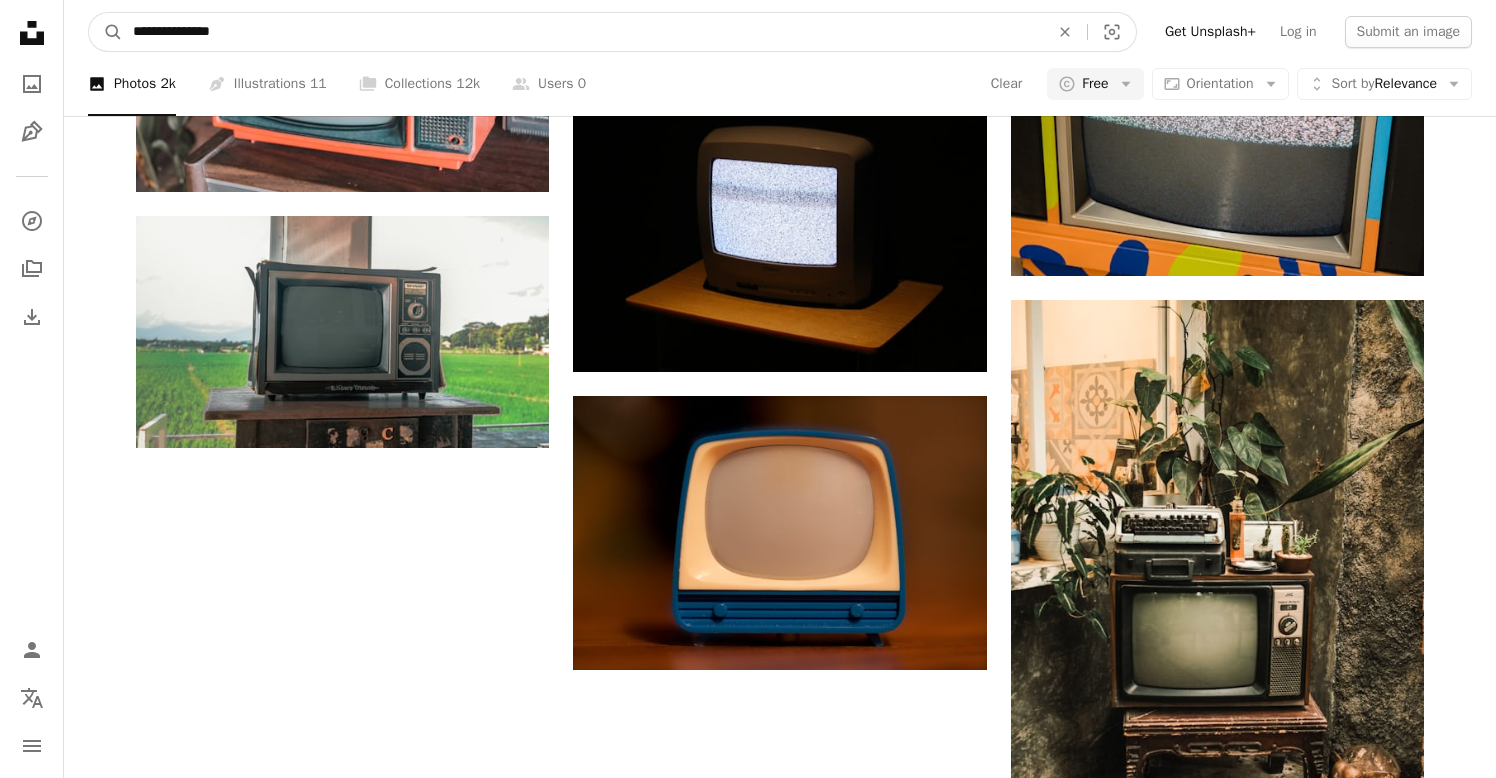 click on "A magnifying glass" at bounding box center (106, 32) 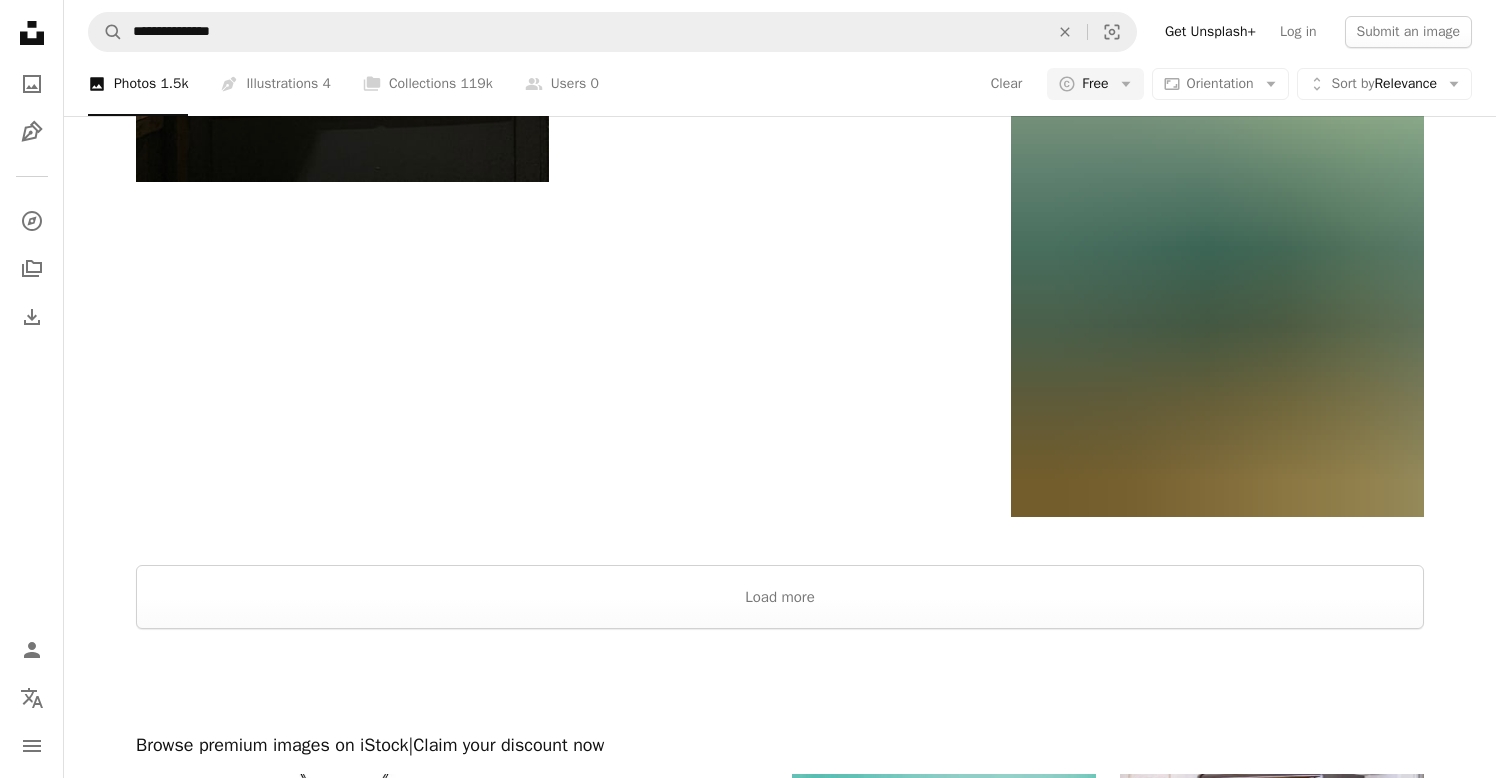 scroll, scrollTop: 3429, scrollLeft: 0, axis: vertical 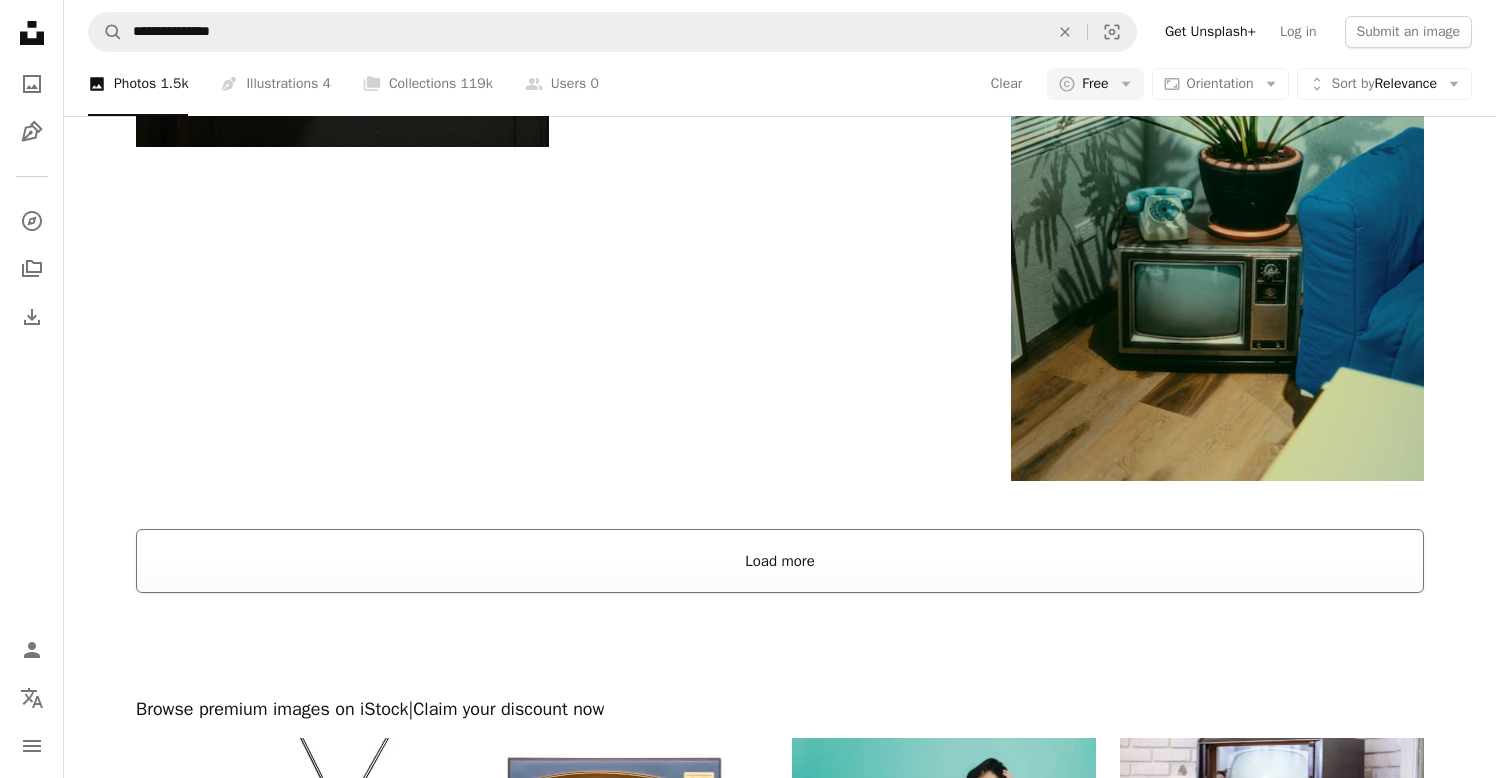 click on "Load more" at bounding box center [780, 561] 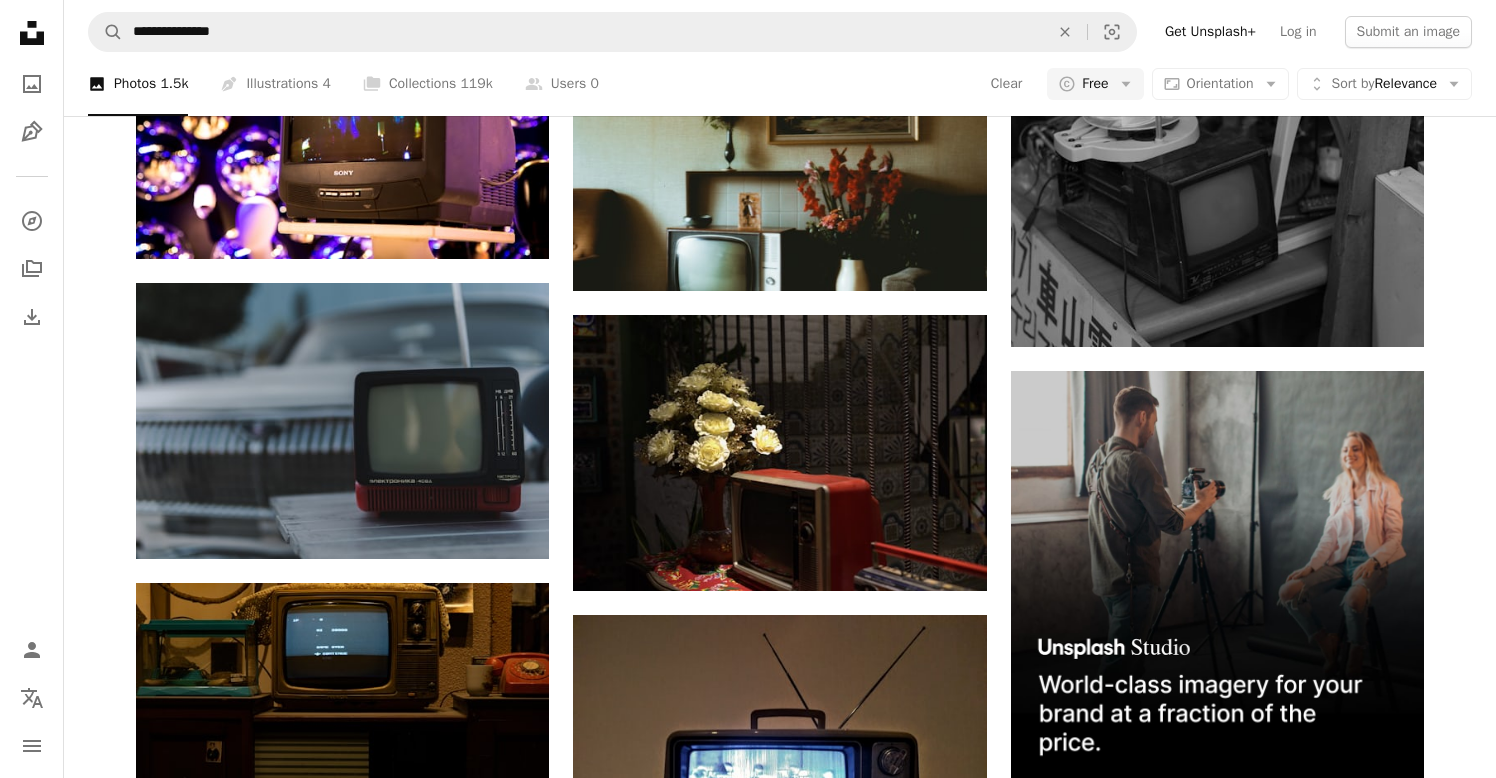 scroll, scrollTop: 8784, scrollLeft: 0, axis: vertical 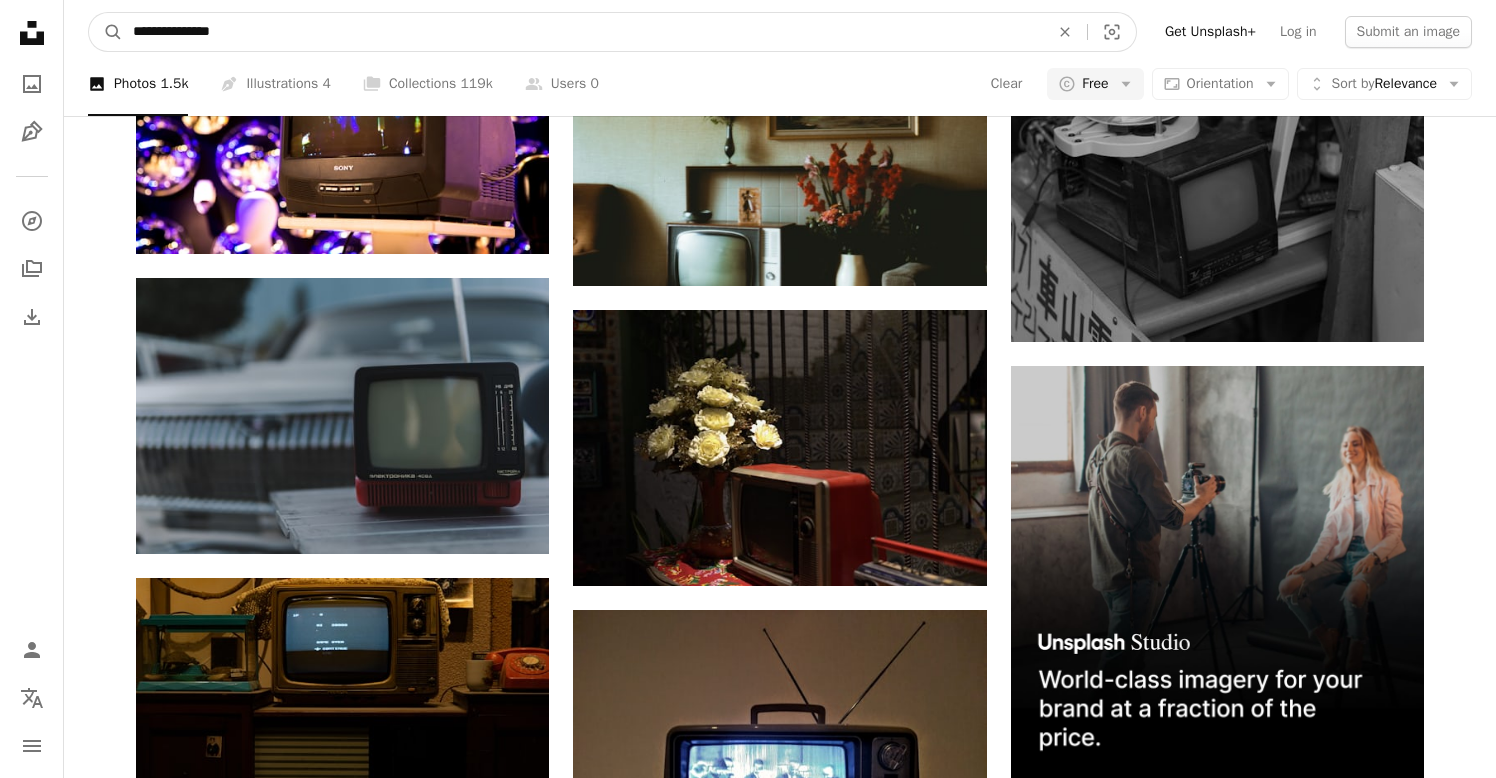 click on "**********" at bounding box center (583, 32) 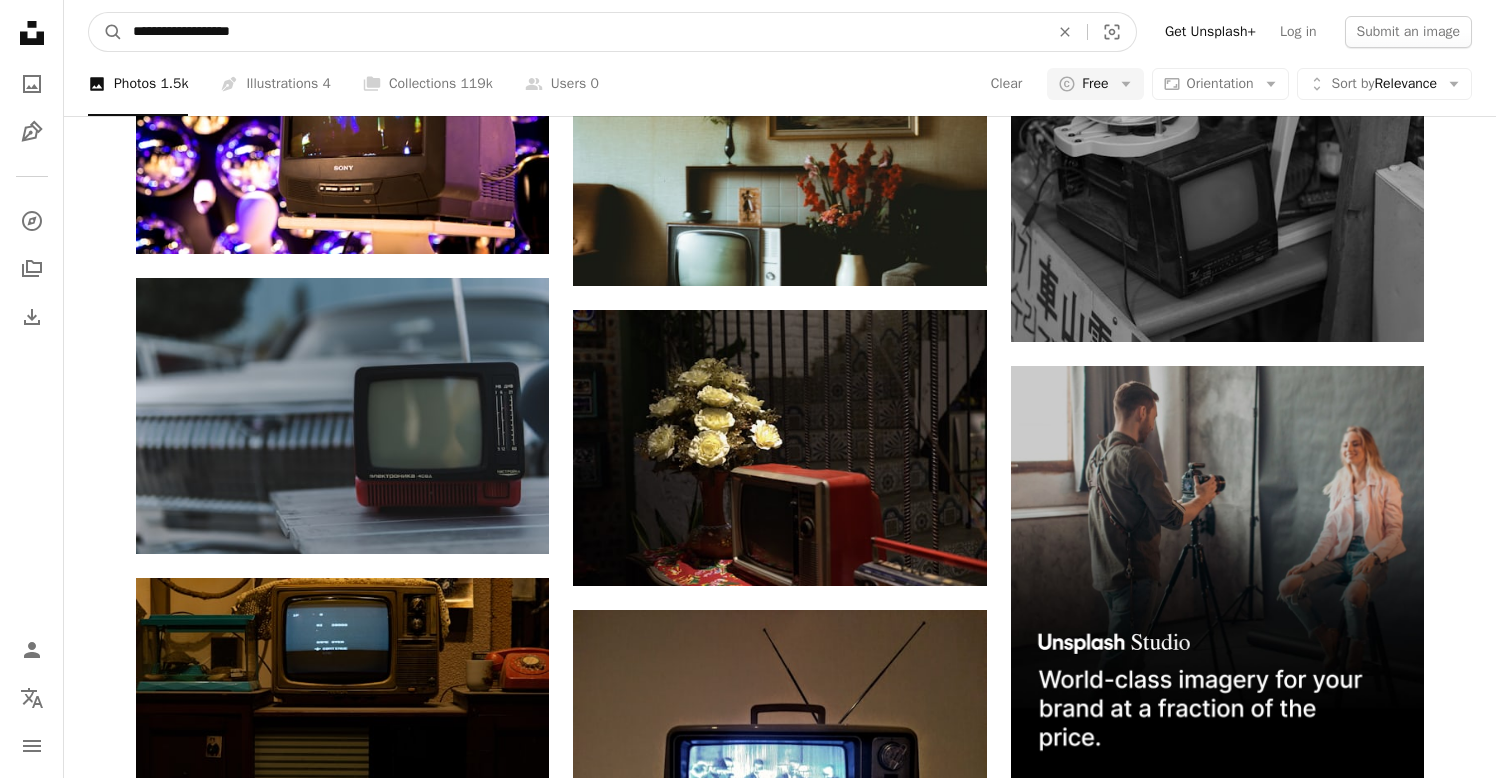 type on "**********" 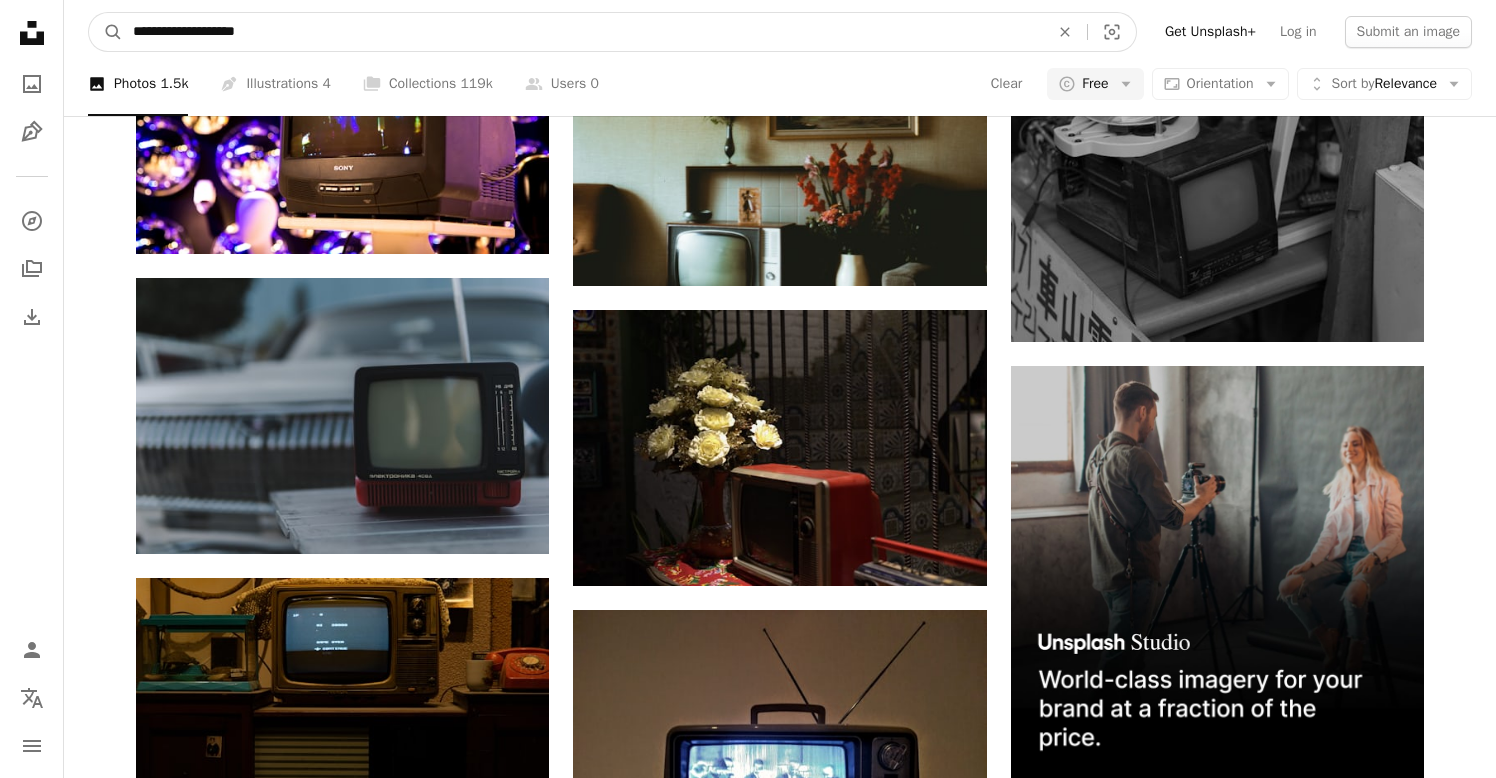 click on "A magnifying glass" at bounding box center (106, 32) 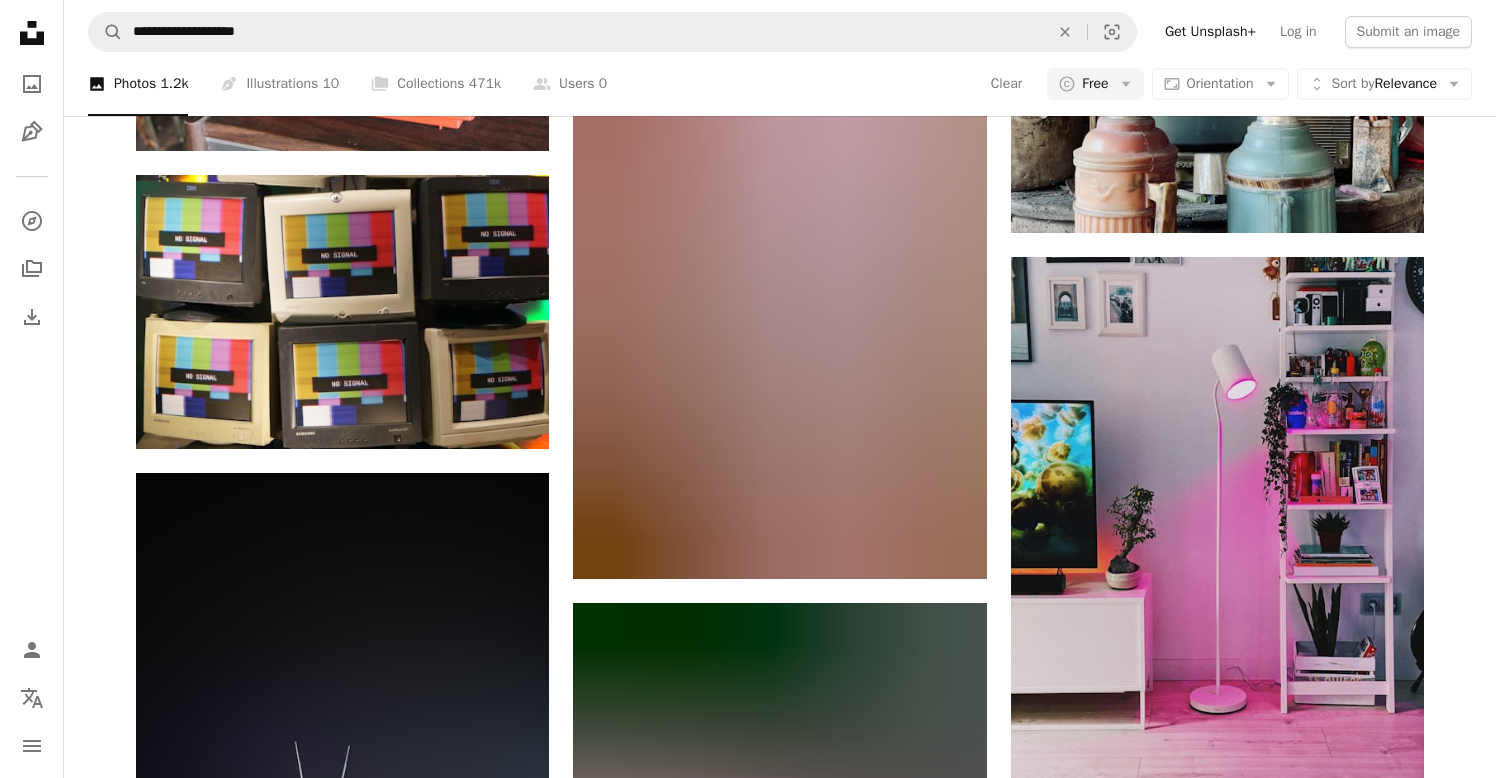 scroll, scrollTop: 1432, scrollLeft: 0, axis: vertical 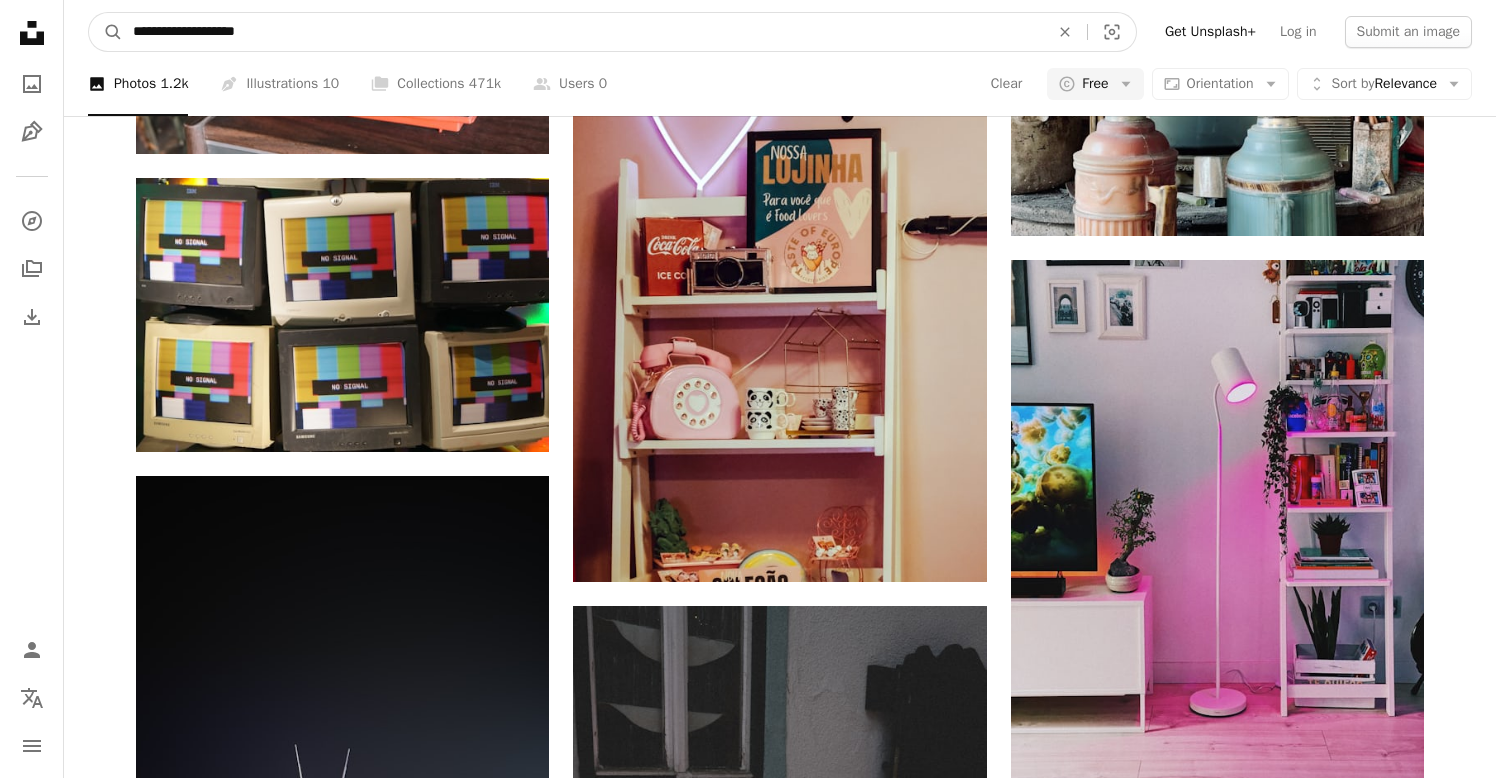 click on "**********" at bounding box center (583, 32) 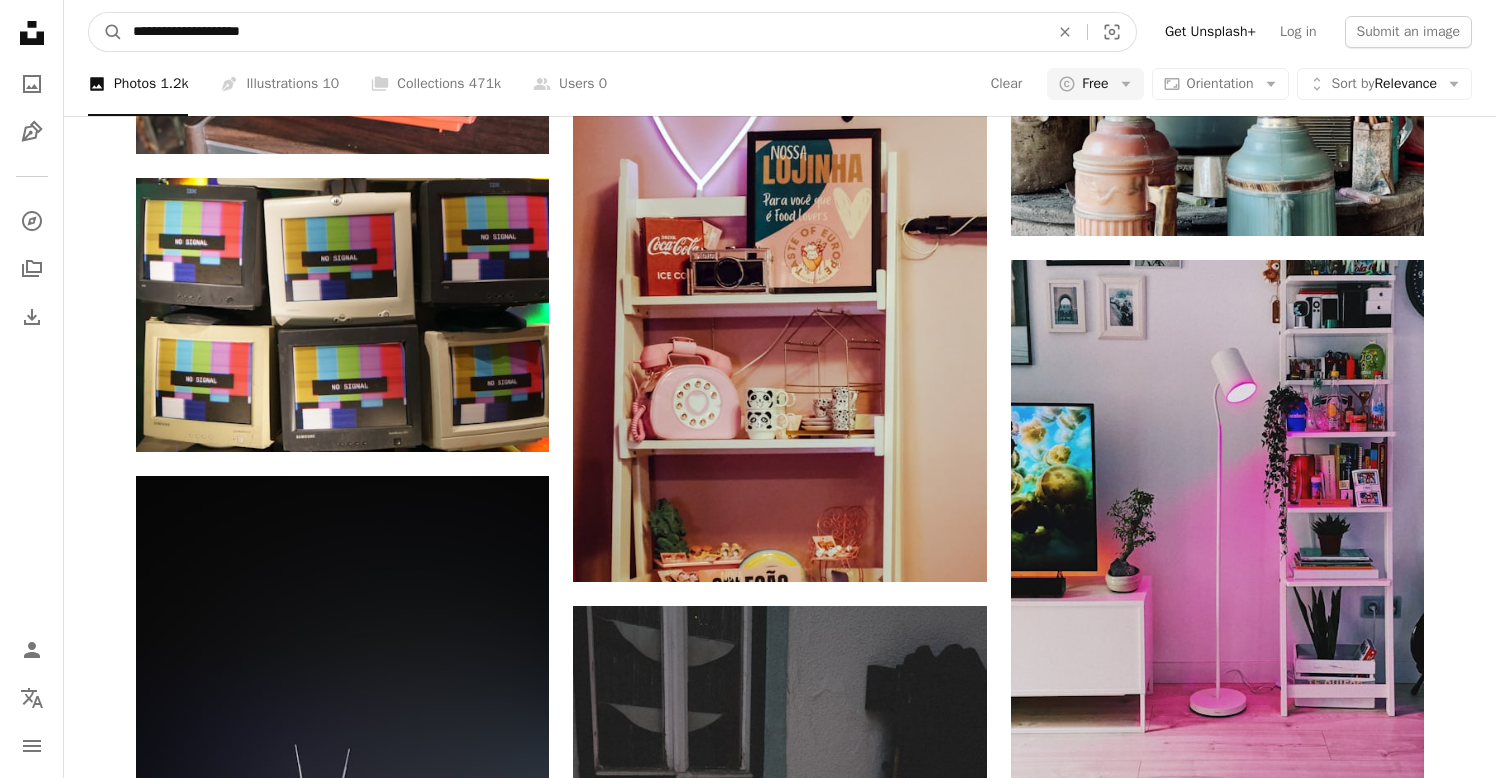 type on "**********" 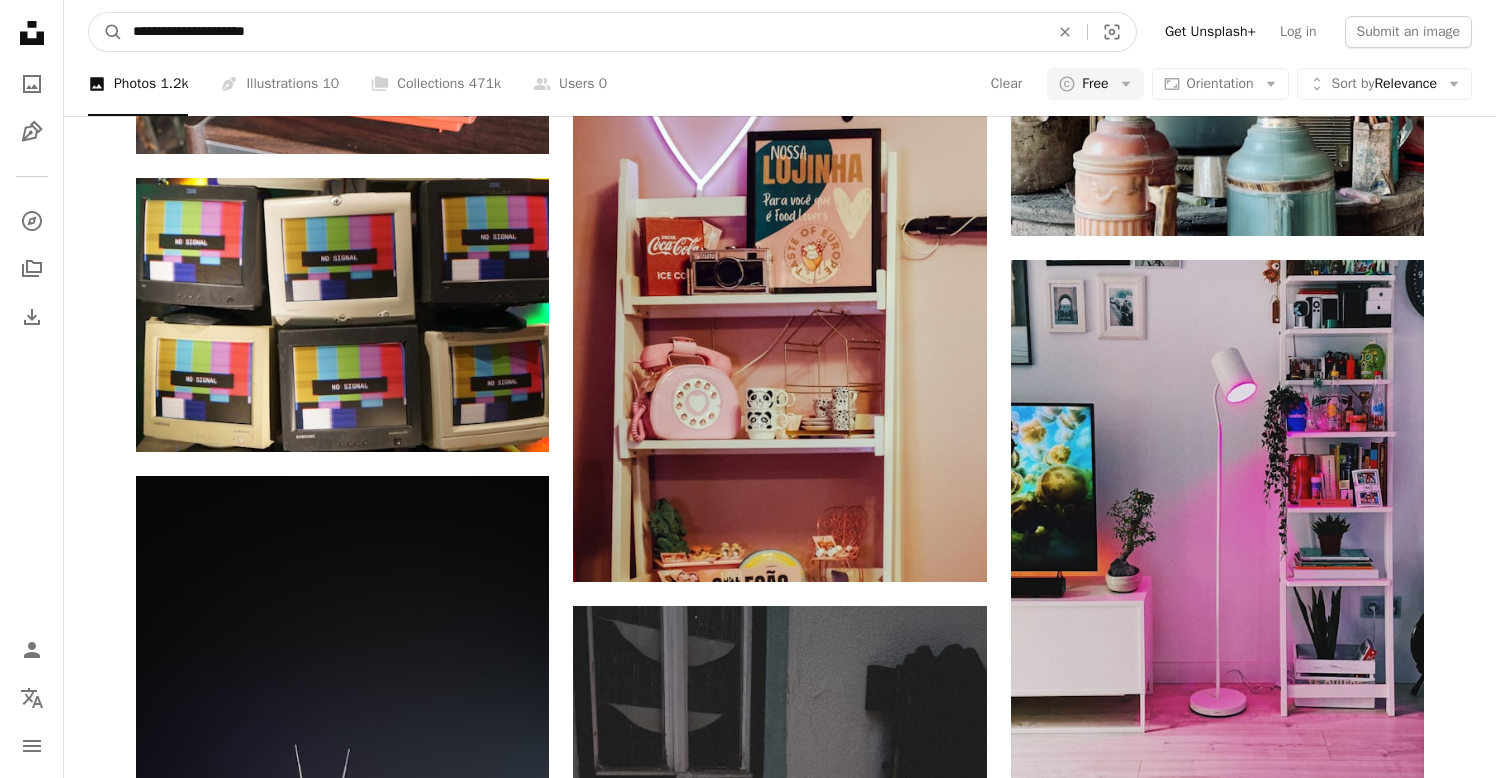 click on "A magnifying glass" at bounding box center [106, 32] 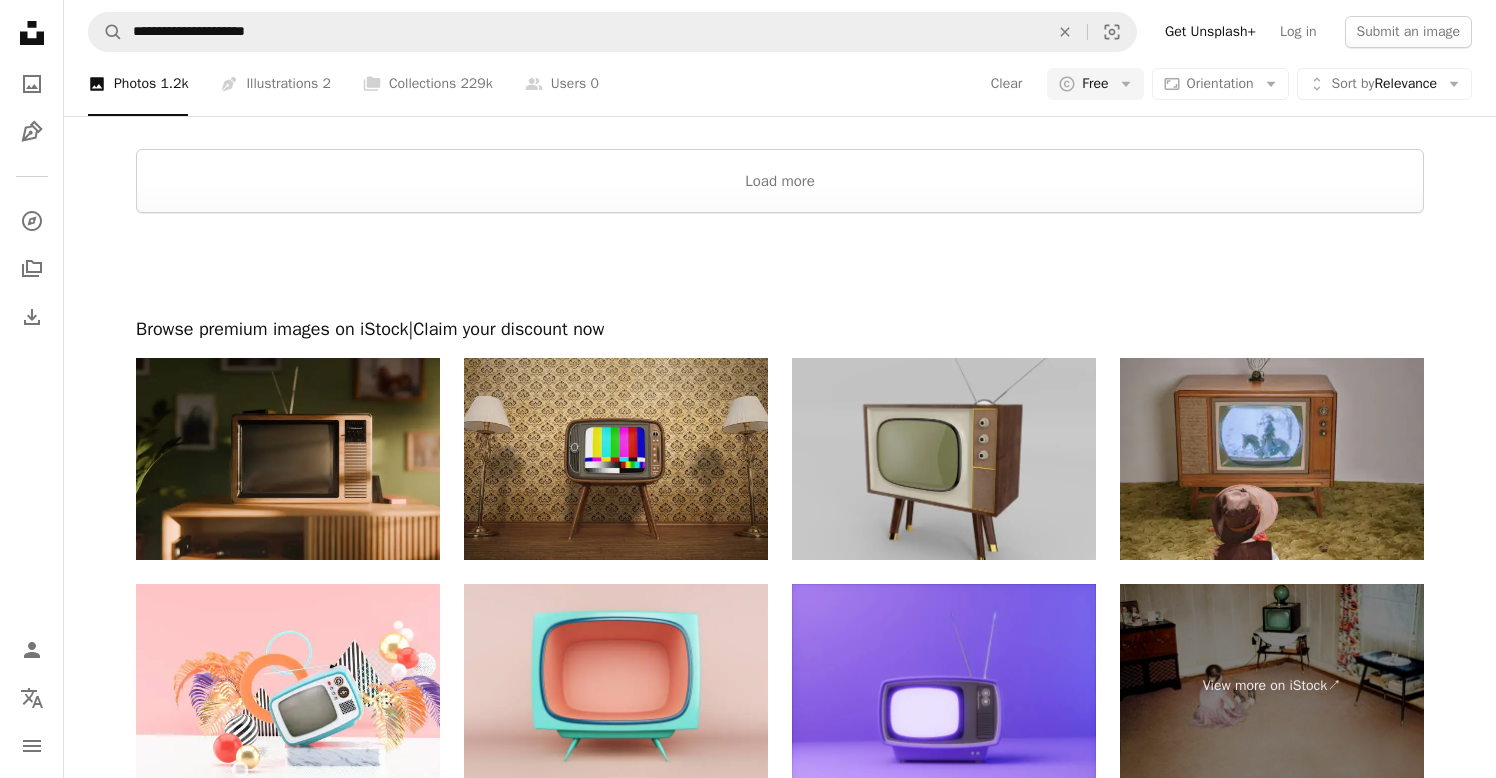 scroll, scrollTop: 3252, scrollLeft: 0, axis: vertical 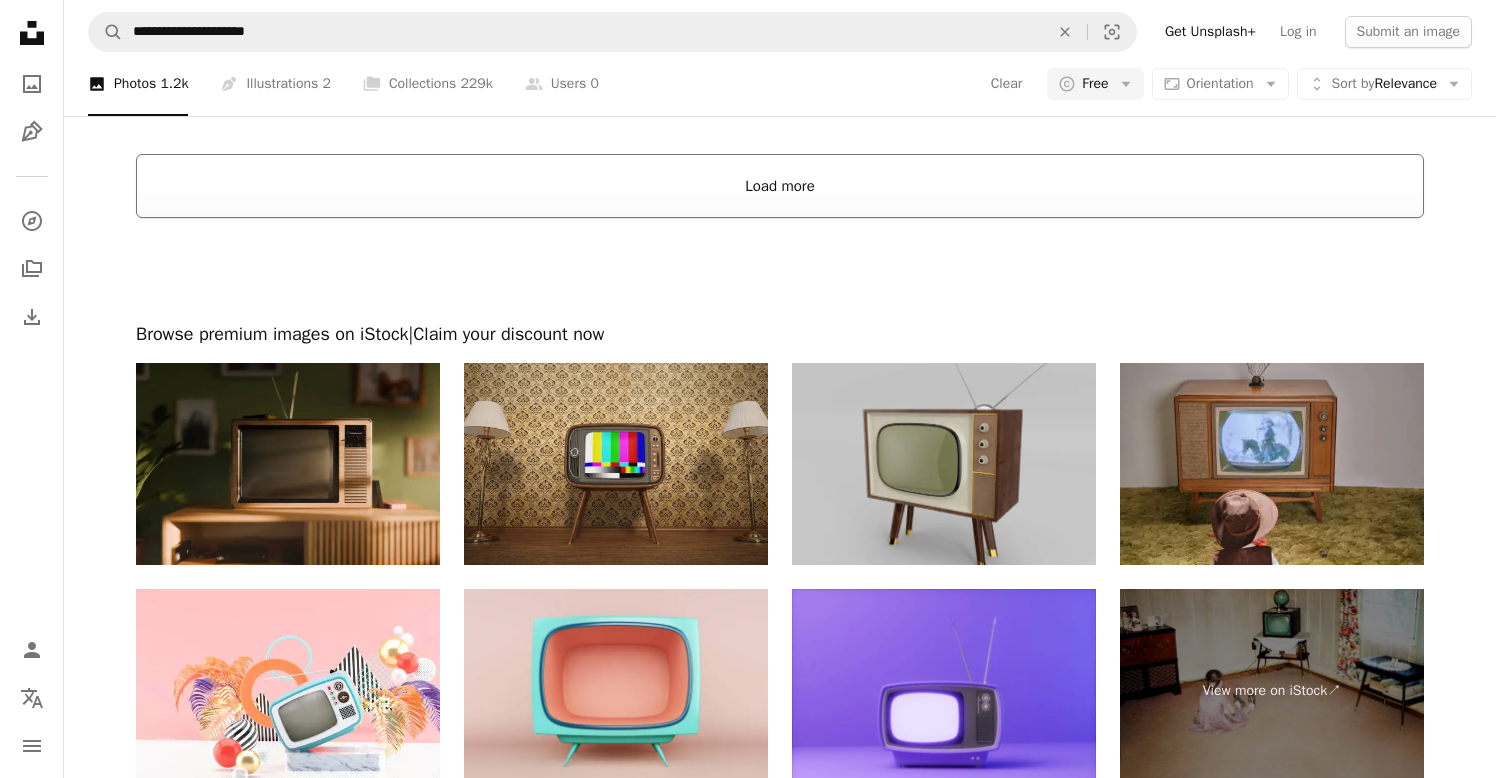 click on "Load more" at bounding box center (780, 186) 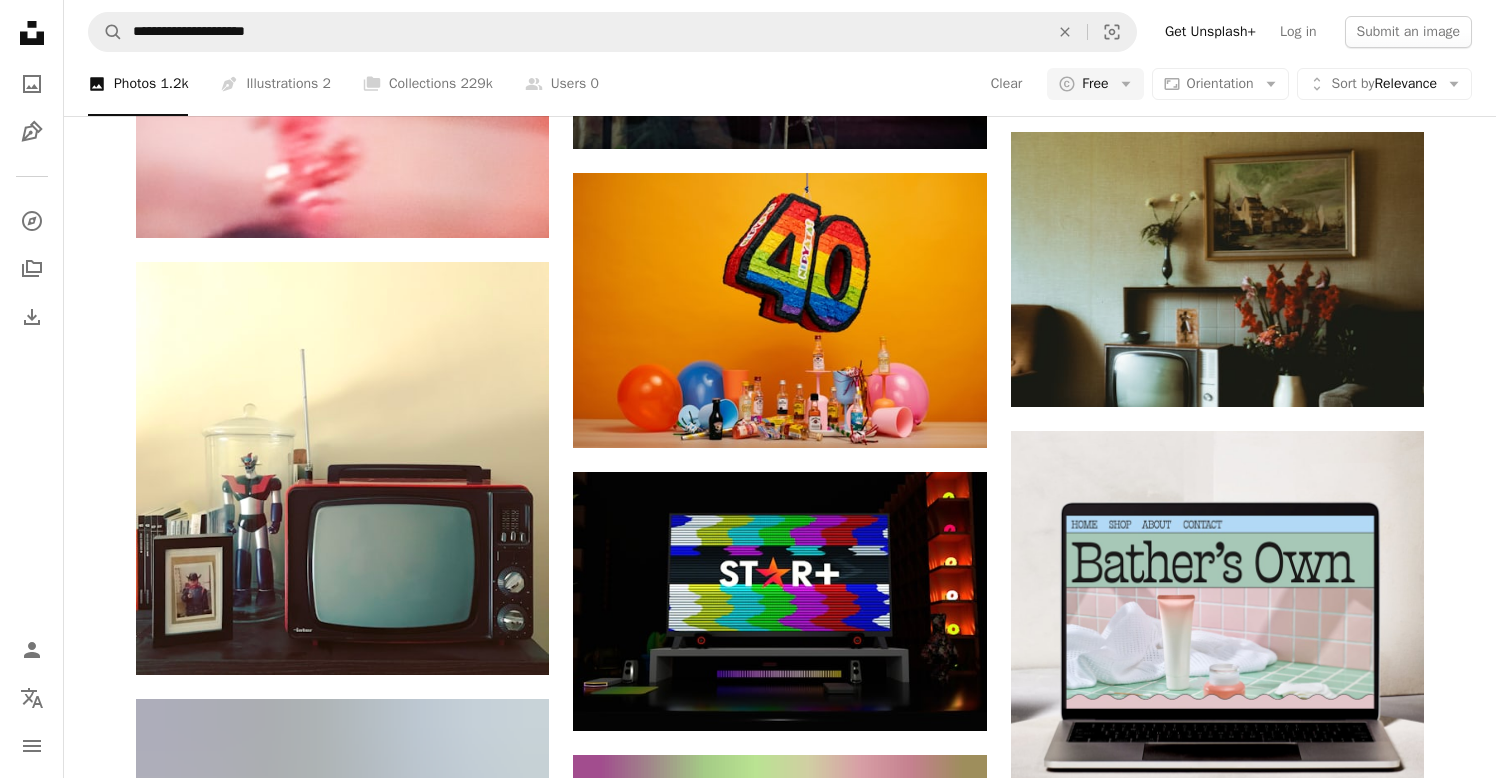 scroll, scrollTop: 7418, scrollLeft: 0, axis: vertical 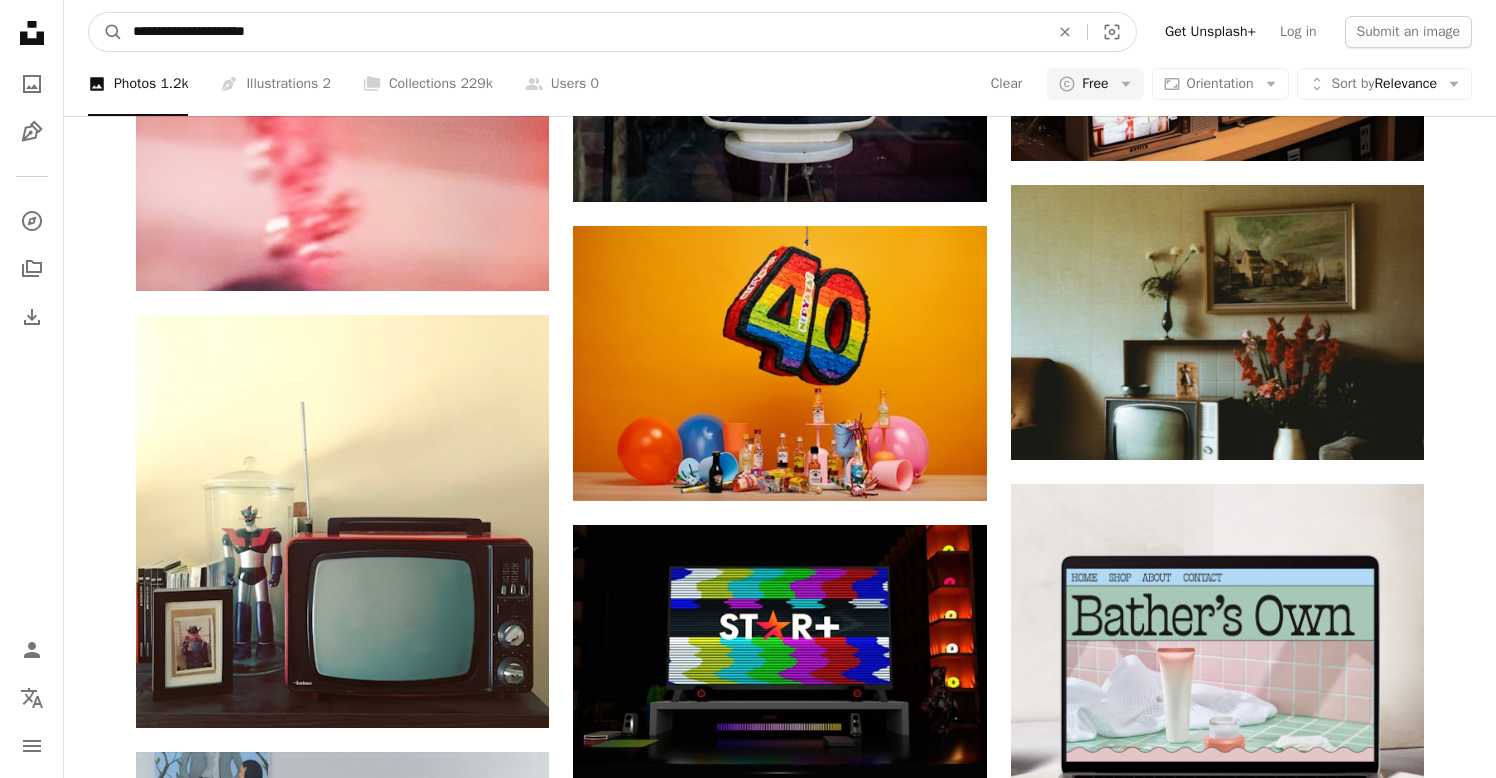 drag, startPoint x: 296, startPoint y: 35, endPoint x: -8, endPoint y: 18, distance: 304.47495 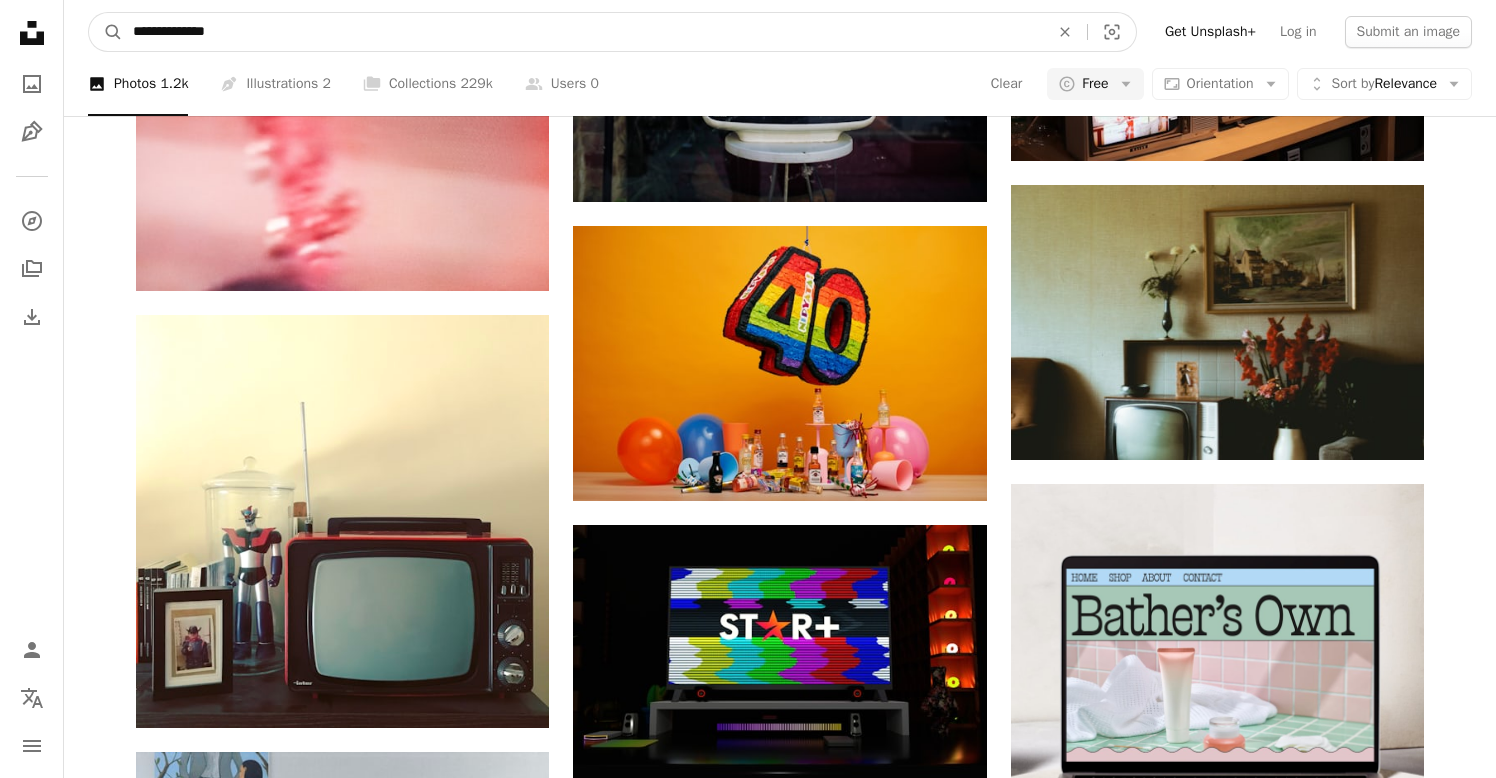 type on "**********" 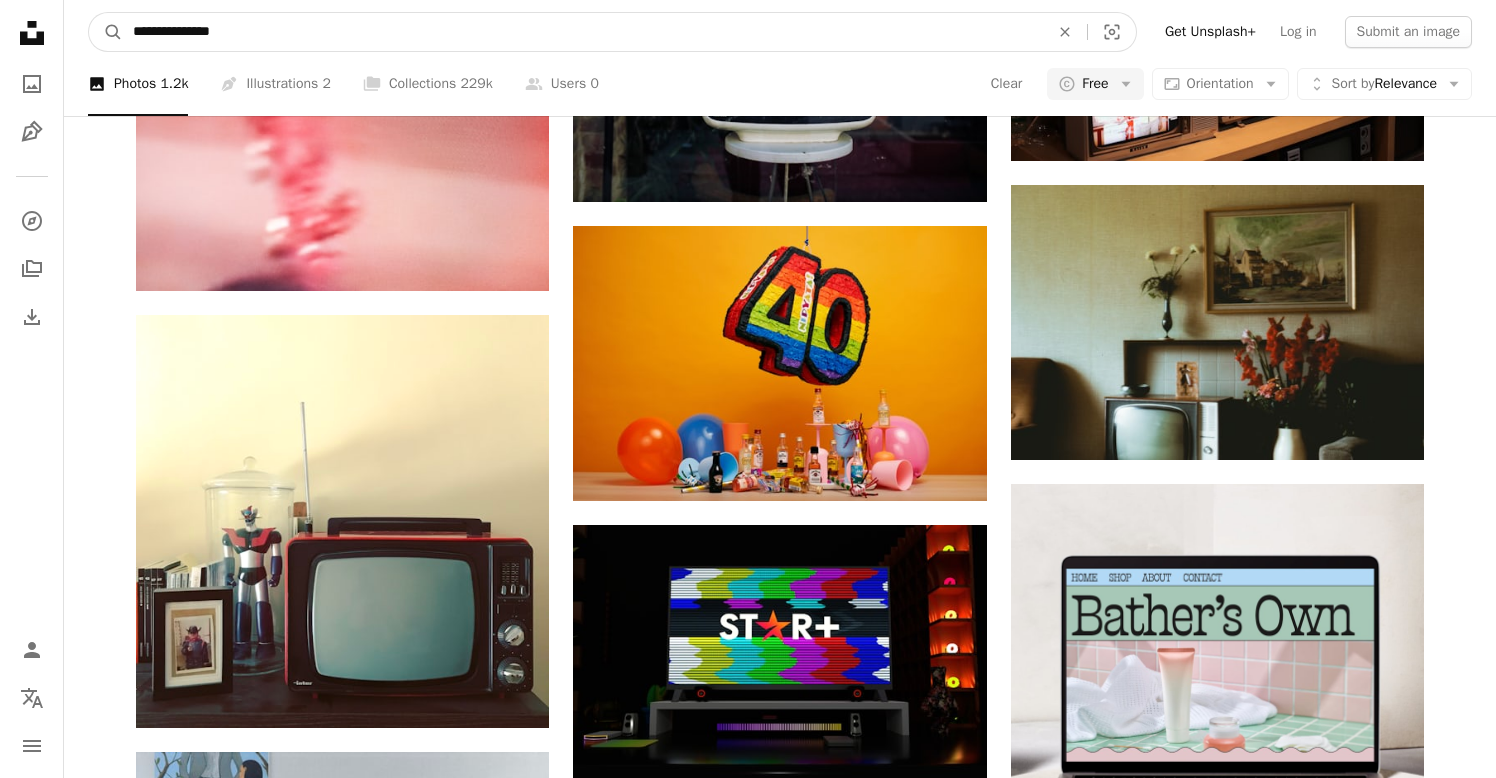 click on "A magnifying glass" at bounding box center (106, 32) 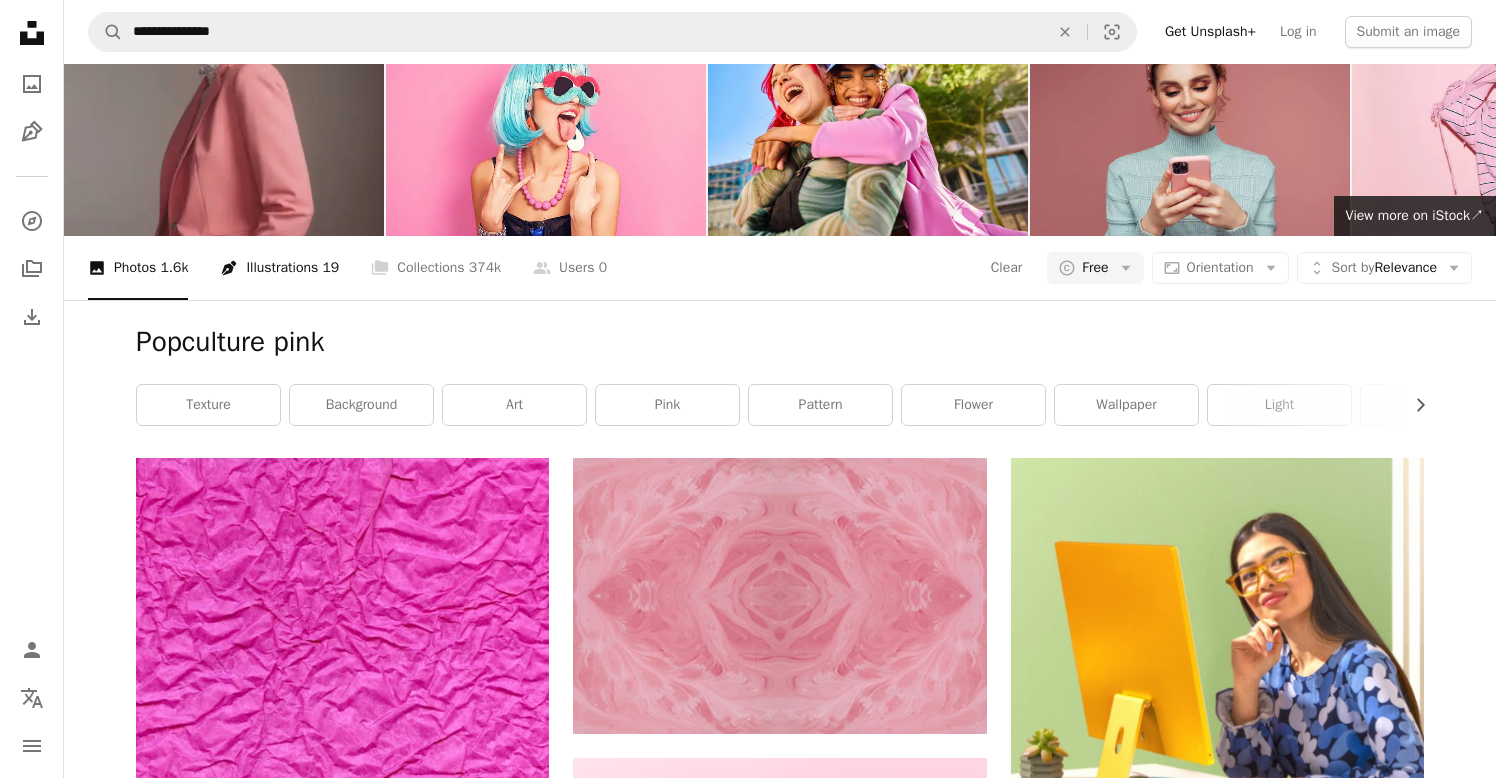 scroll, scrollTop: 0, scrollLeft: 0, axis: both 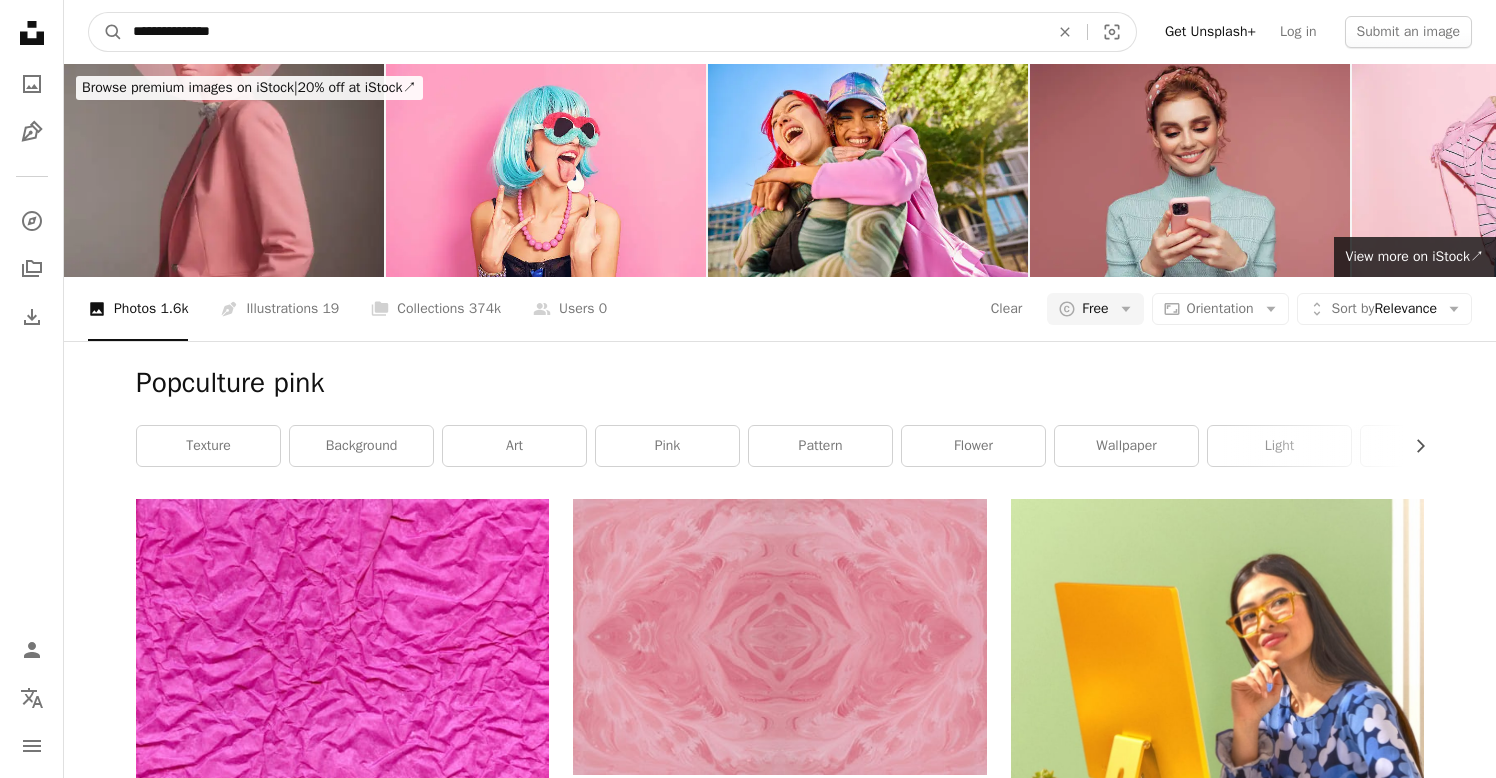 click on "**********" at bounding box center [583, 32] 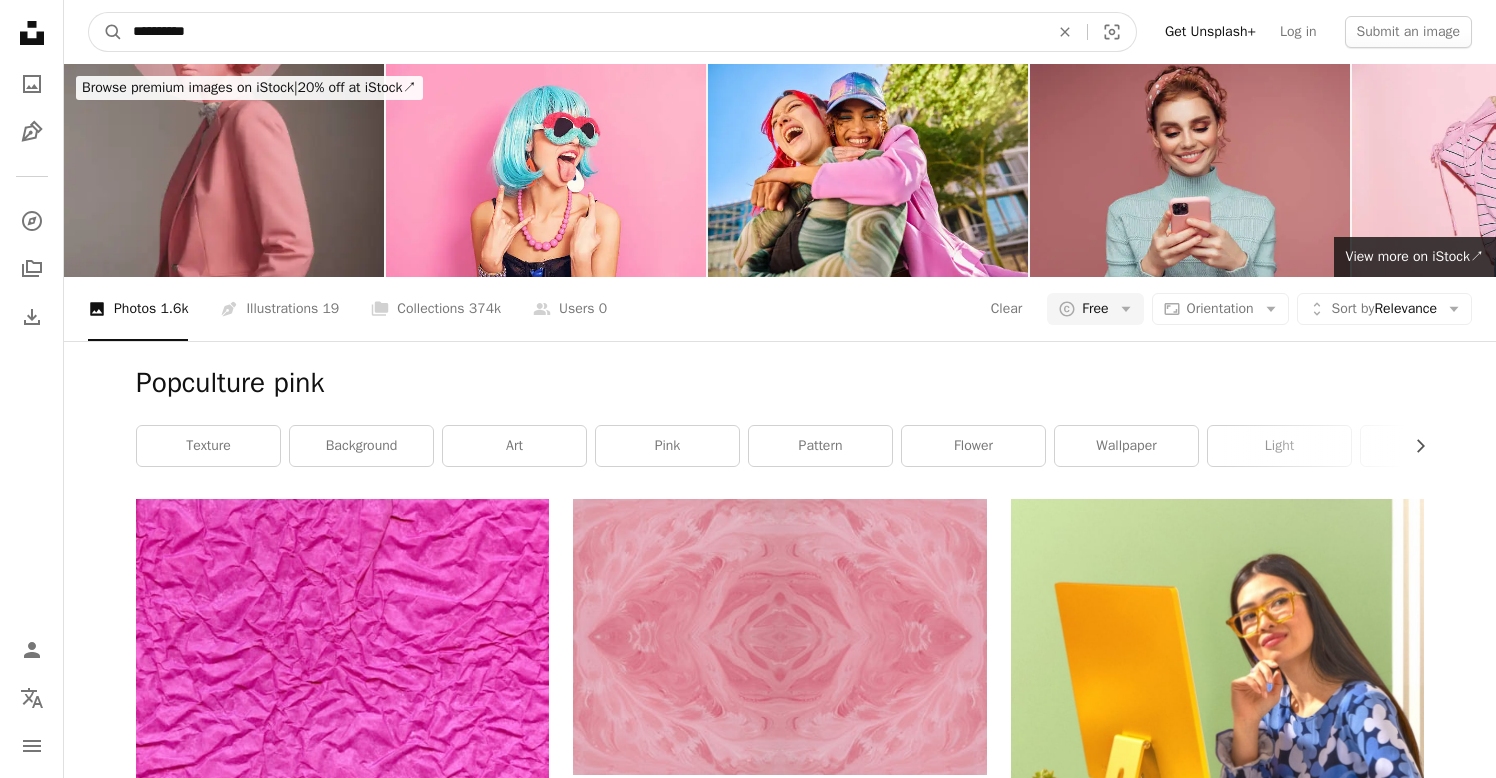 click on "A magnifying glass" at bounding box center [106, 32] 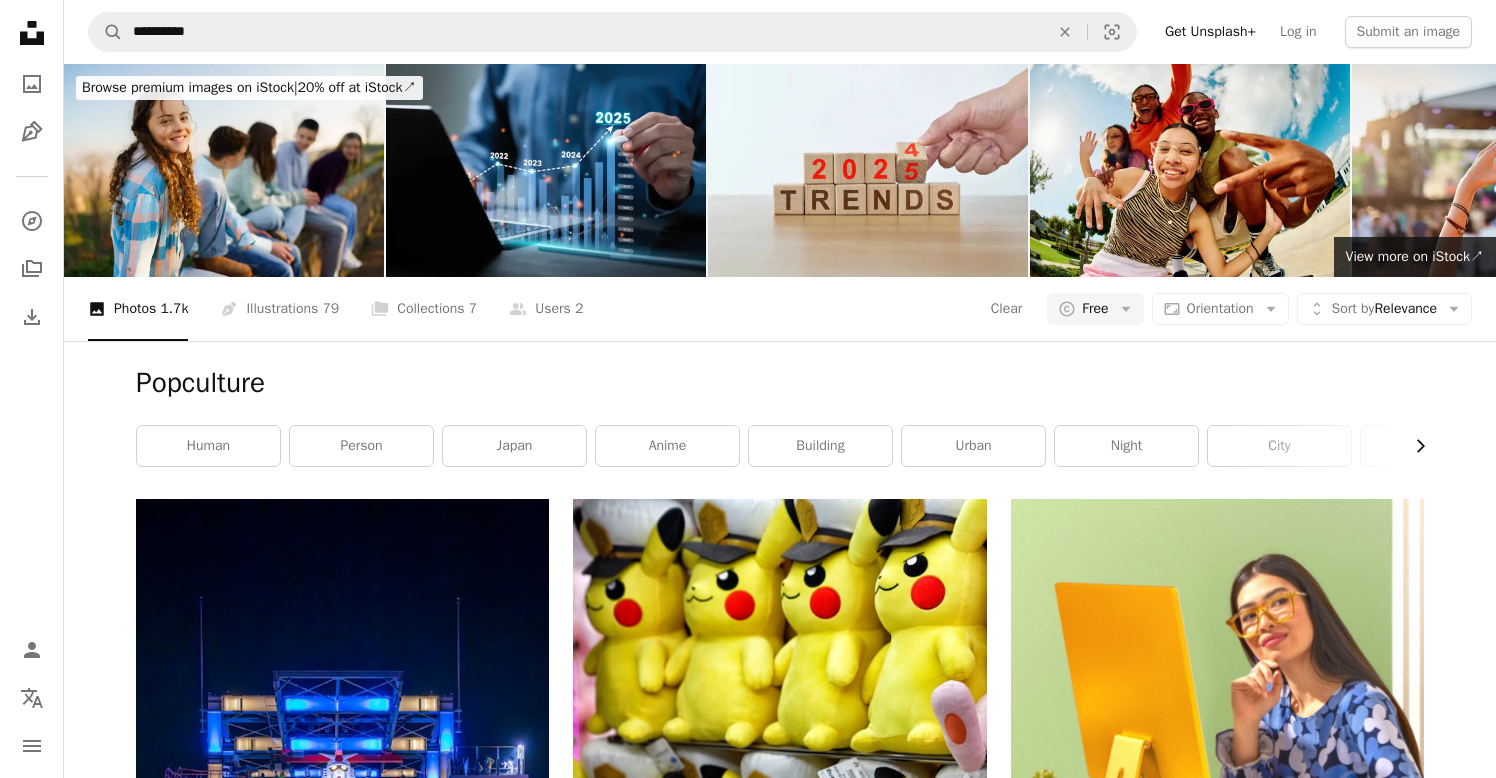 click on "Chevron right" 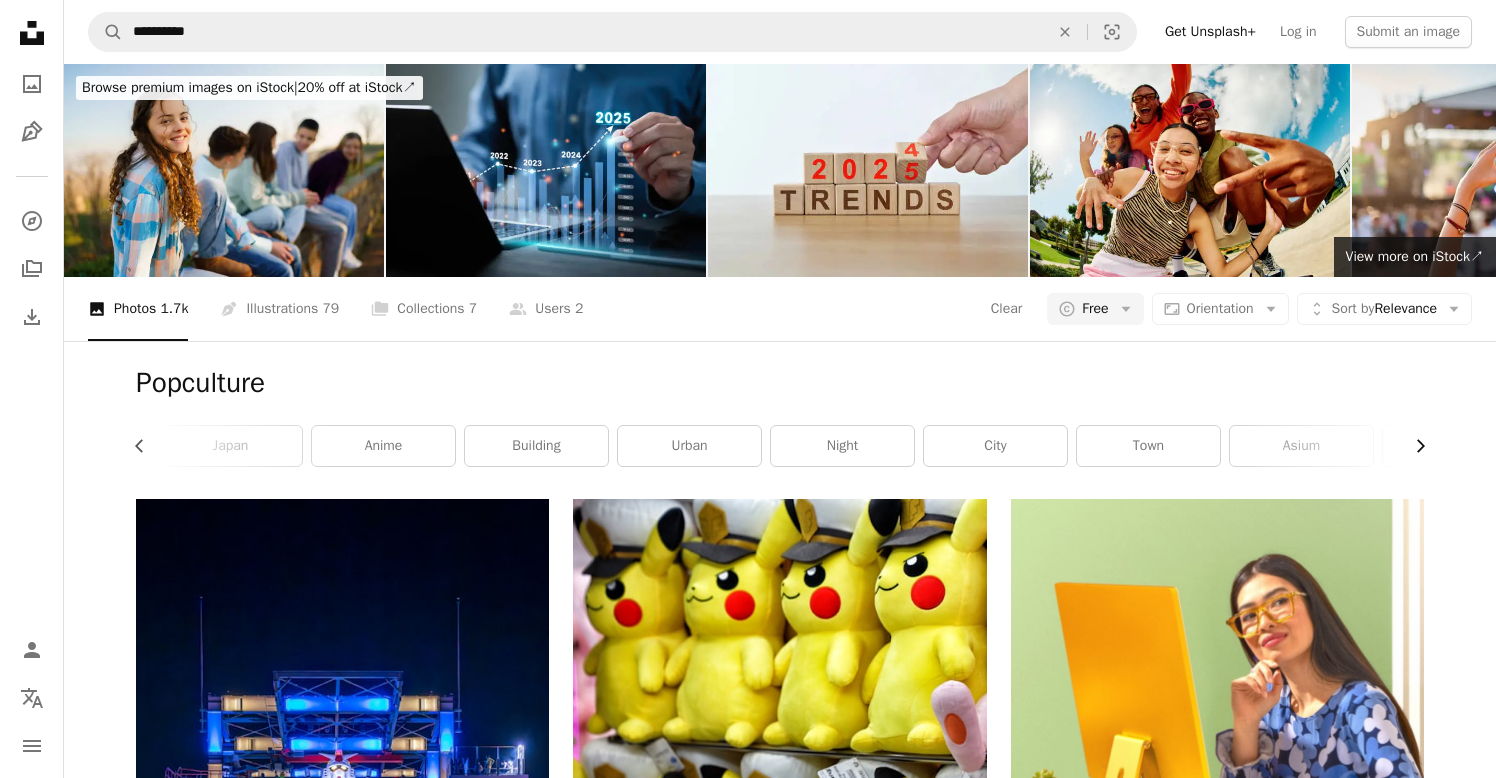scroll, scrollTop: 0, scrollLeft: 300, axis: horizontal 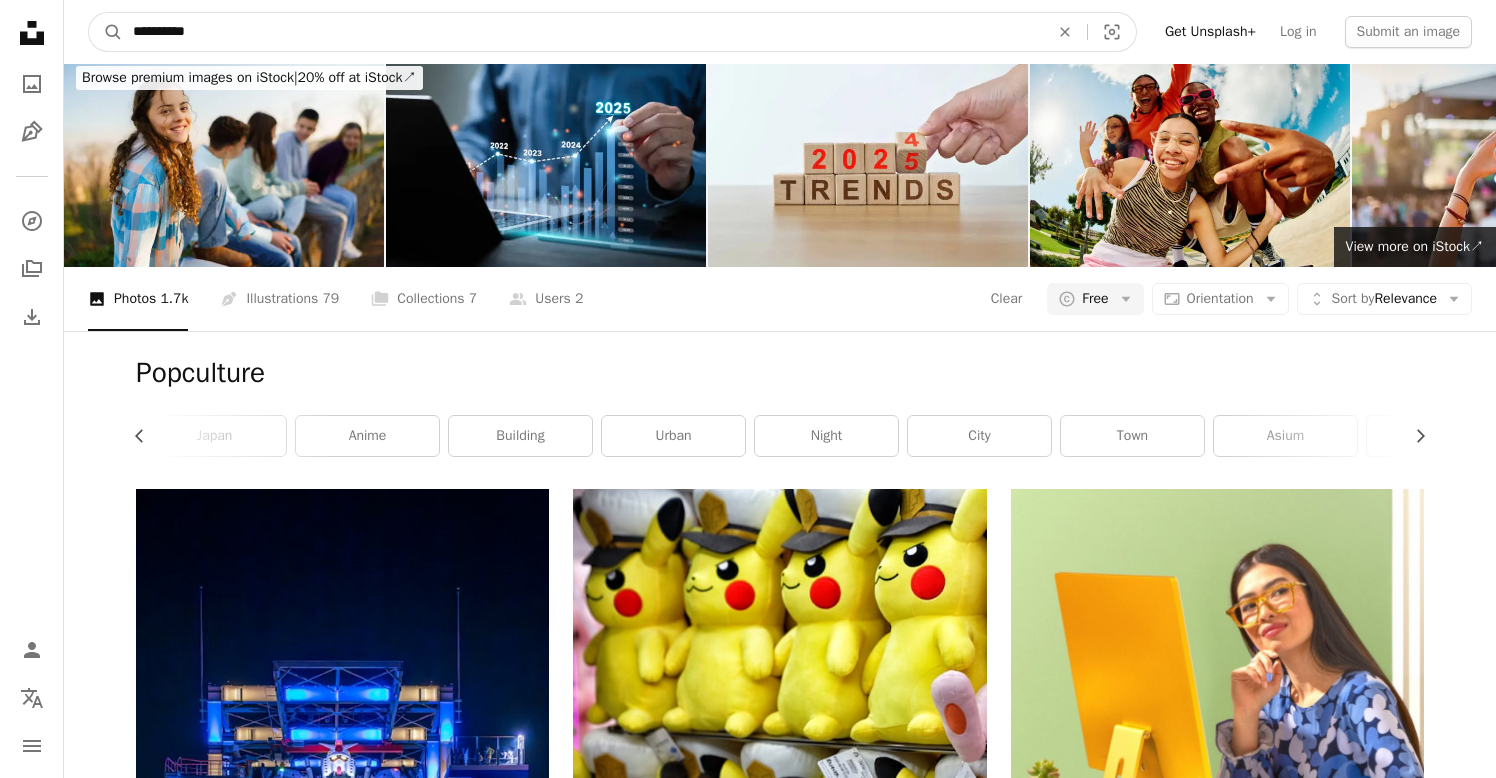 click on "**********" at bounding box center [583, 32] 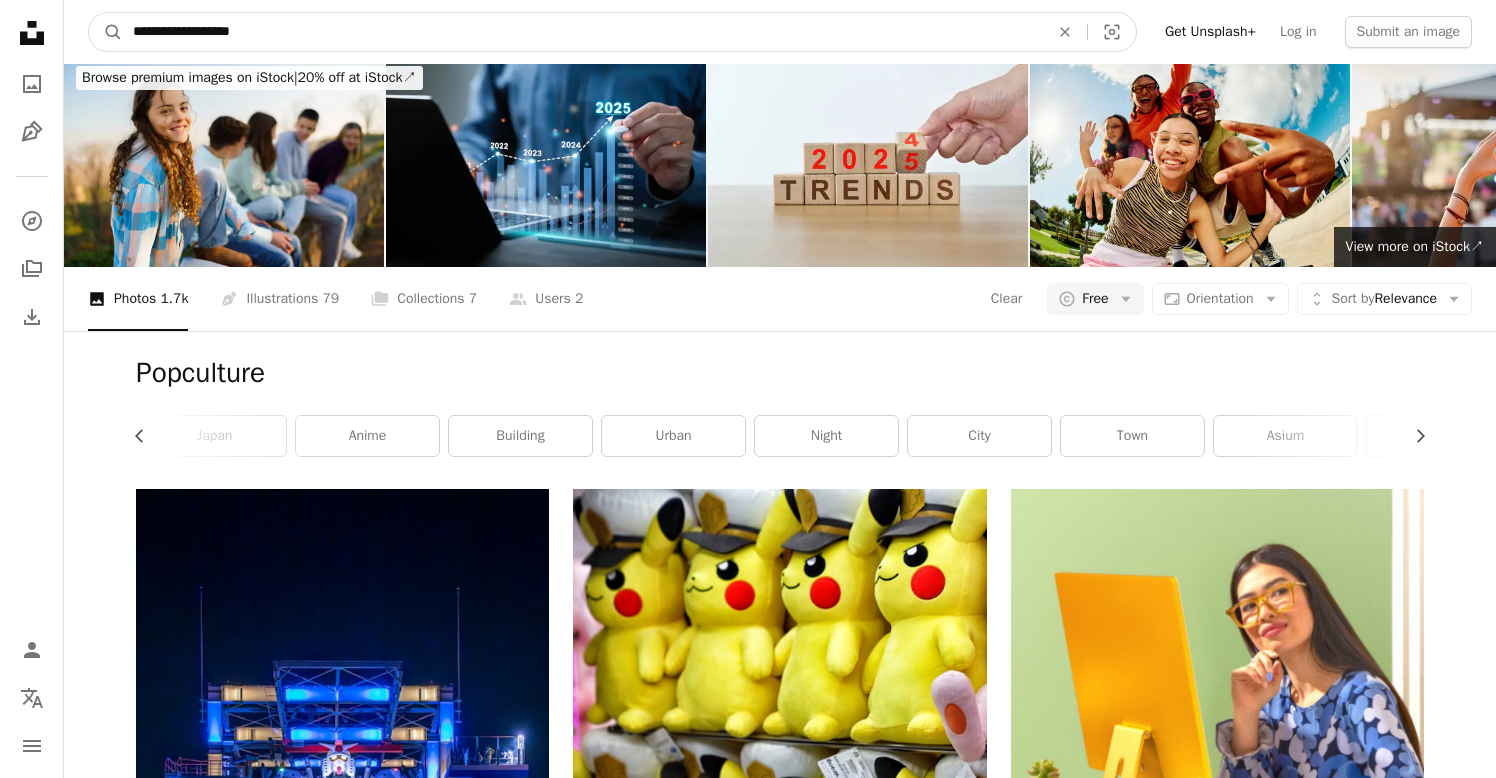 type on "**********" 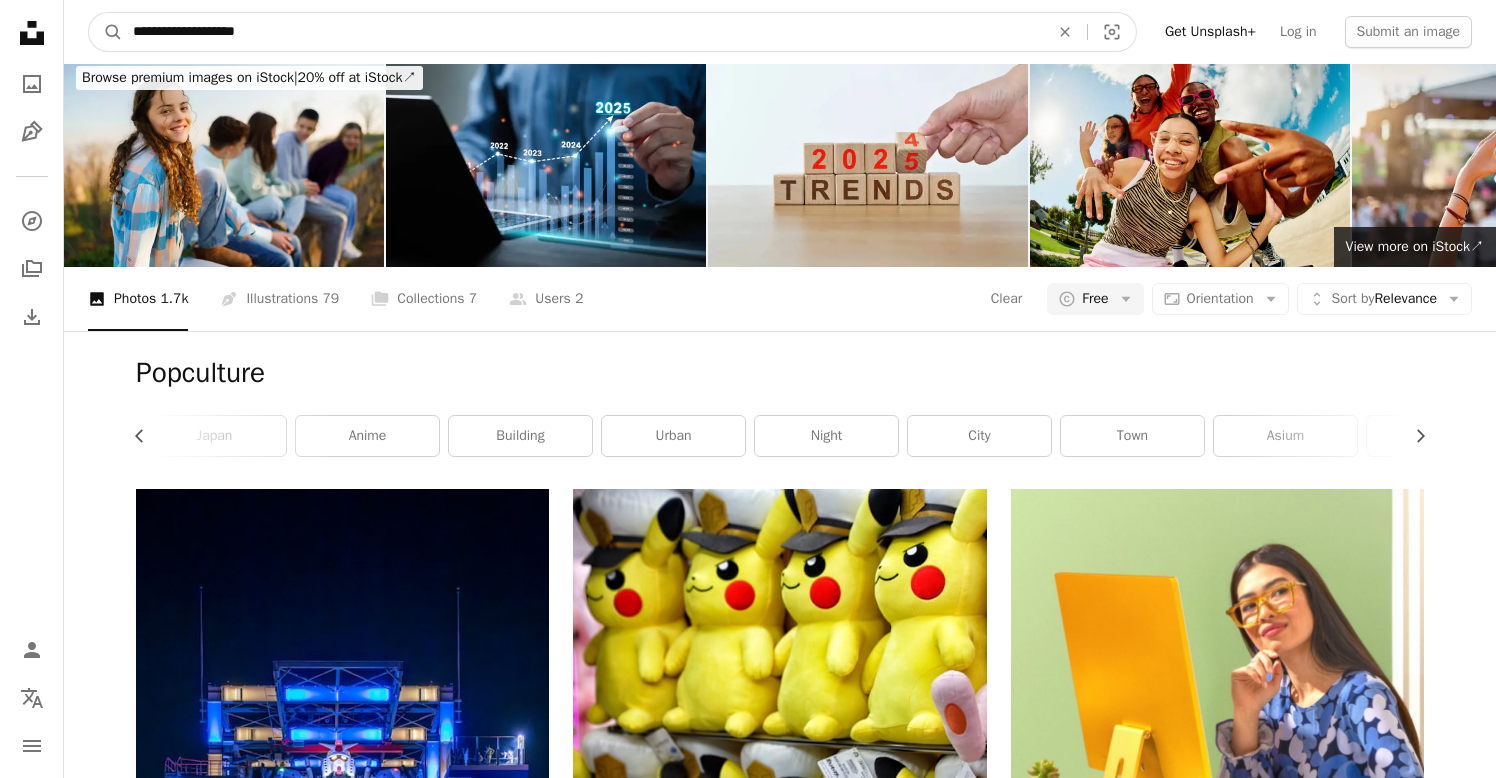 click on "A magnifying glass" at bounding box center [106, 32] 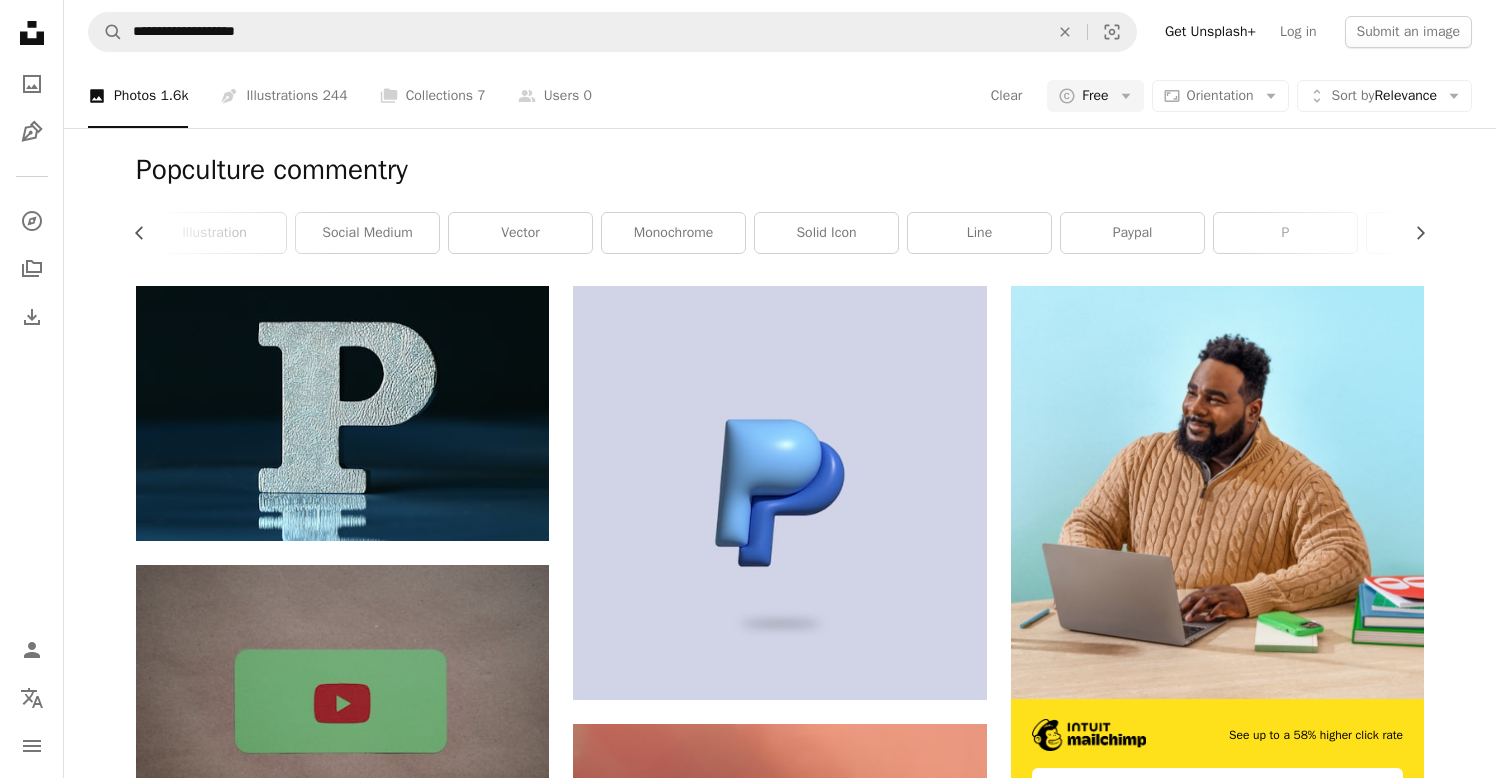 scroll, scrollTop: 0, scrollLeft: 0, axis: both 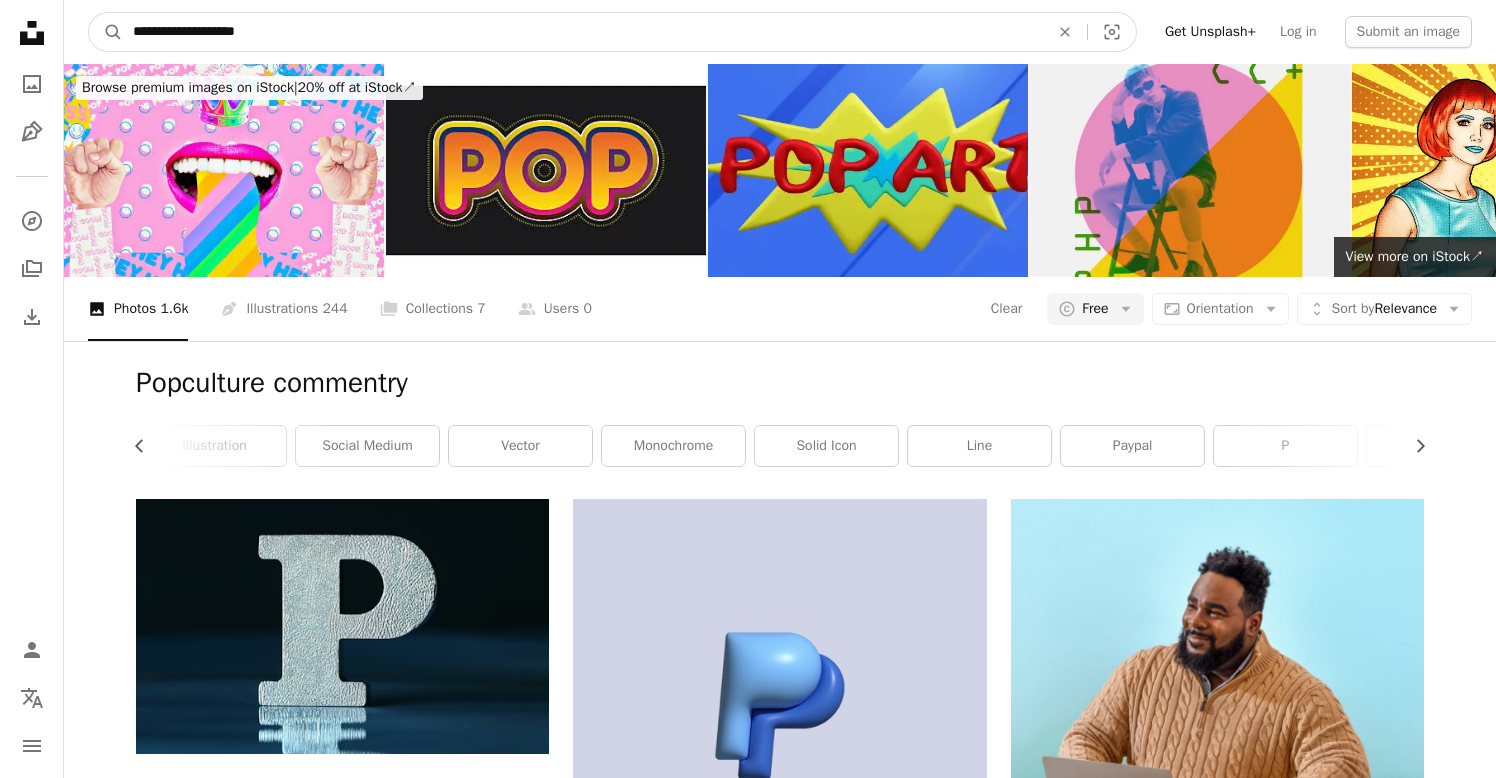 click on "**********" at bounding box center [583, 32] 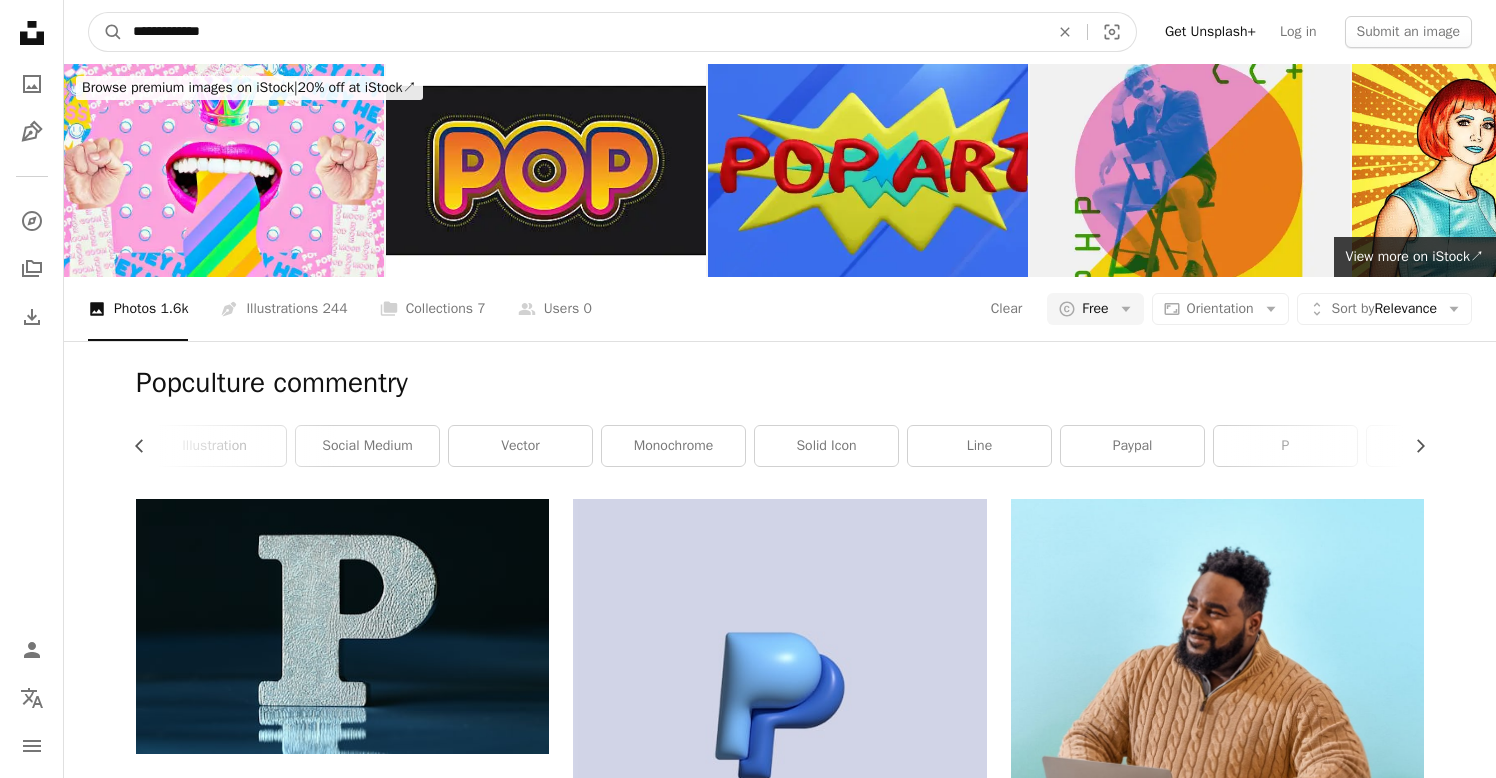 type on "**********" 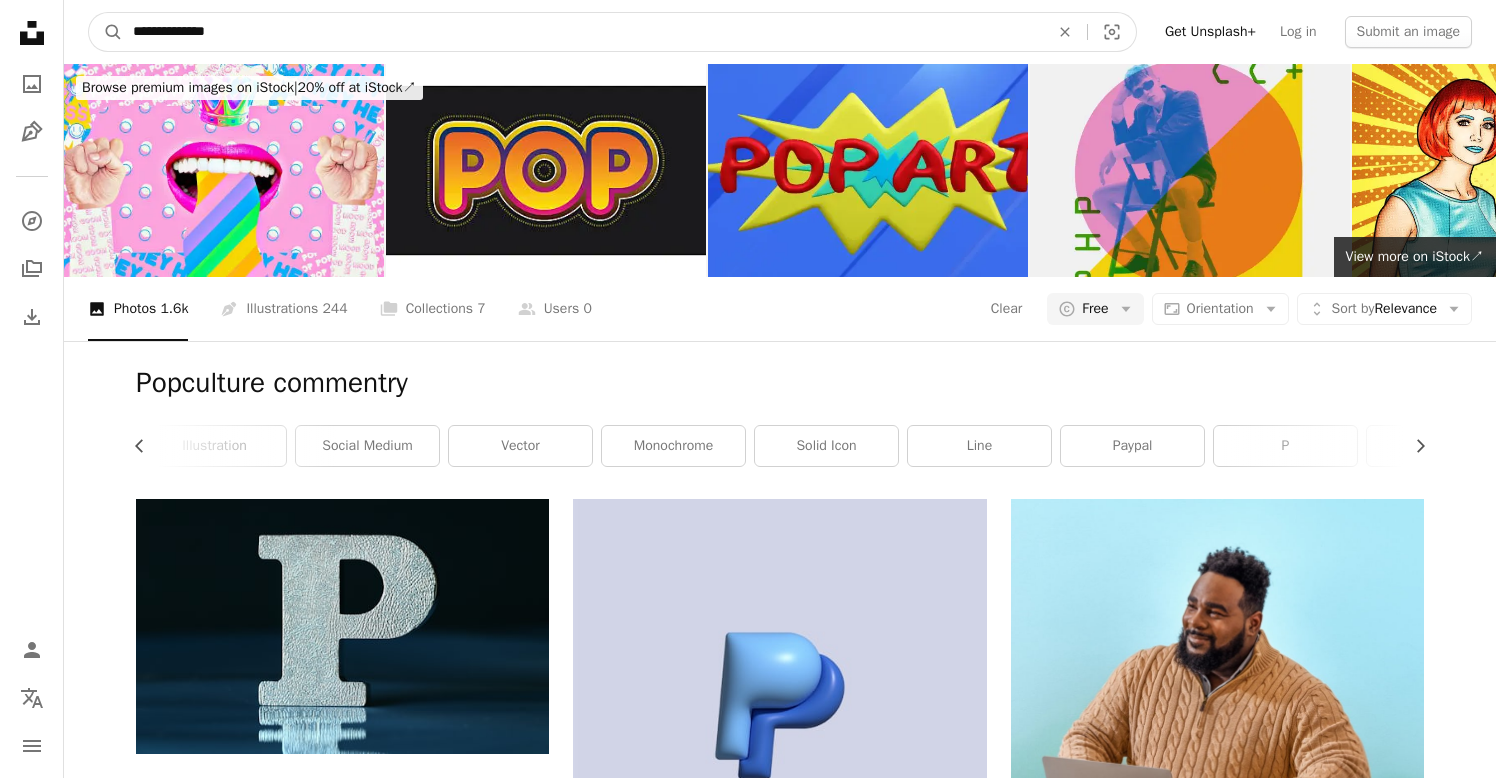 click on "A magnifying glass" at bounding box center [106, 32] 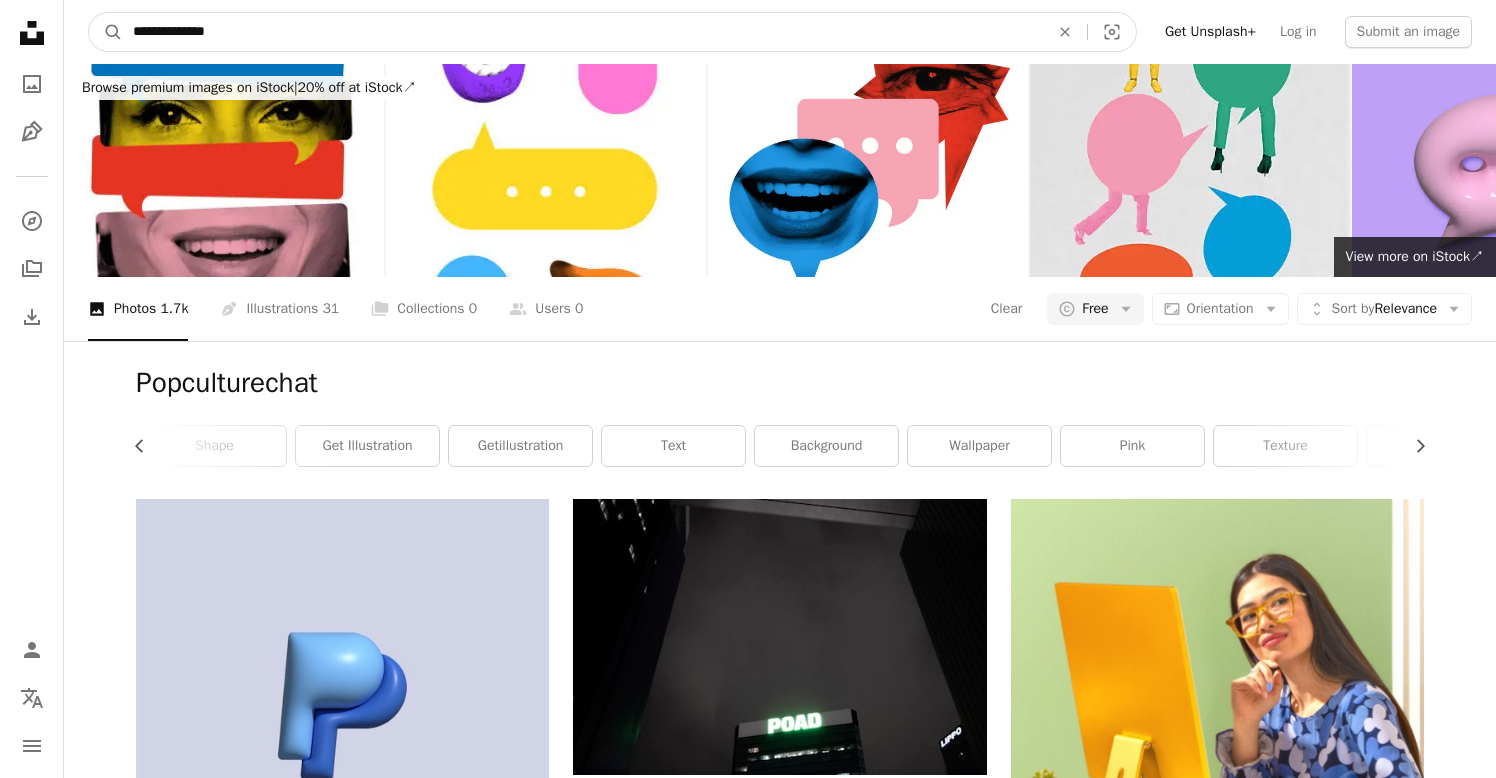 click on "**********" at bounding box center [583, 32] 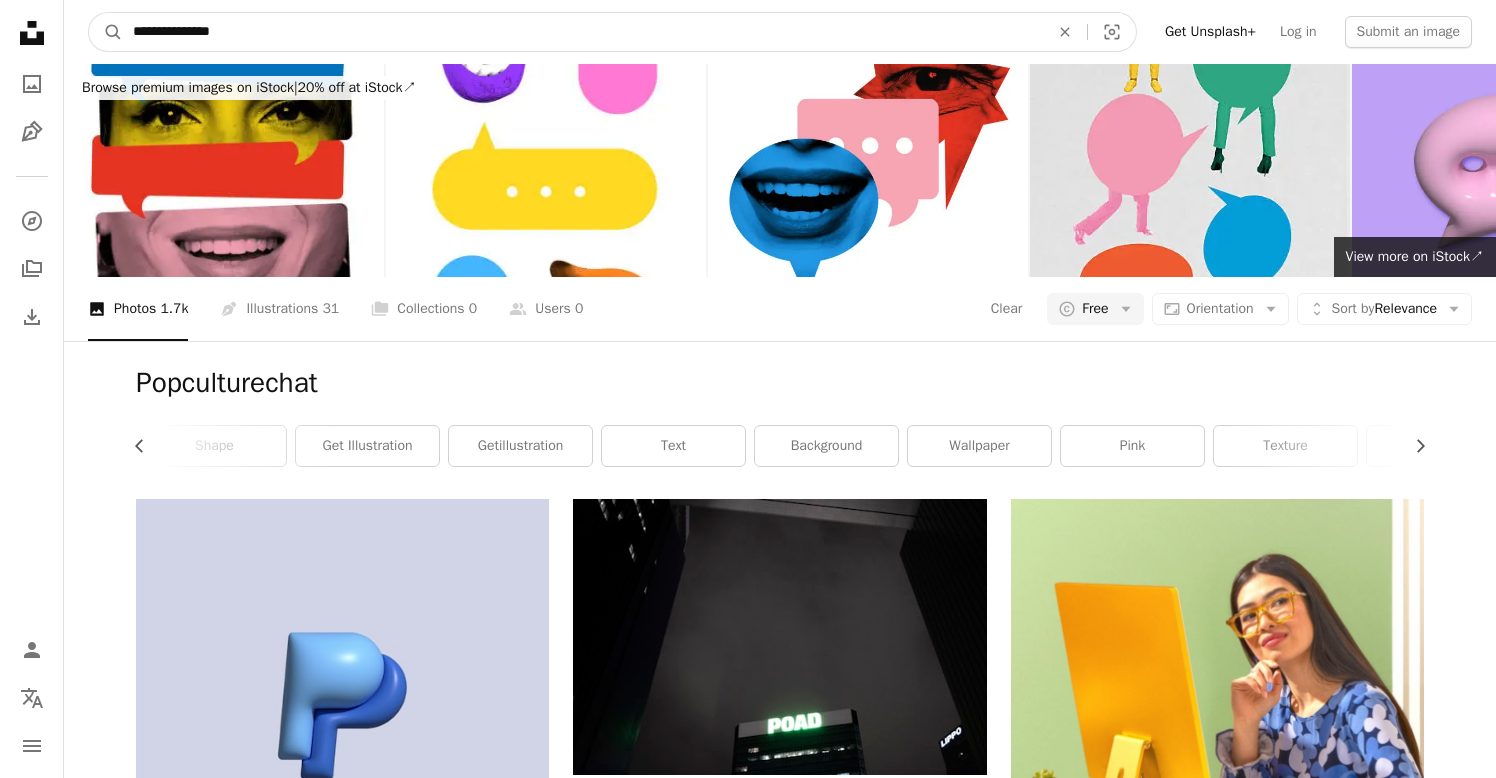 click on "A magnifying glass" at bounding box center (106, 32) 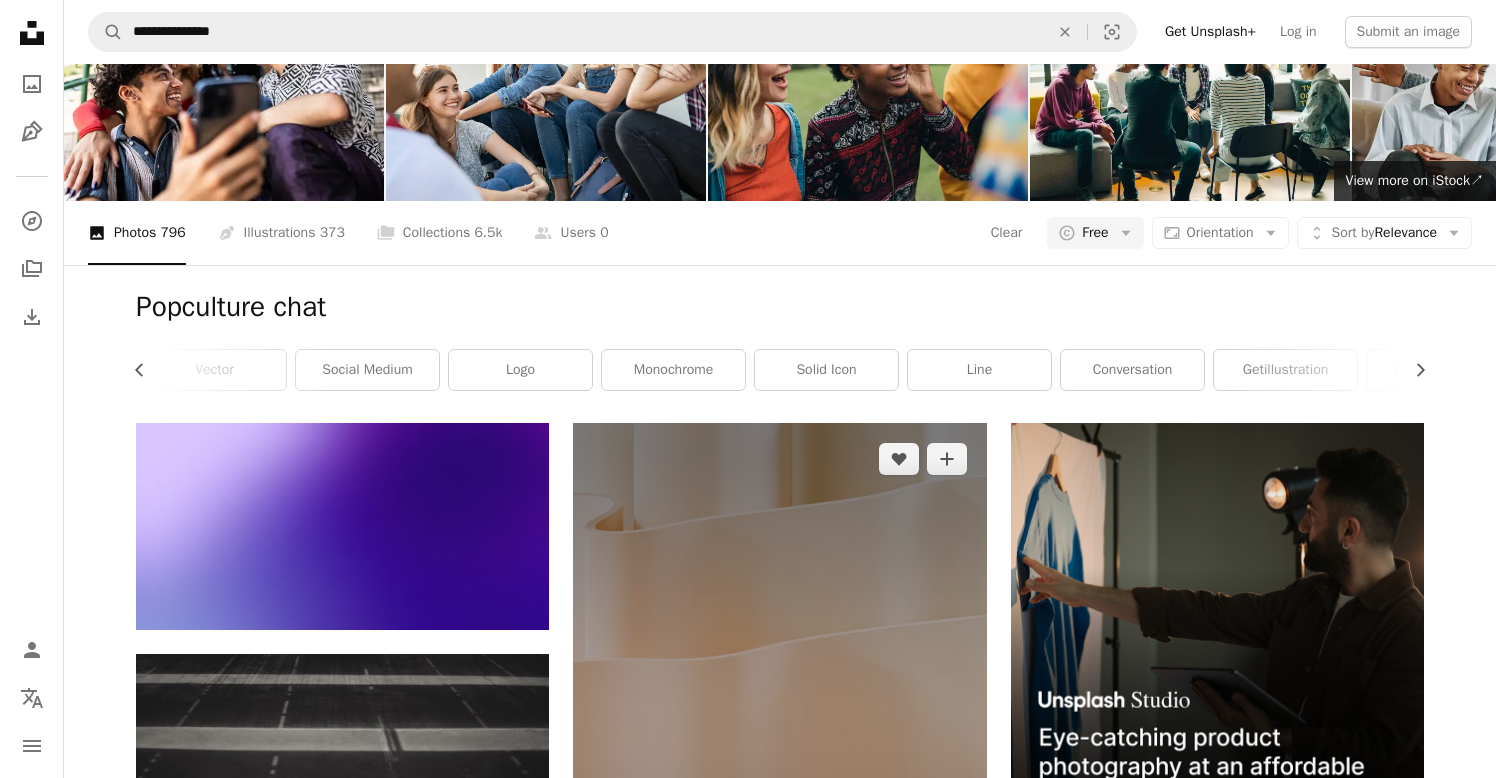 scroll, scrollTop: 0, scrollLeft: 0, axis: both 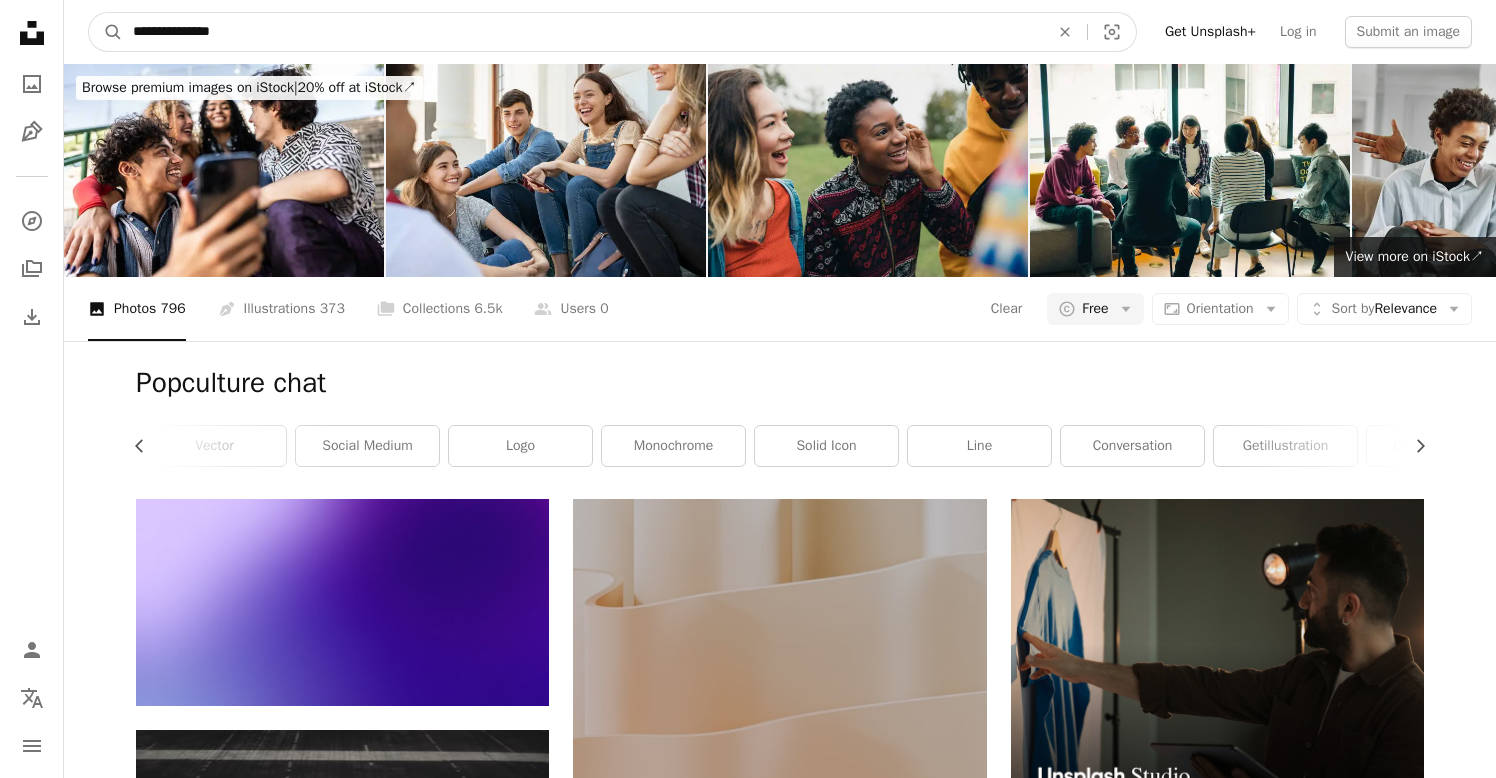 drag, startPoint x: 206, startPoint y: 34, endPoint x: 21, endPoint y: 34, distance: 185 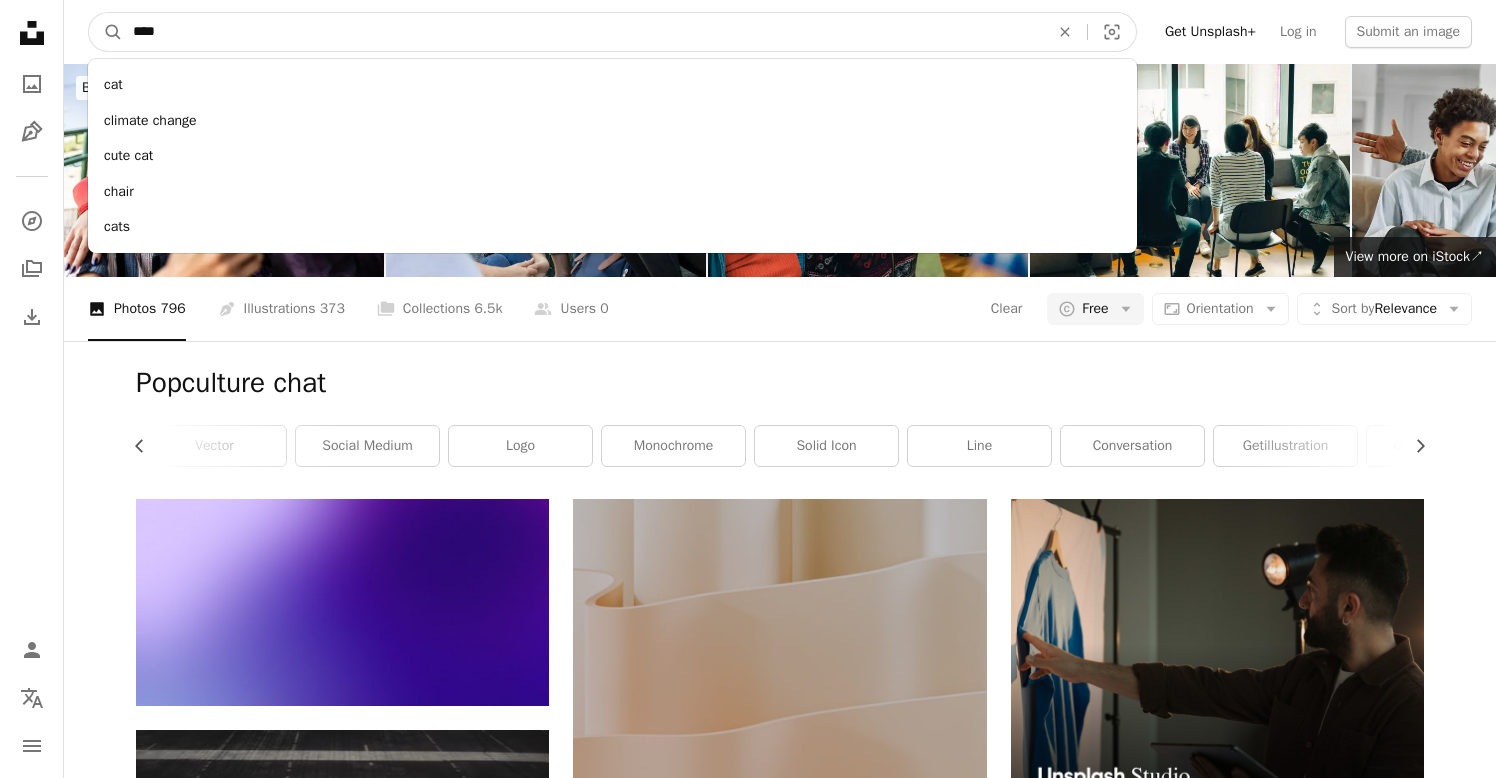 click on "A magnifying glass" at bounding box center [106, 32] 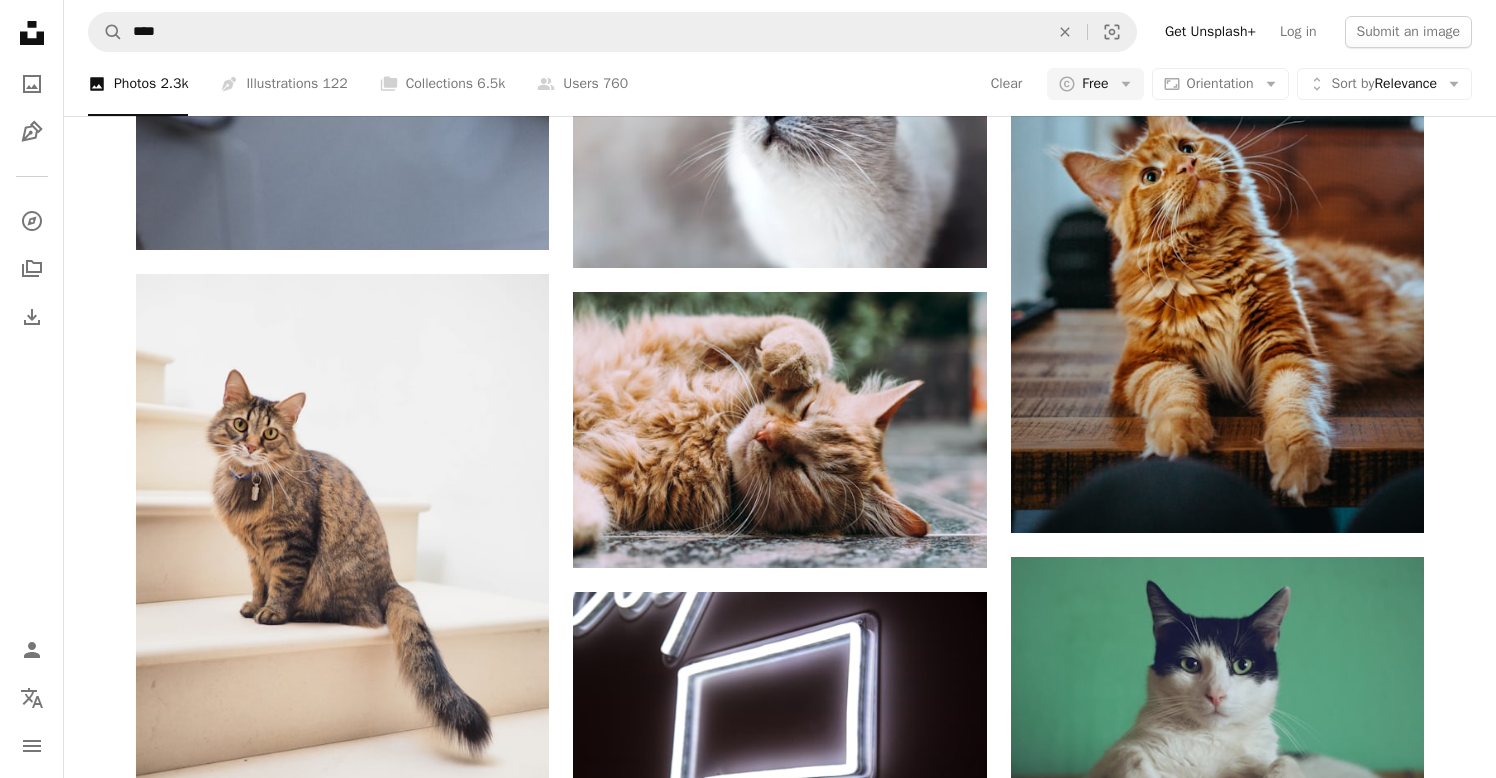 scroll, scrollTop: 1495, scrollLeft: 0, axis: vertical 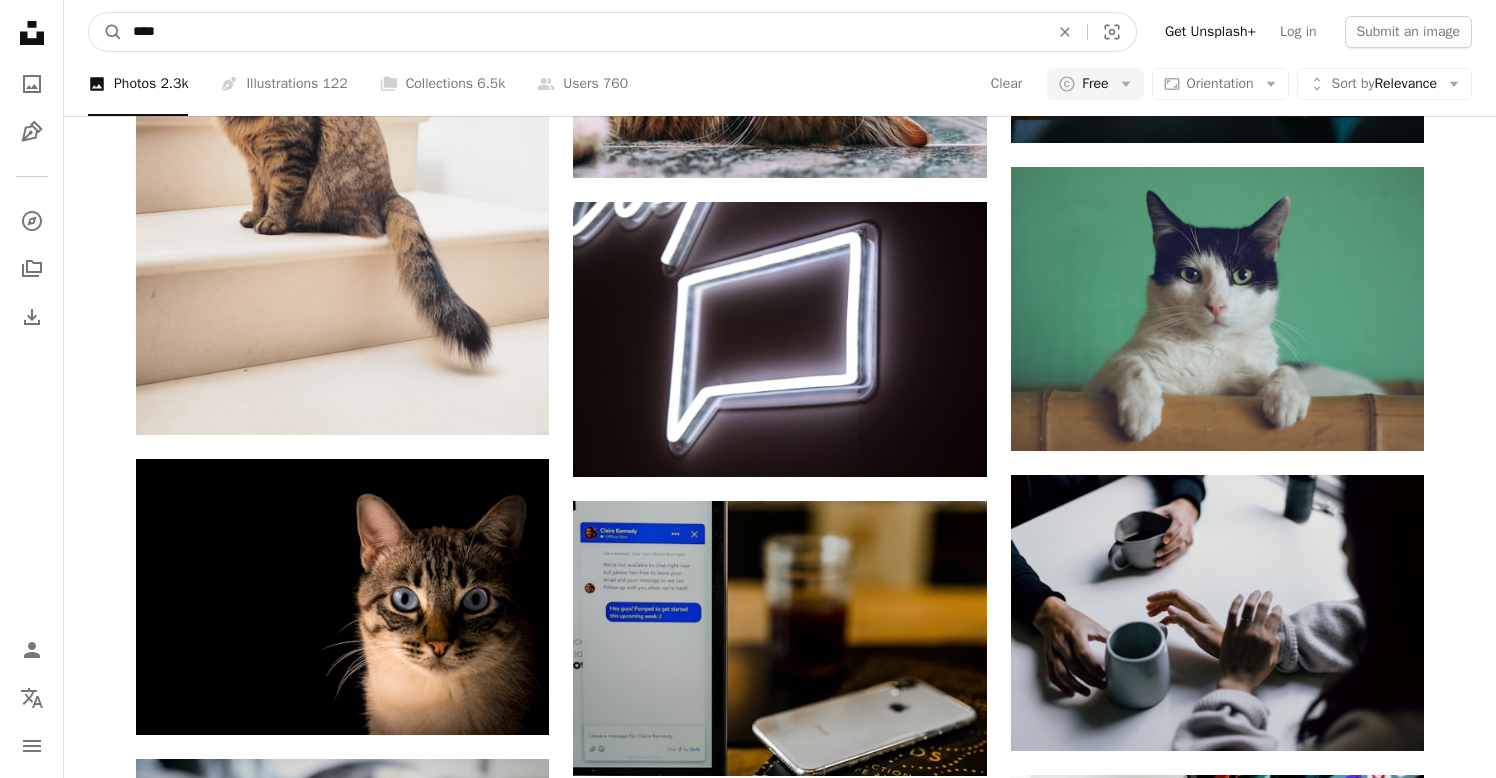 click on "****" at bounding box center [583, 32] 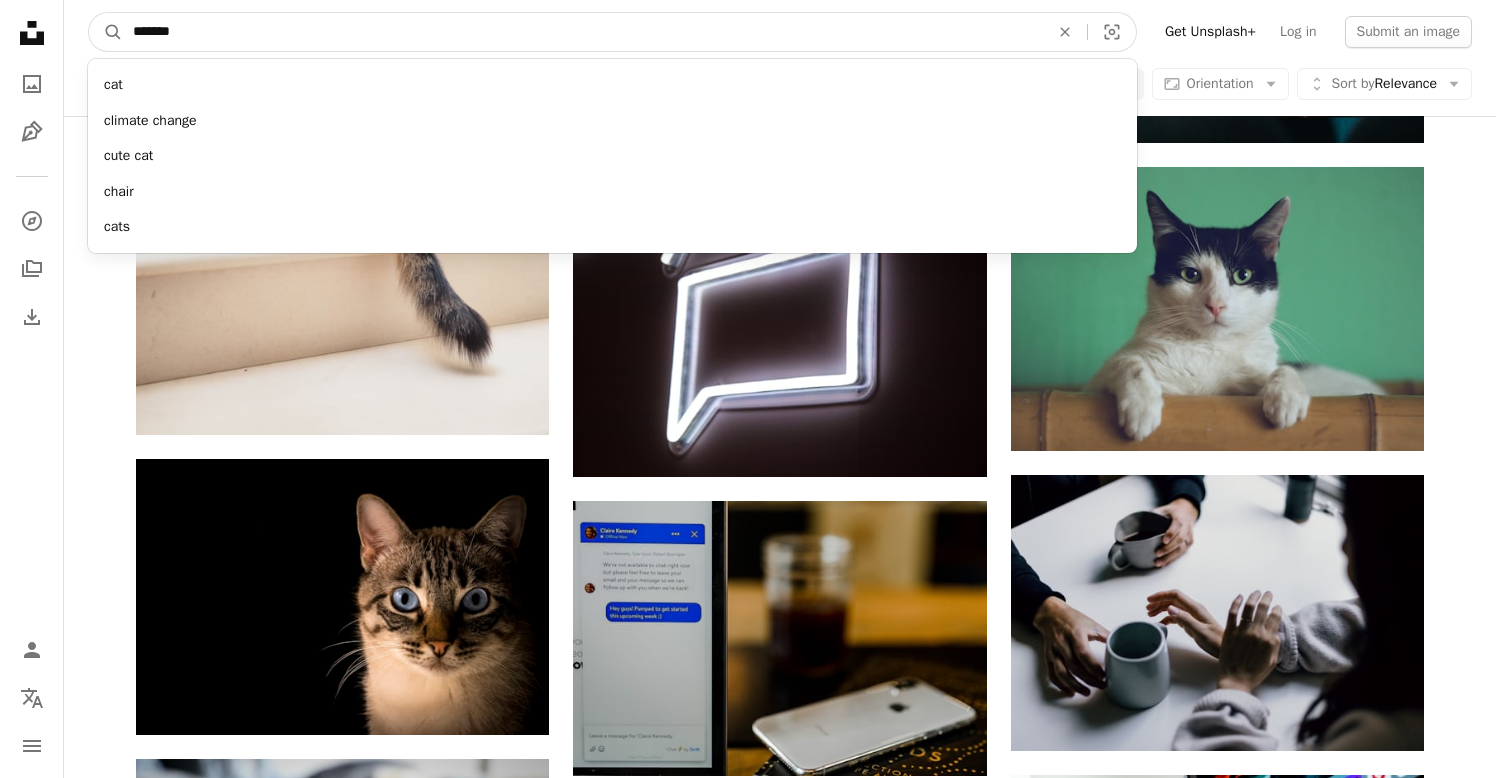 type on "********" 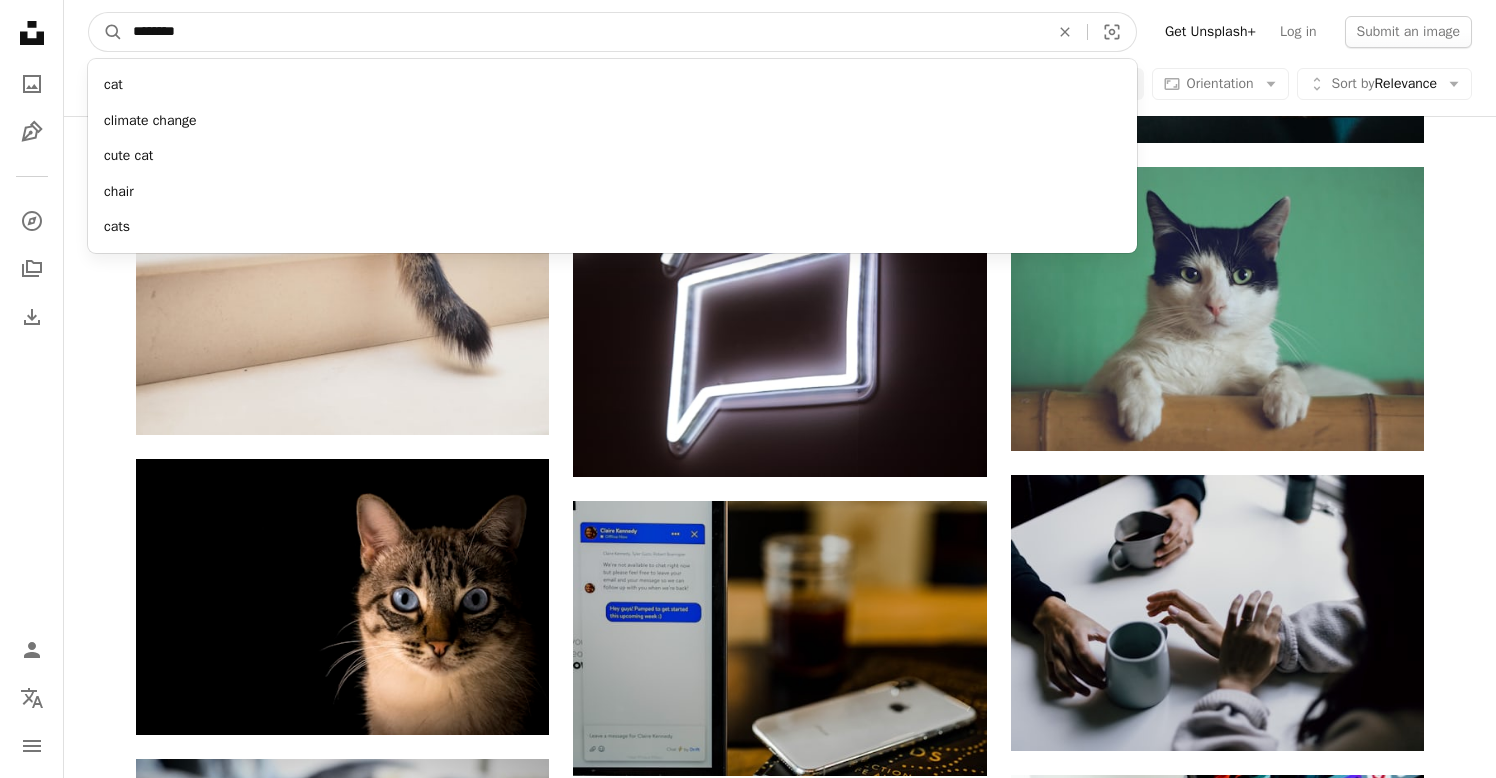 click on "A magnifying glass" at bounding box center [106, 32] 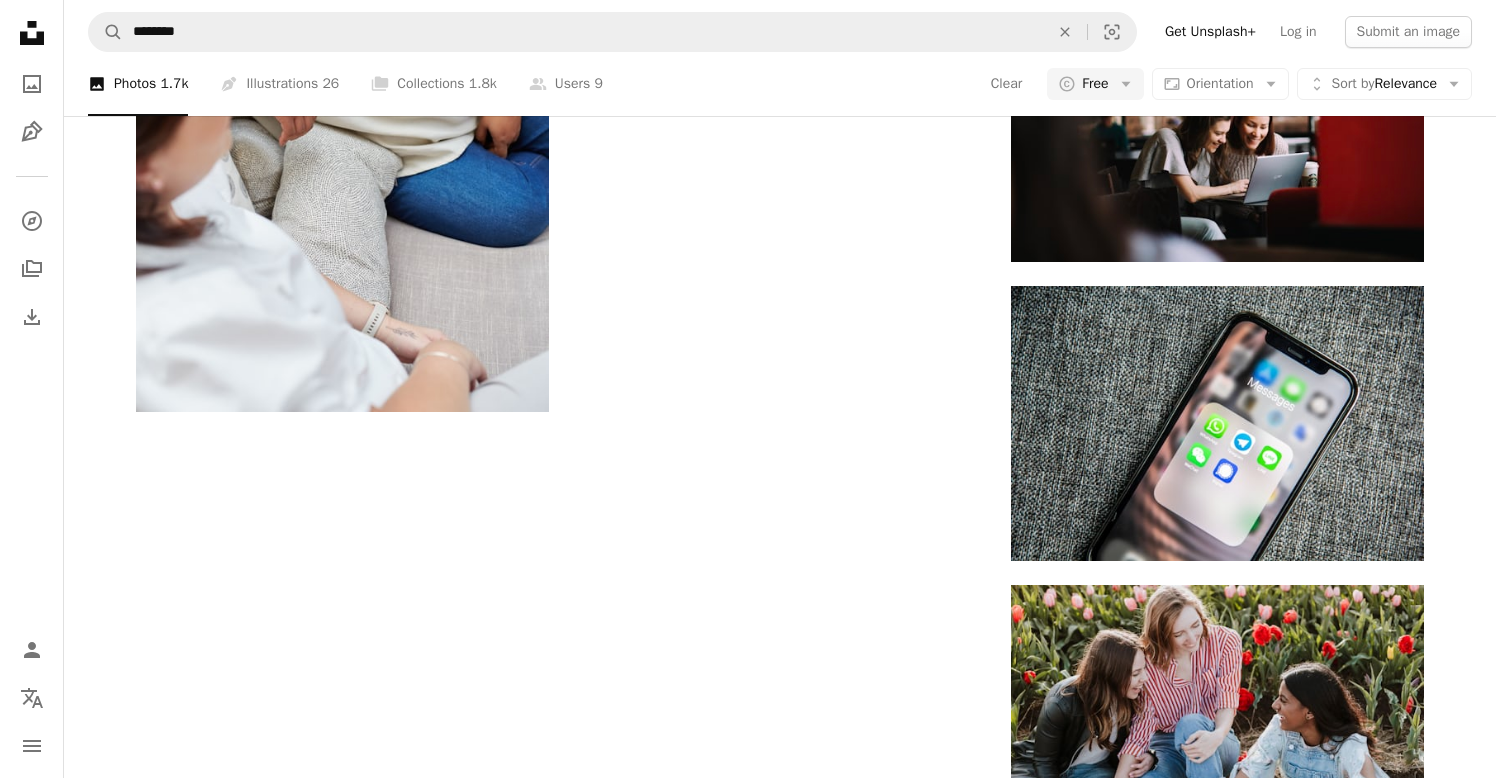 scroll, scrollTop: 3033, scrollLeft: 0, axis: vertical 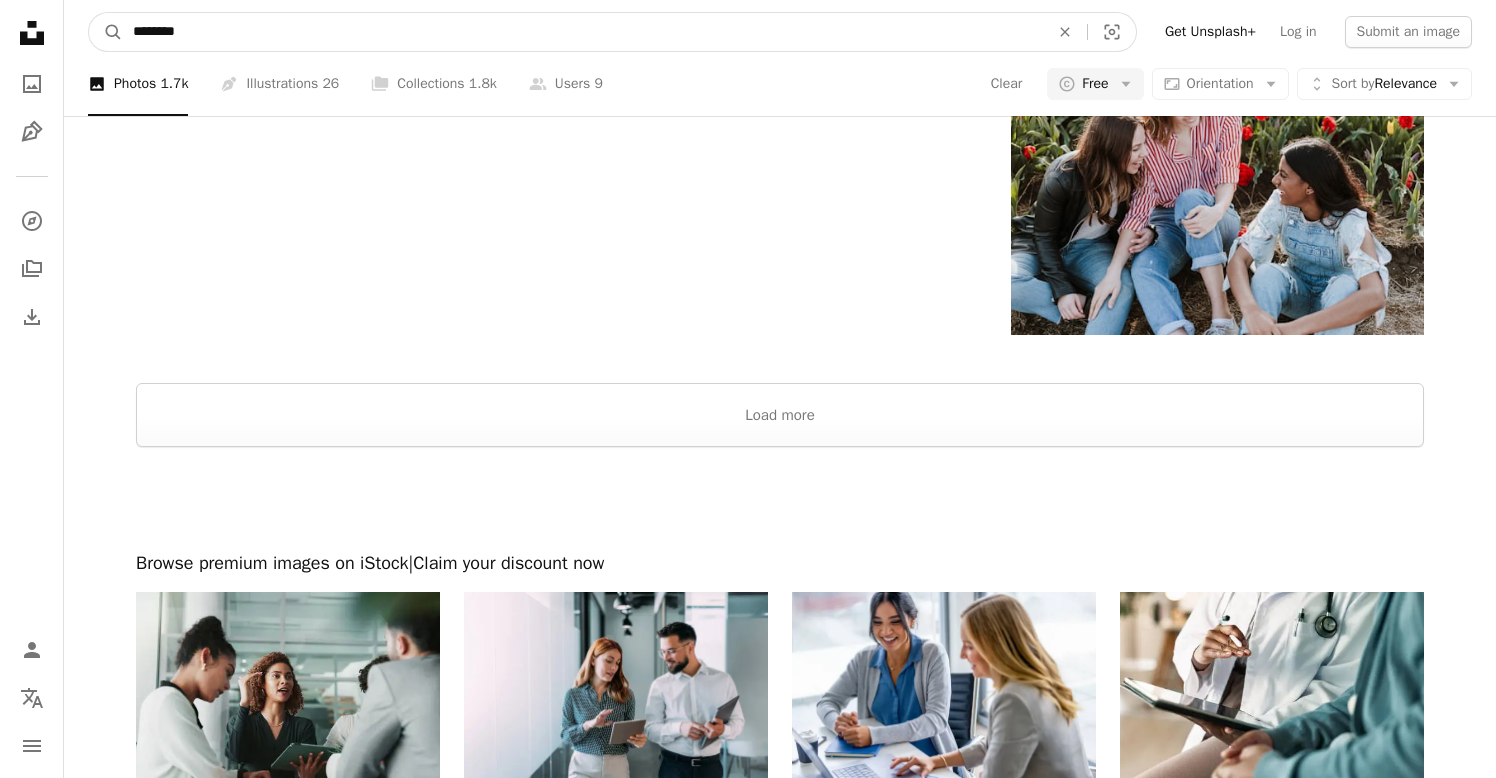 click on "********" at bounding box center (583, 32) 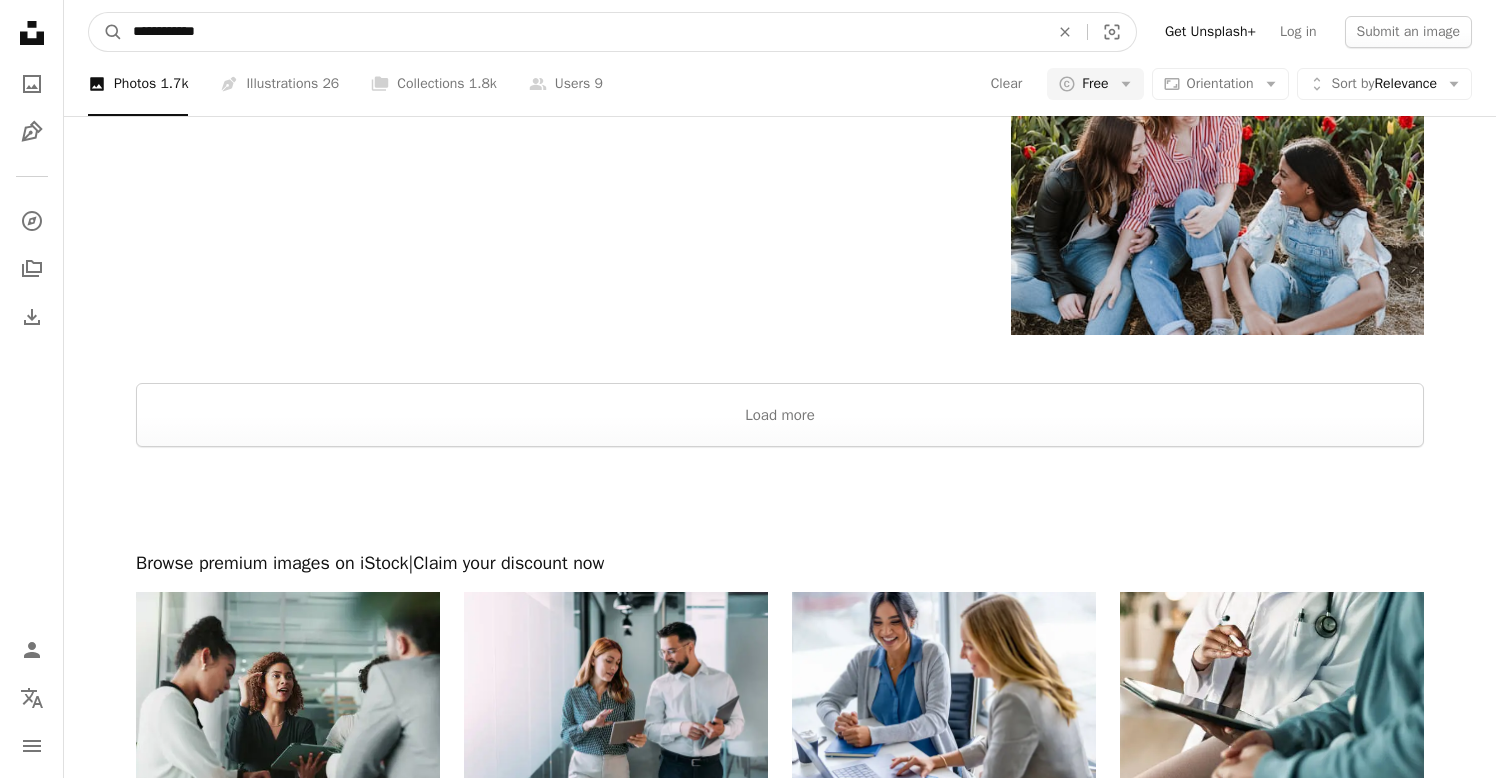 type on "**********" 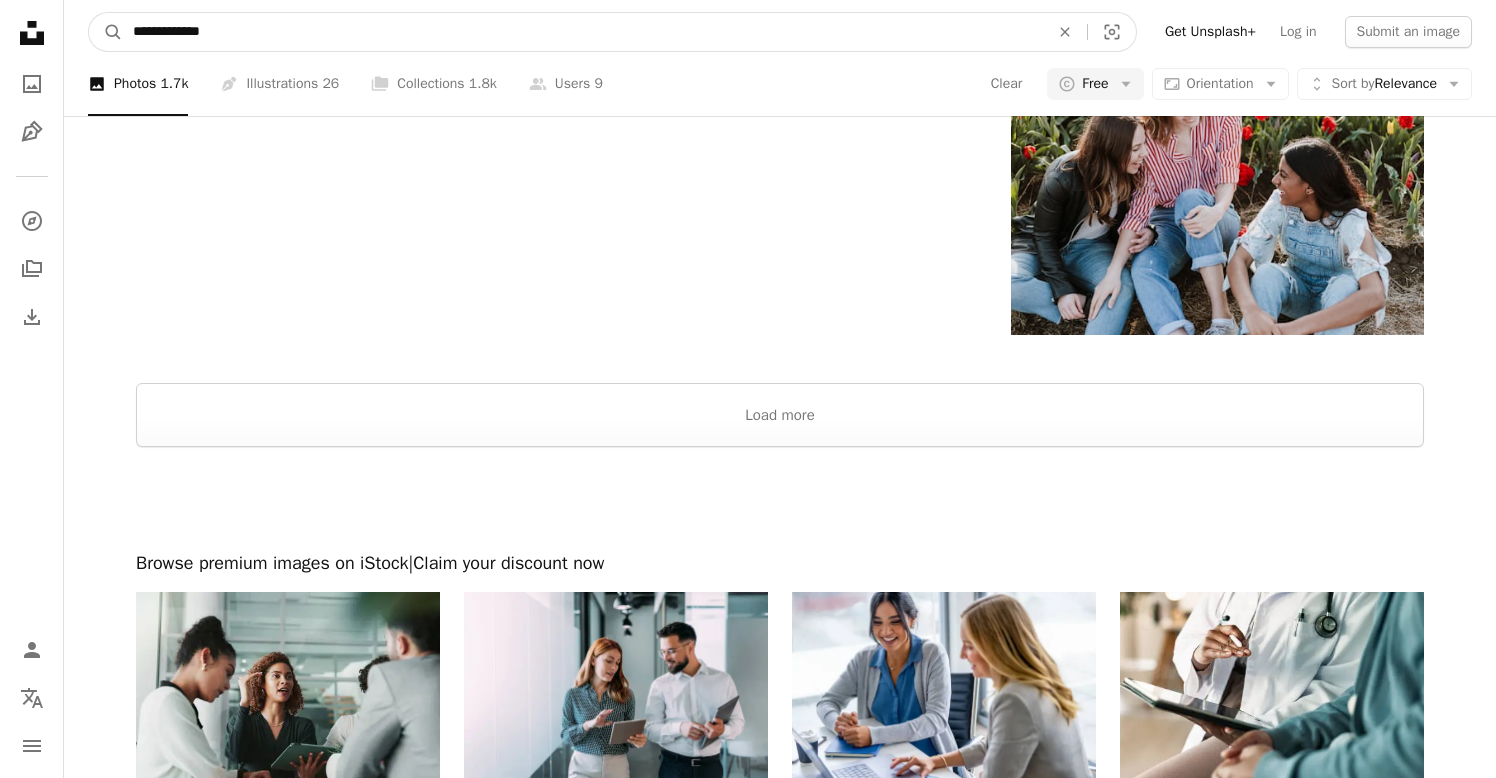 click on "A magnifying glass" at bounding box center (106, 32) 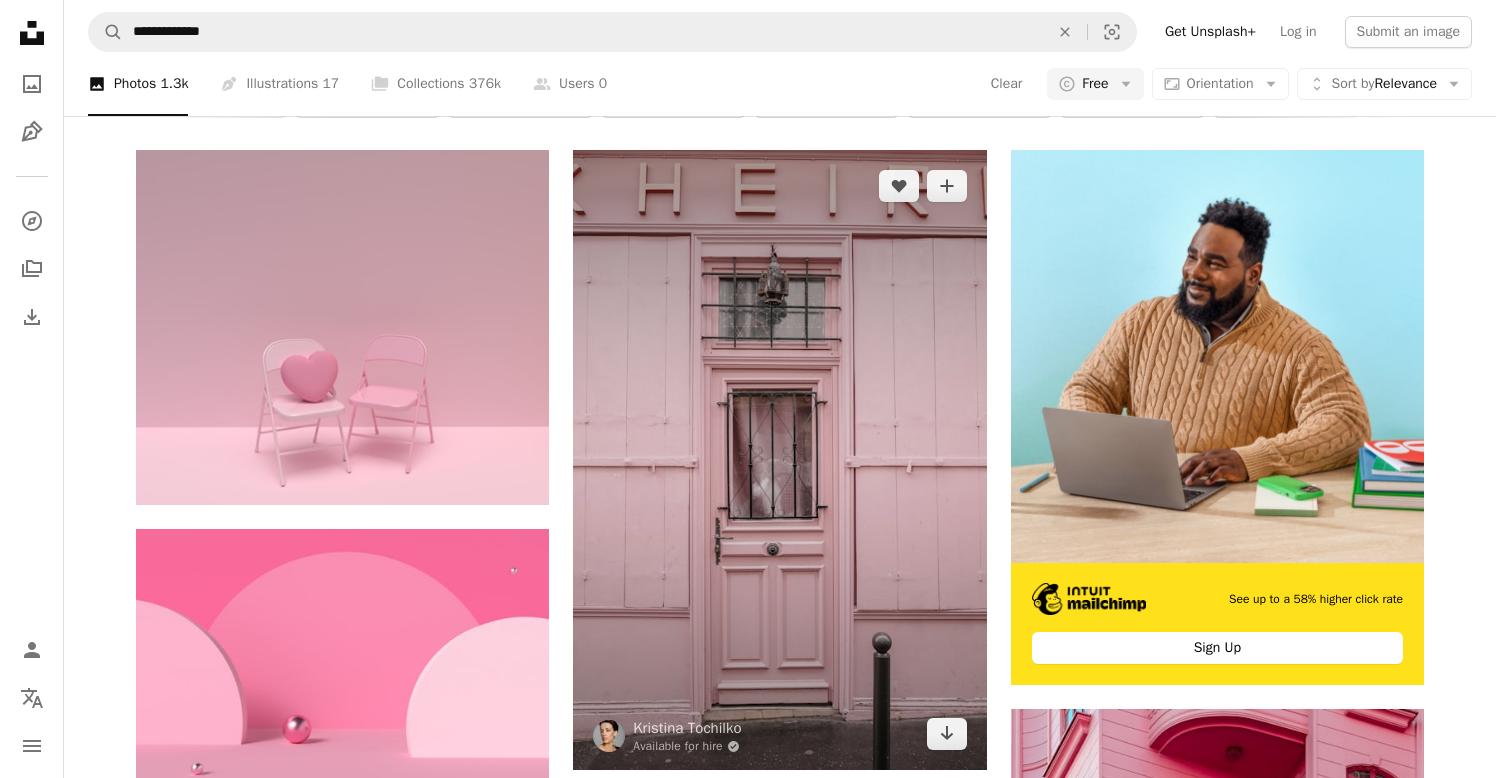 scroll, scrollTop: 405, scrollLeft: 0, axis: vertical 